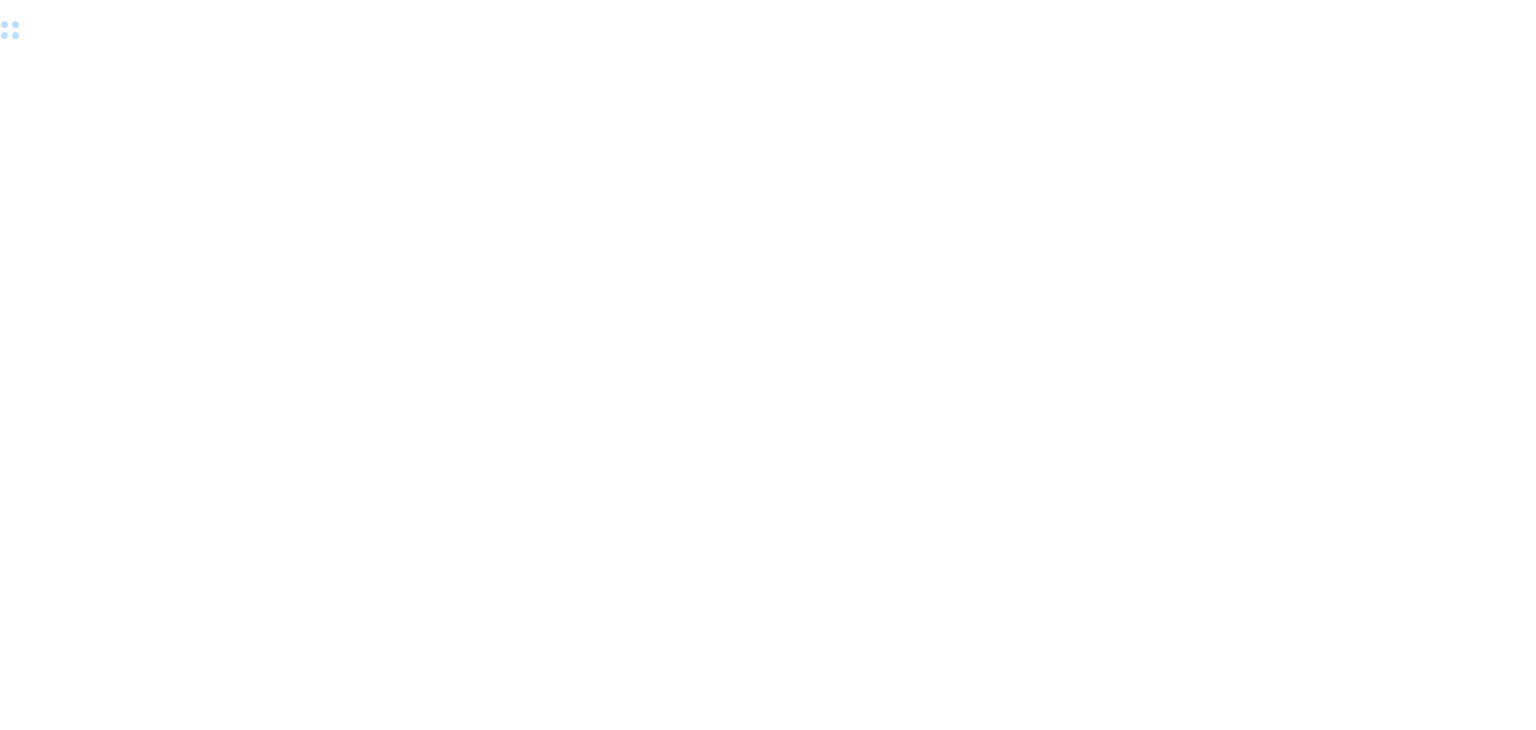 scroll, scrollTop: 0, scrollLeft: 0, axis: both 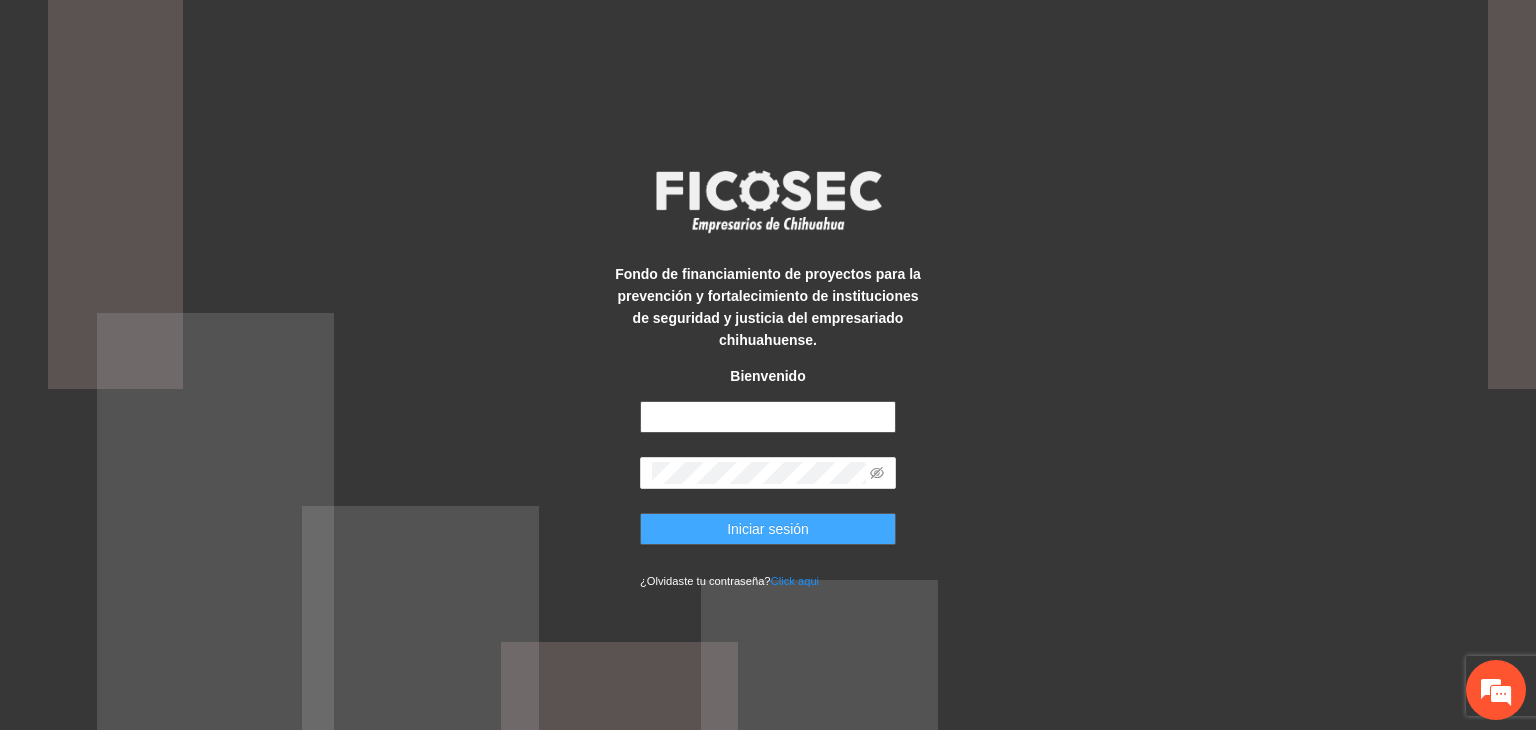type on "**********" 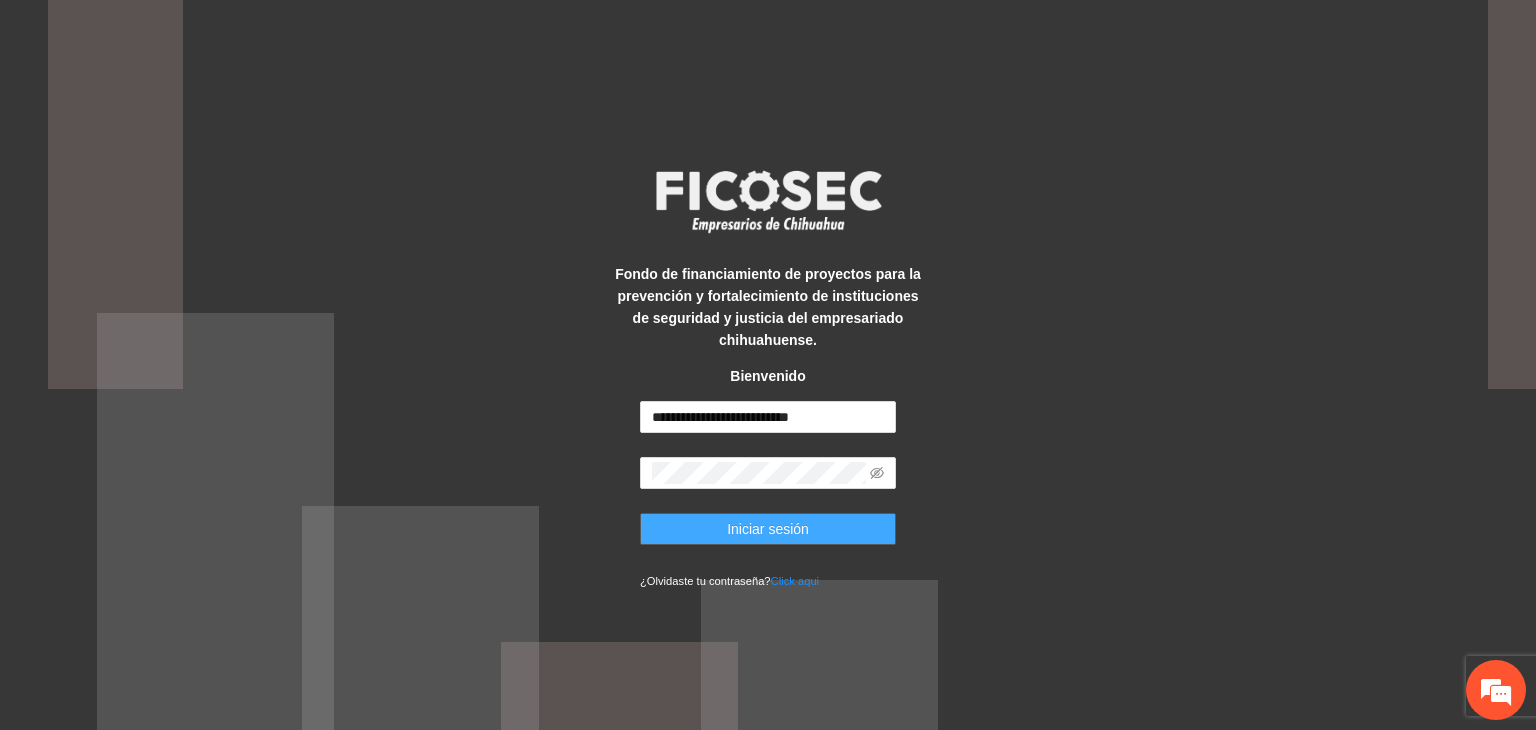 click on "Iniciar sesión" at bounding box center [768, 529] 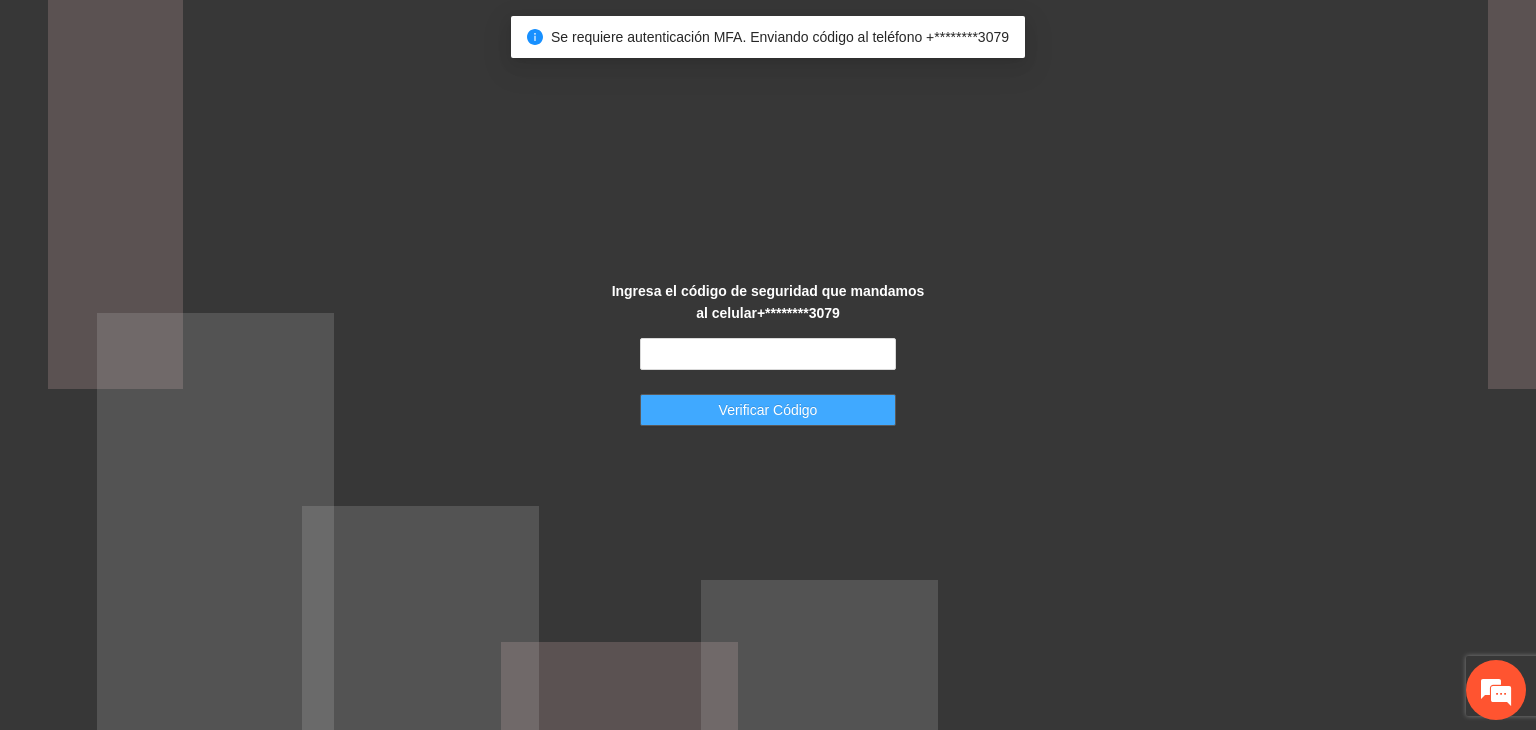 scroll, scrollTop: 0, scrollLeft: 0, axis: both 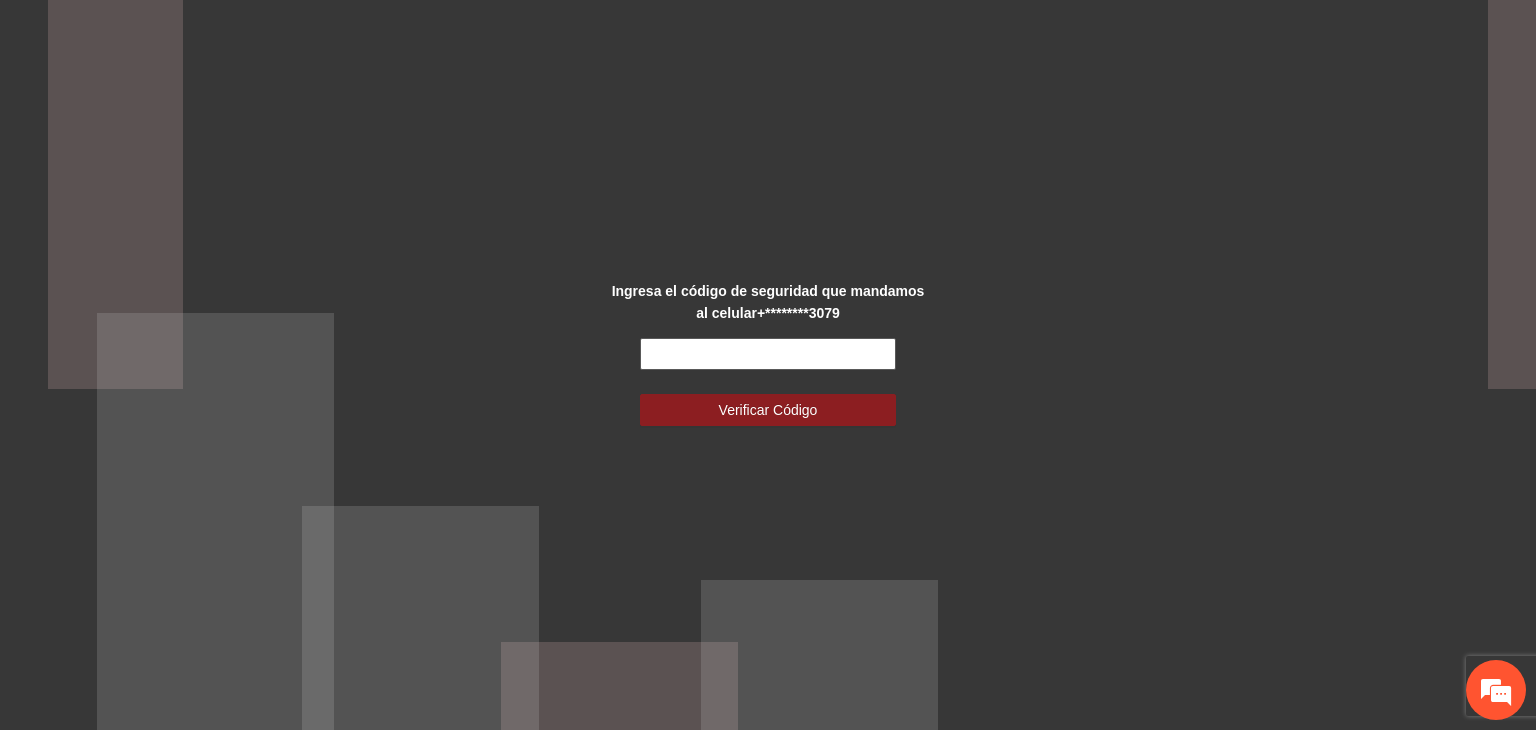 click at bounding box center [768, 354] 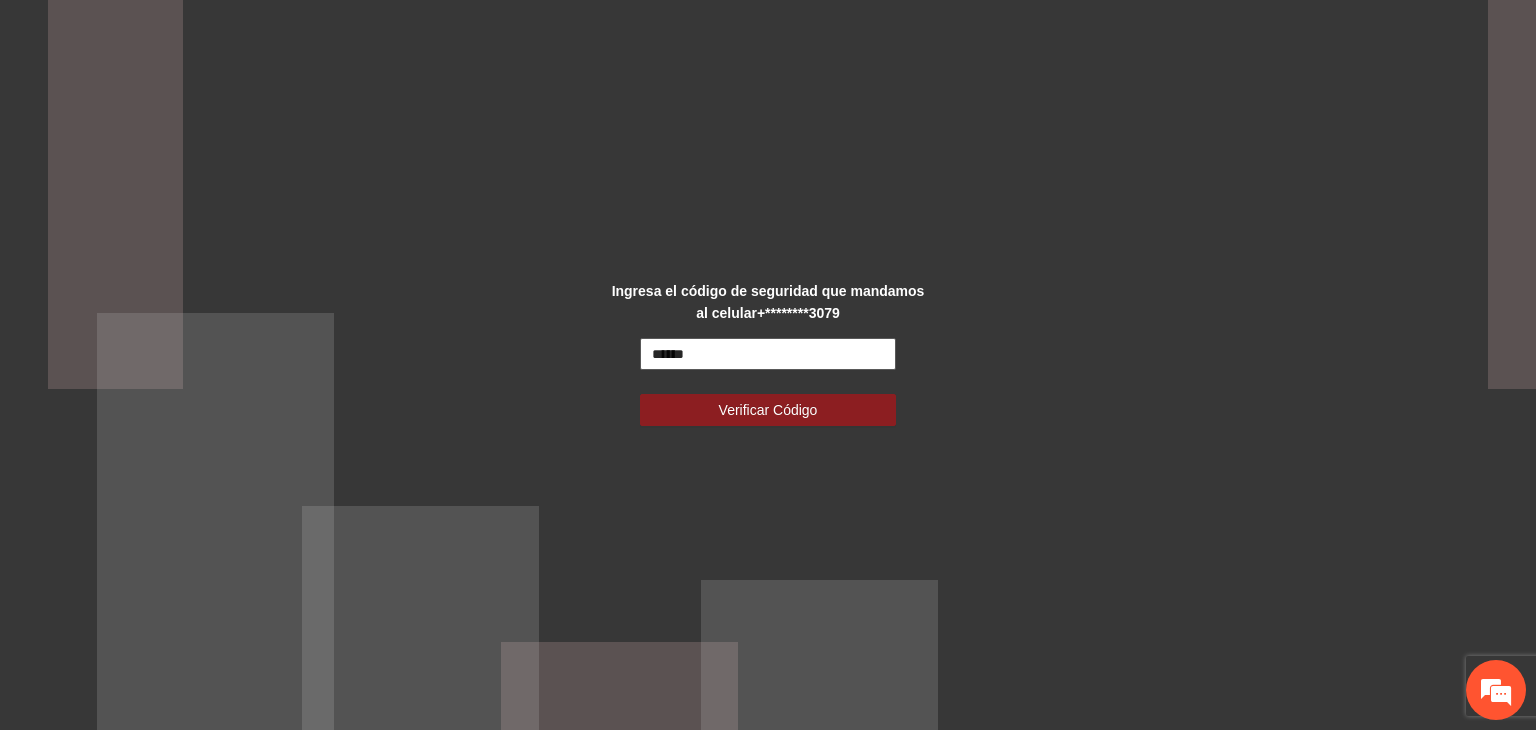 type on "******" 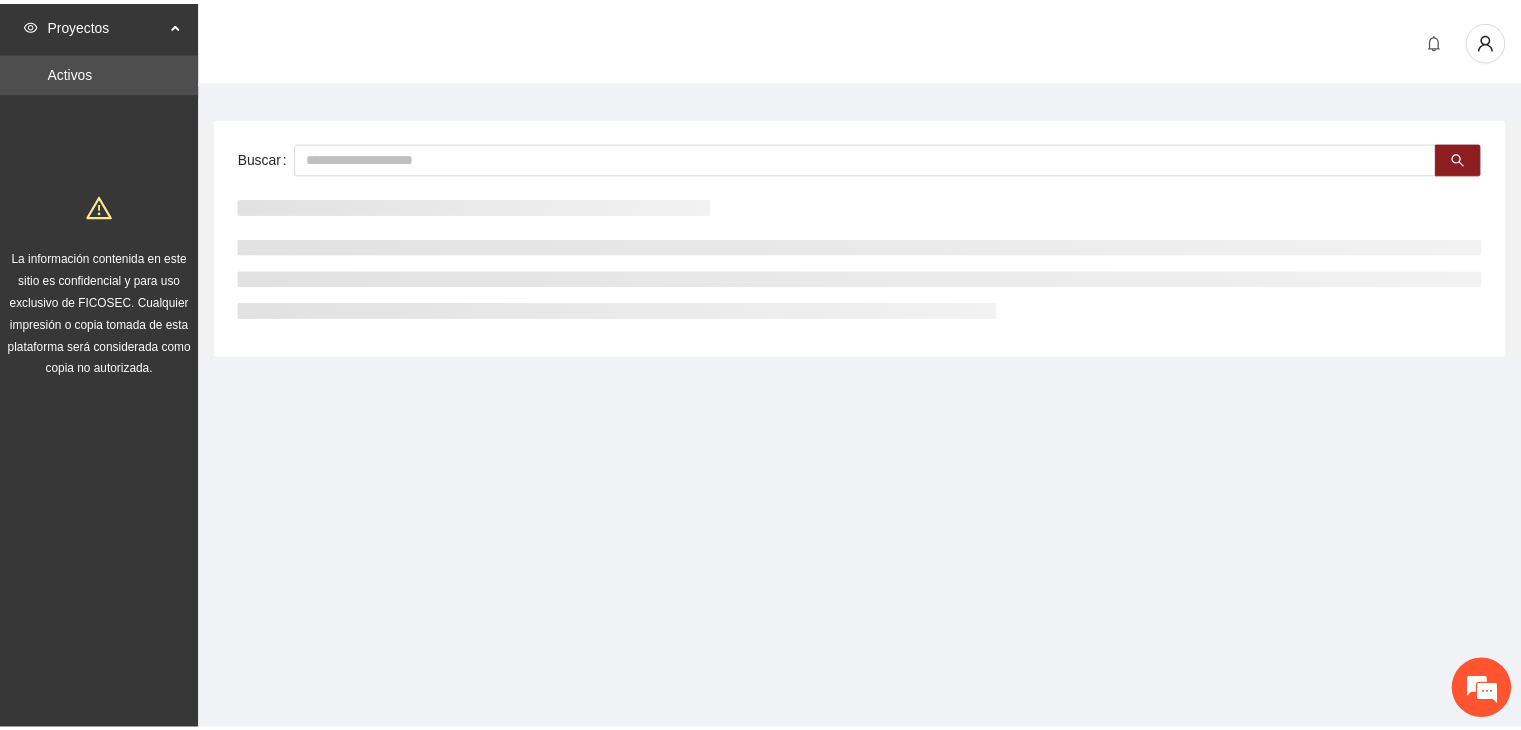 scroll, scrollTop: 0, scrollLeft: 0, axis: both 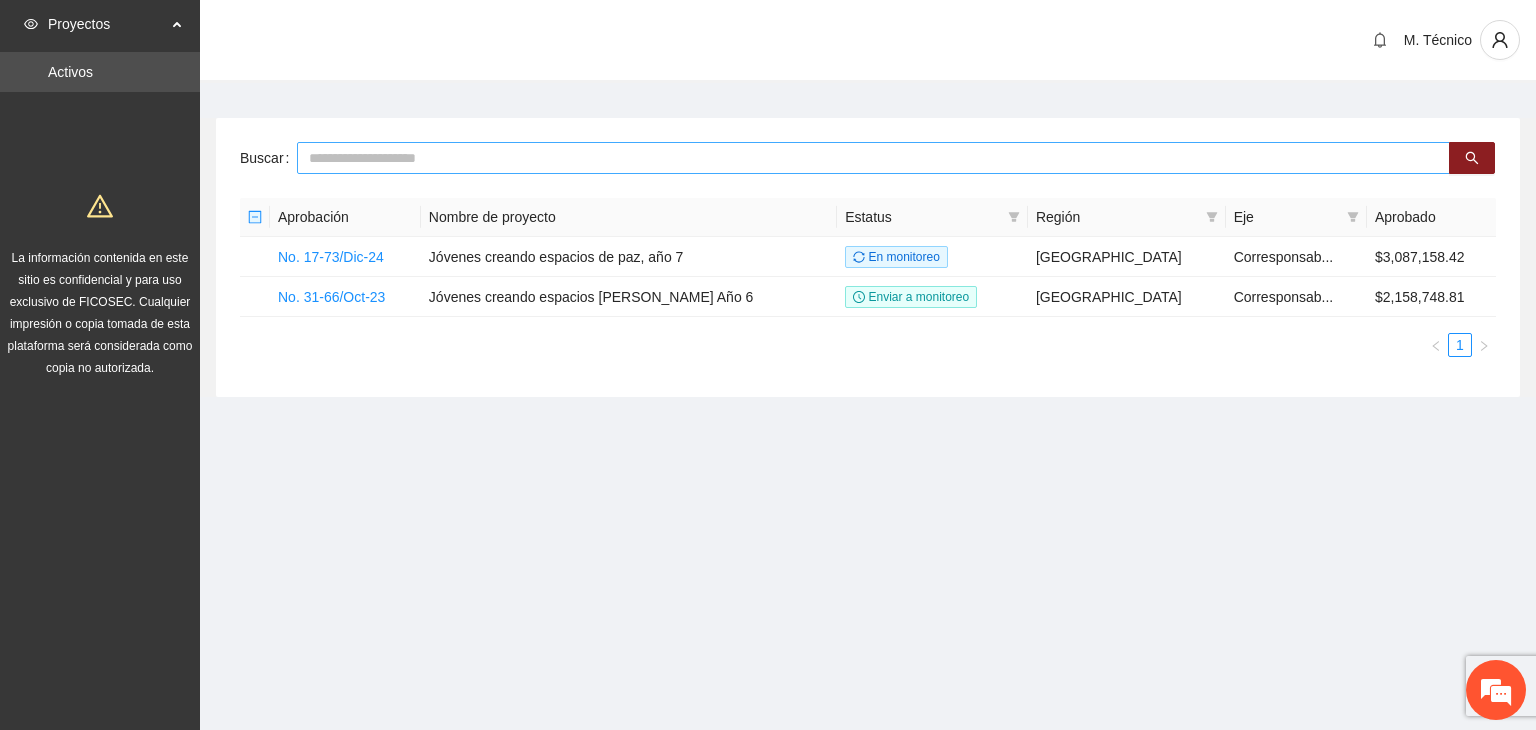 click at bounding box center [873, 158] 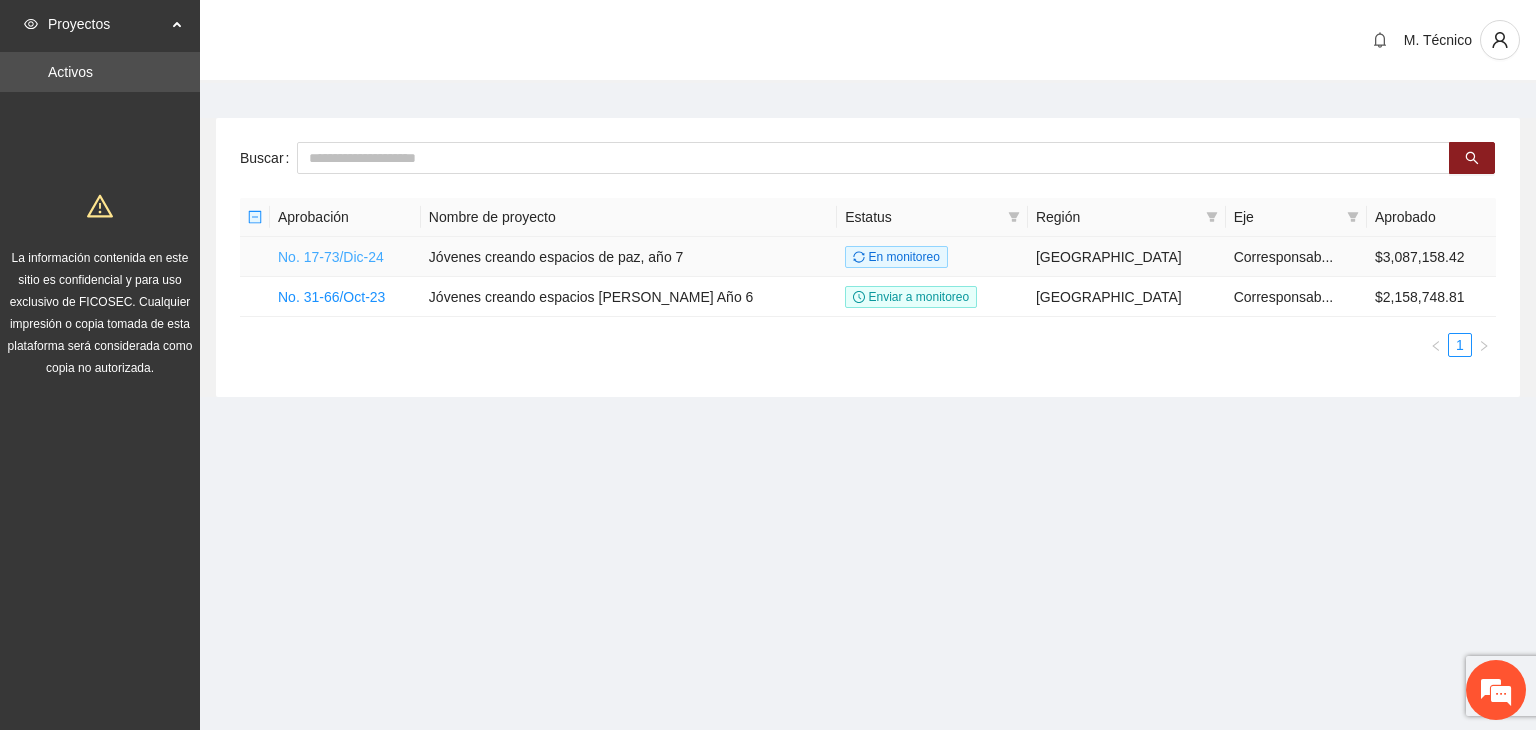click on "No. 17-73/Dic-24" at bounding box center [331, 257] 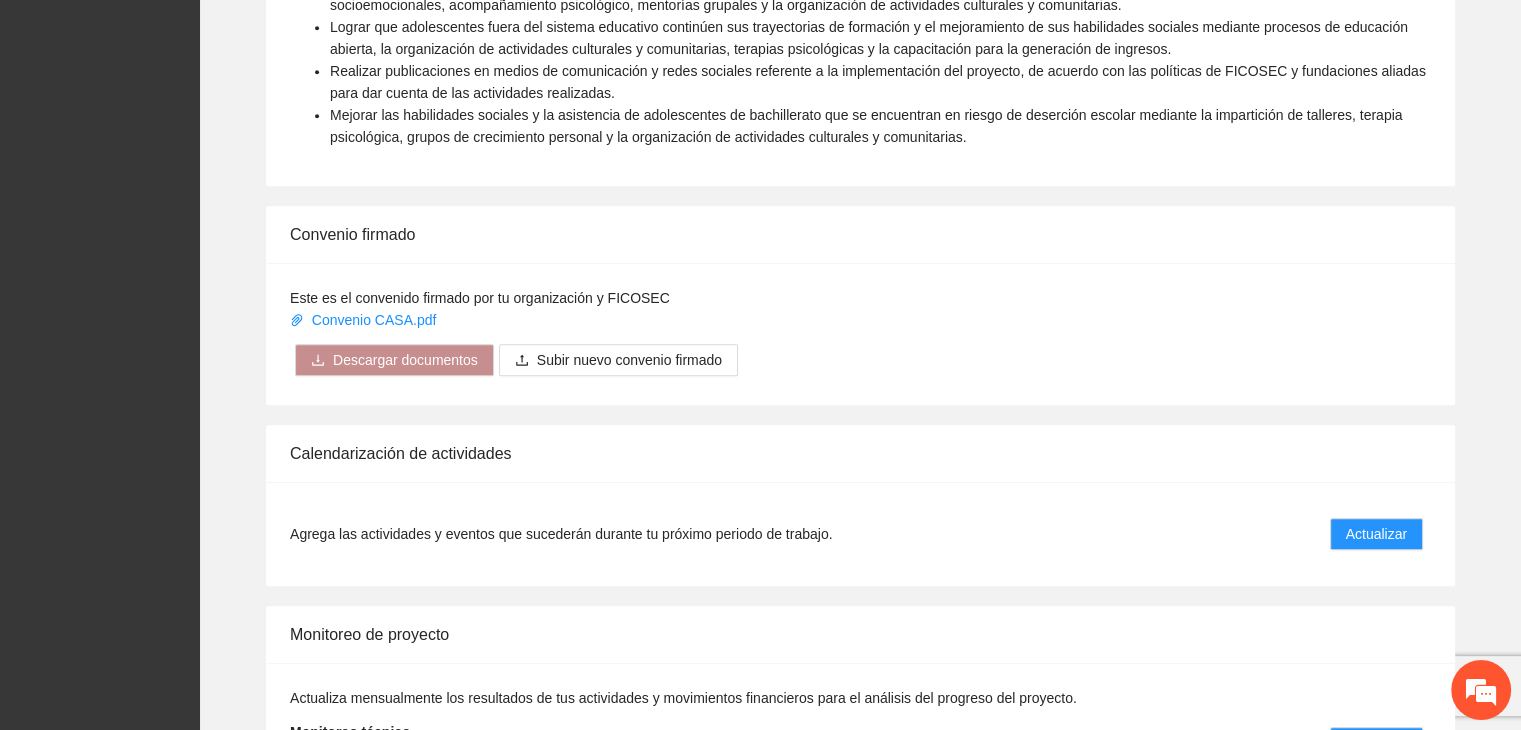 scroll, scrollTop: 1500, scrollLeft: 0, axis: vertical 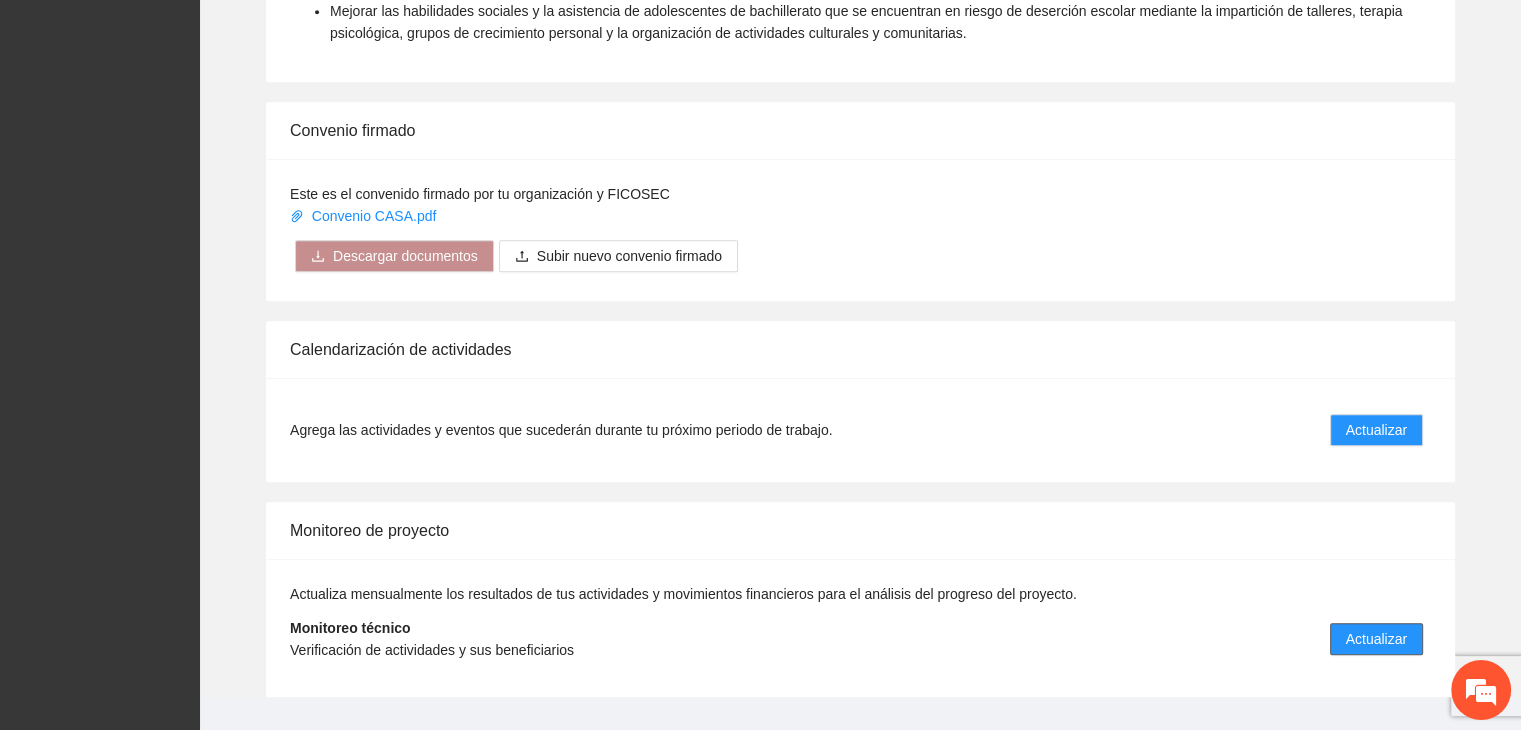 click on "Actualizar" at bounding box center [1376, 639] 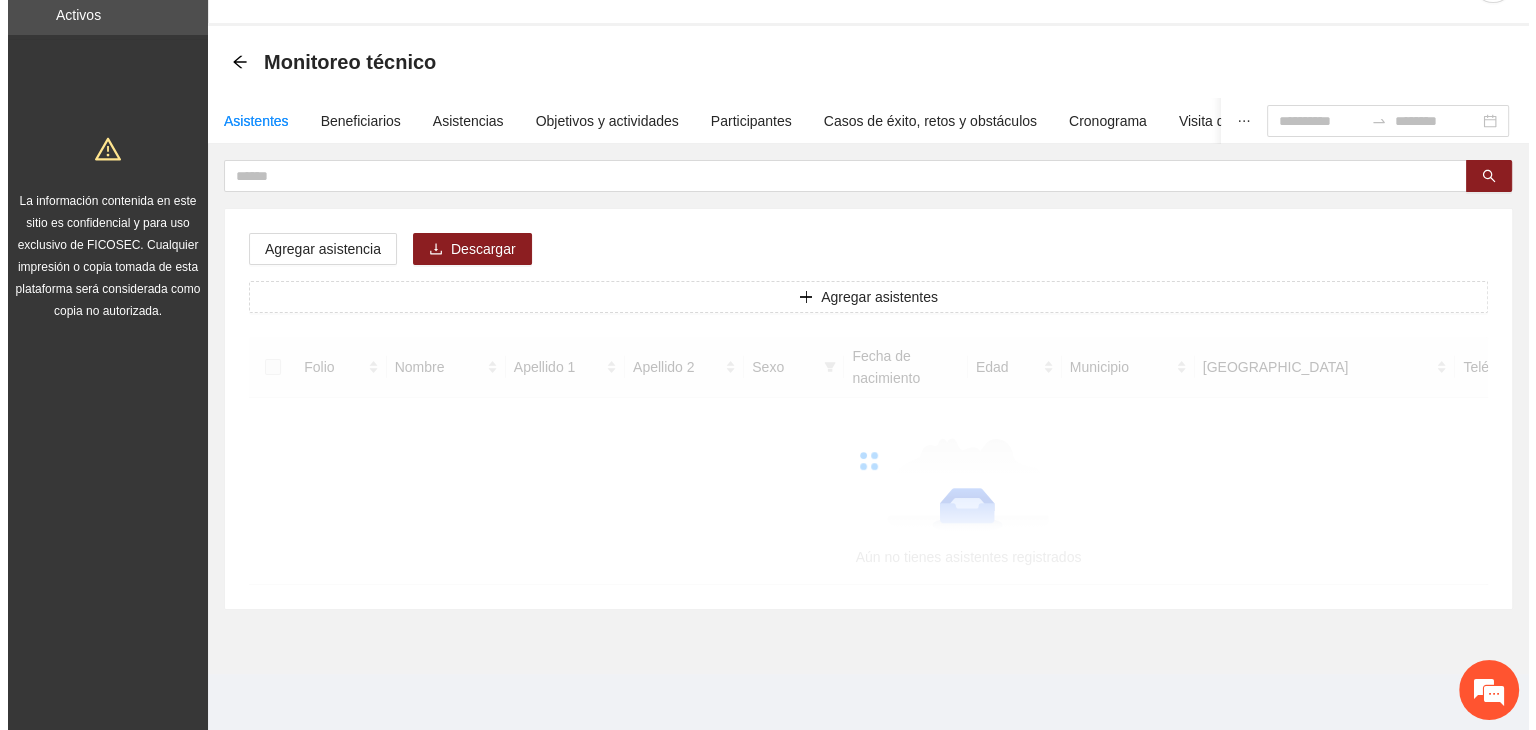 scroll, scrollTop: 0, scrollLeft: 0, axis: both 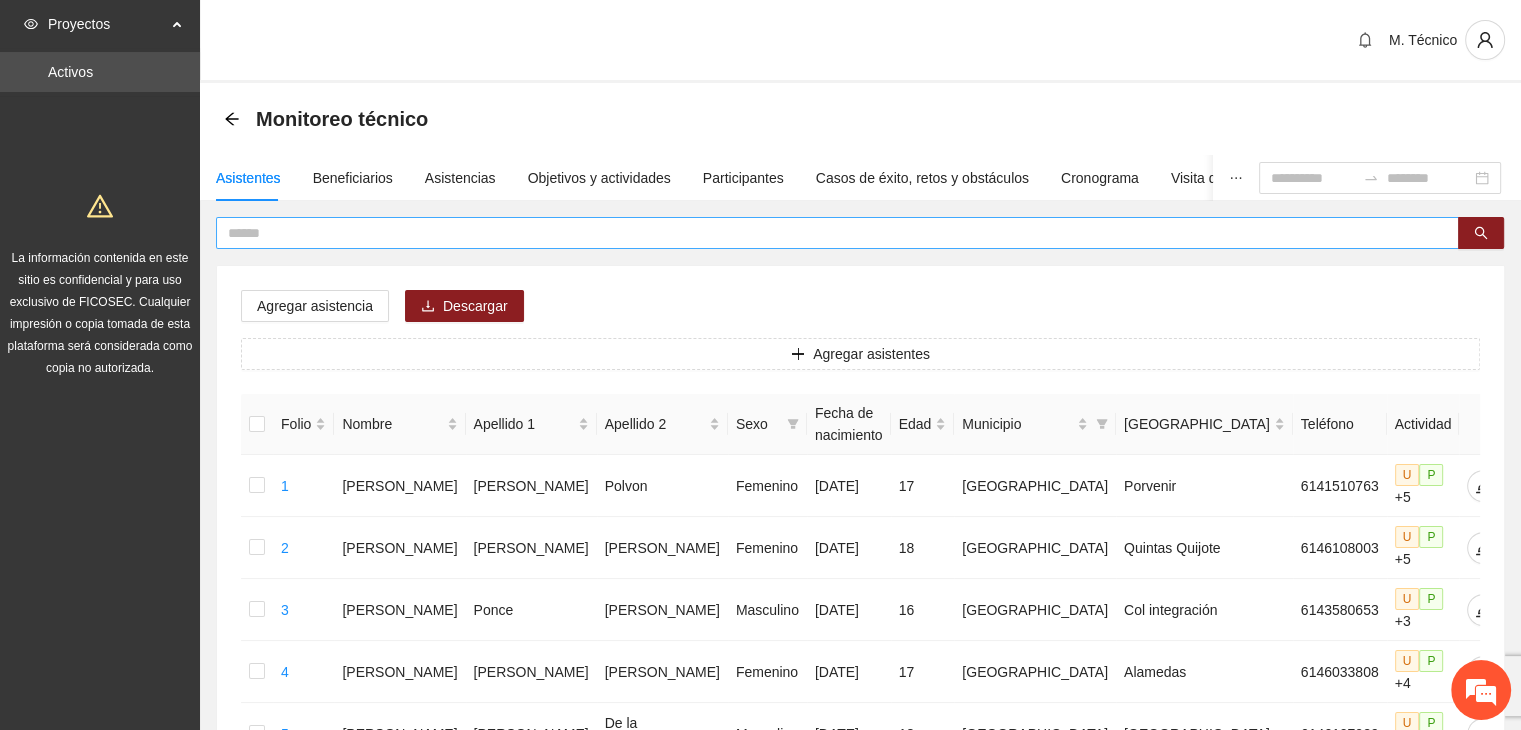 click at bounding box center [829, 233] 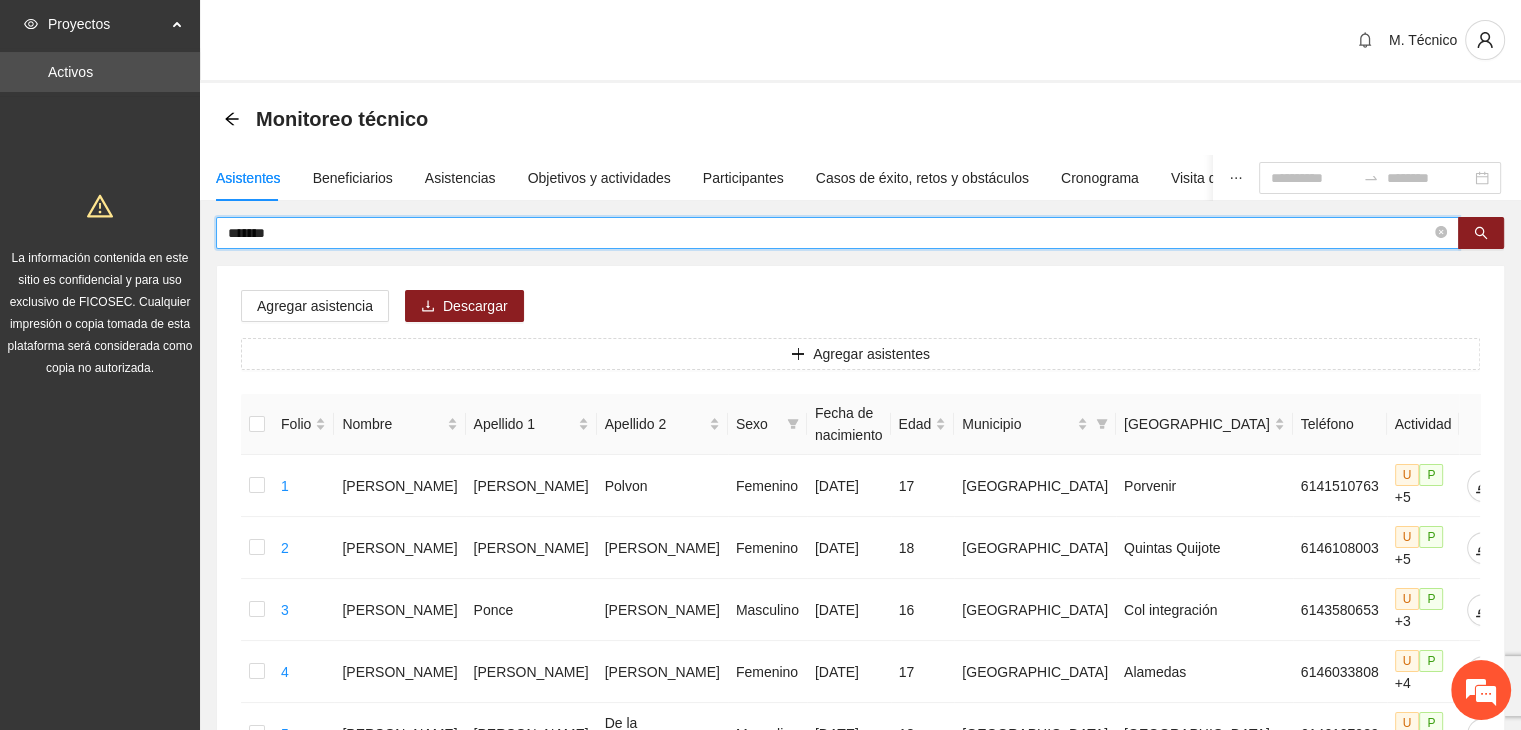 type on "*******" 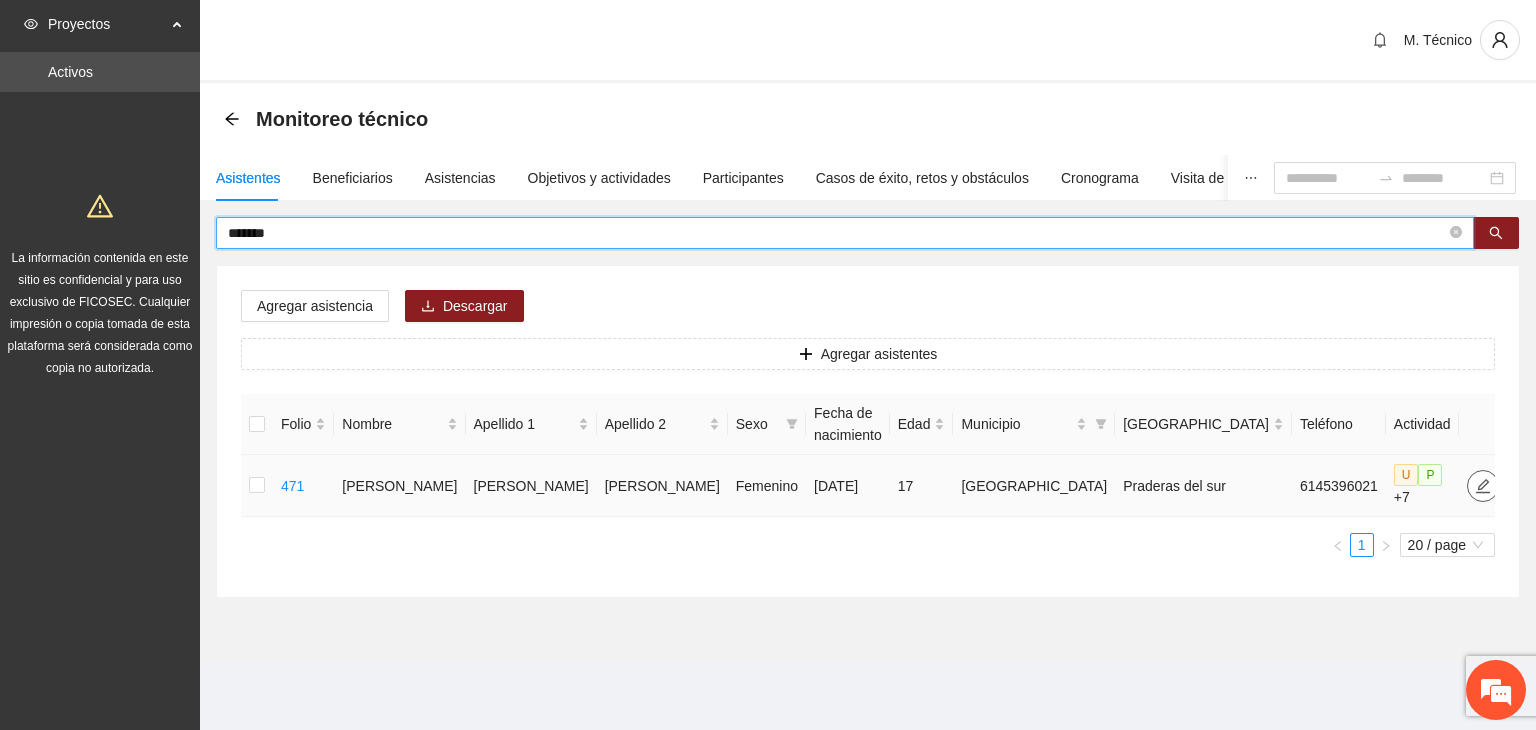 click 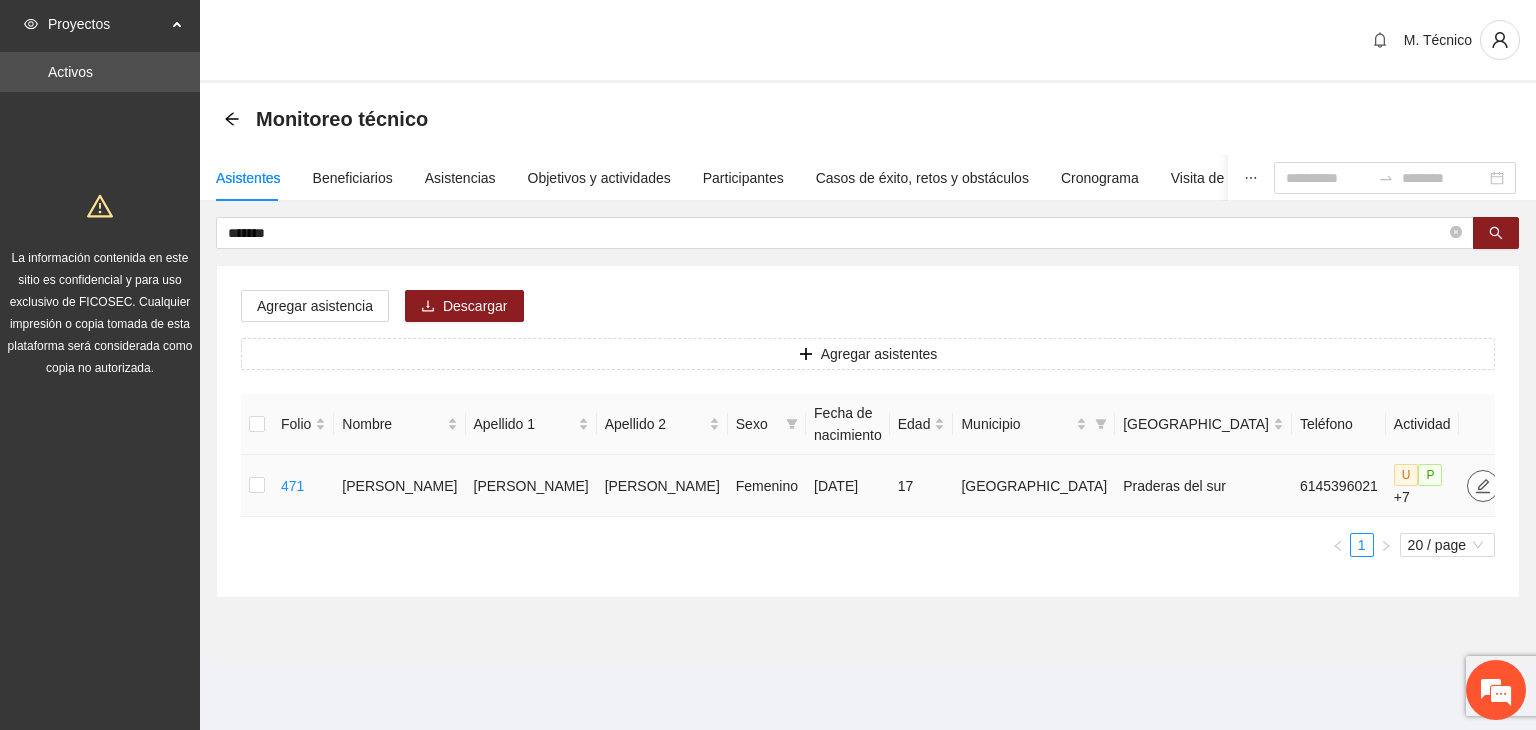 type on "**********" 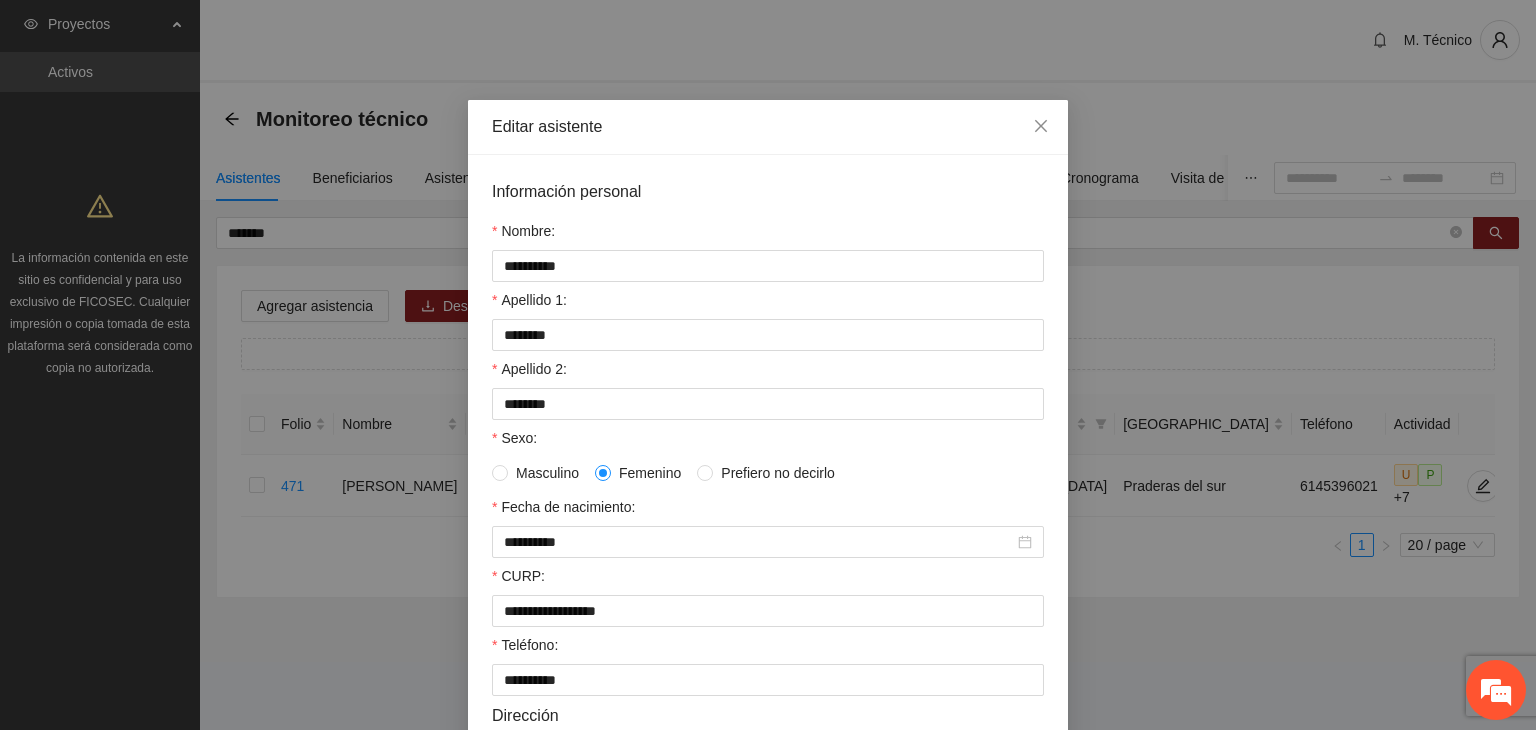 scroll, scrollTop: 100, scrollLeft: 0, axis: vertical 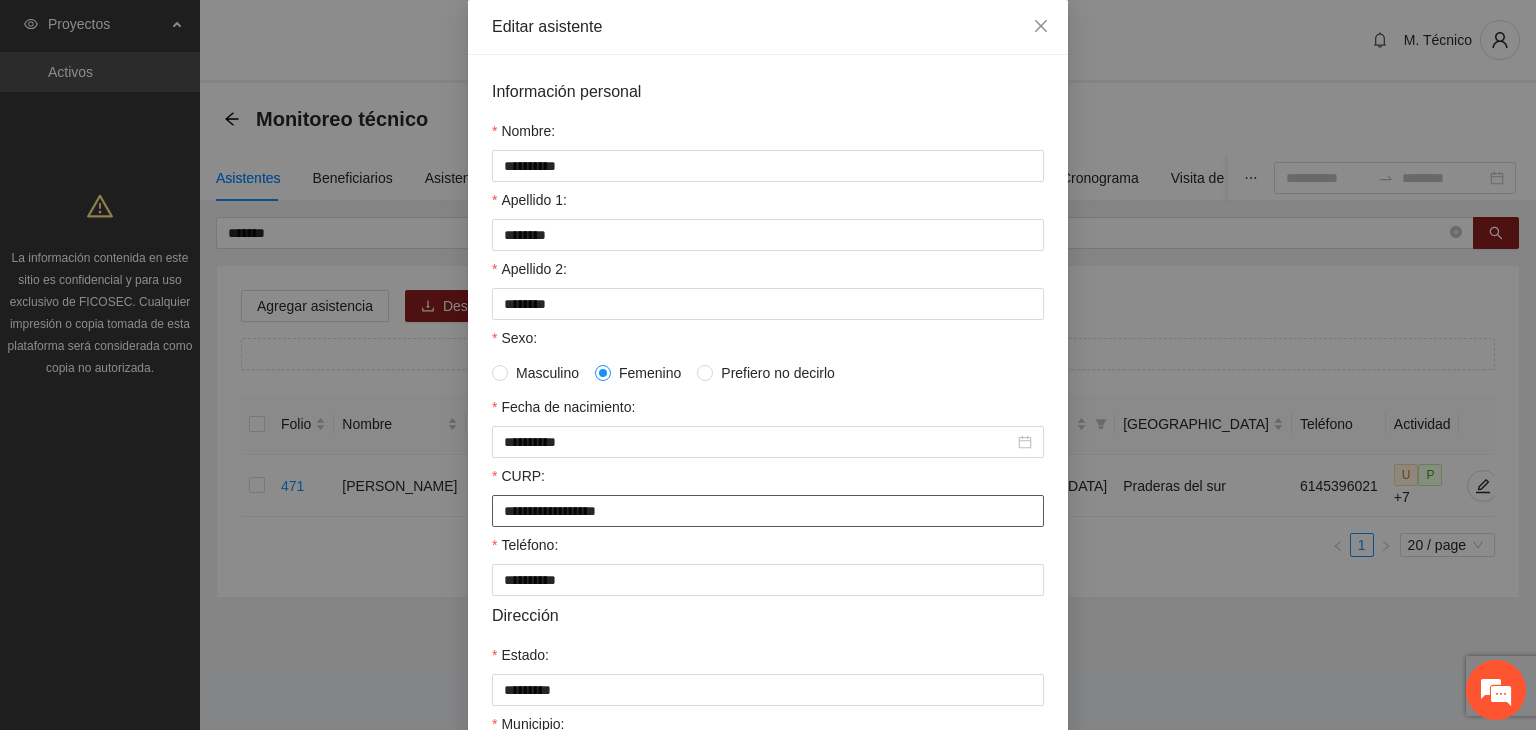 drag, startPoint x: 695, startPoint y: 513, endPoint x: 429, endPoint y: 544, distance: 267.8003 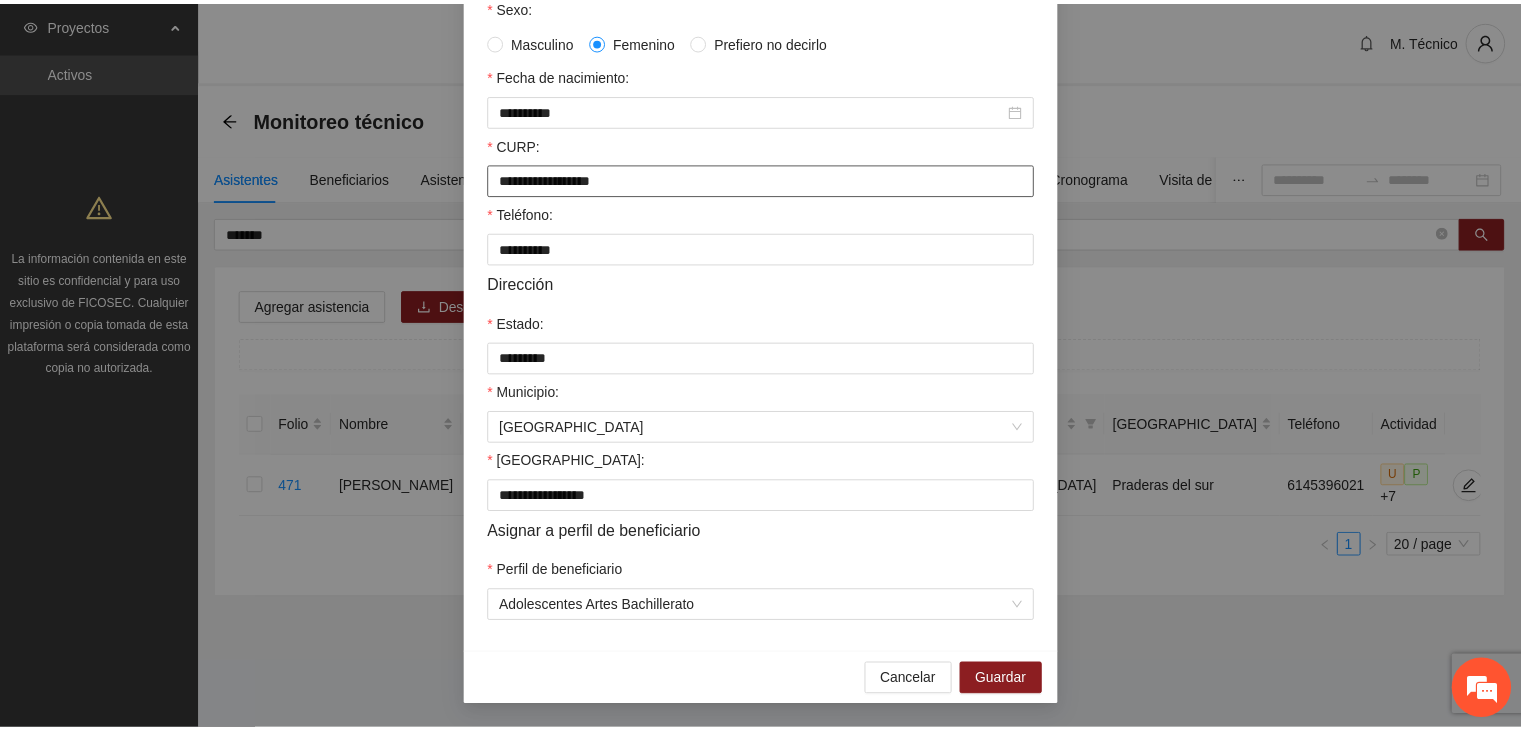 scroll, scrollTop: 0, scrollLeft: 0, axis: both 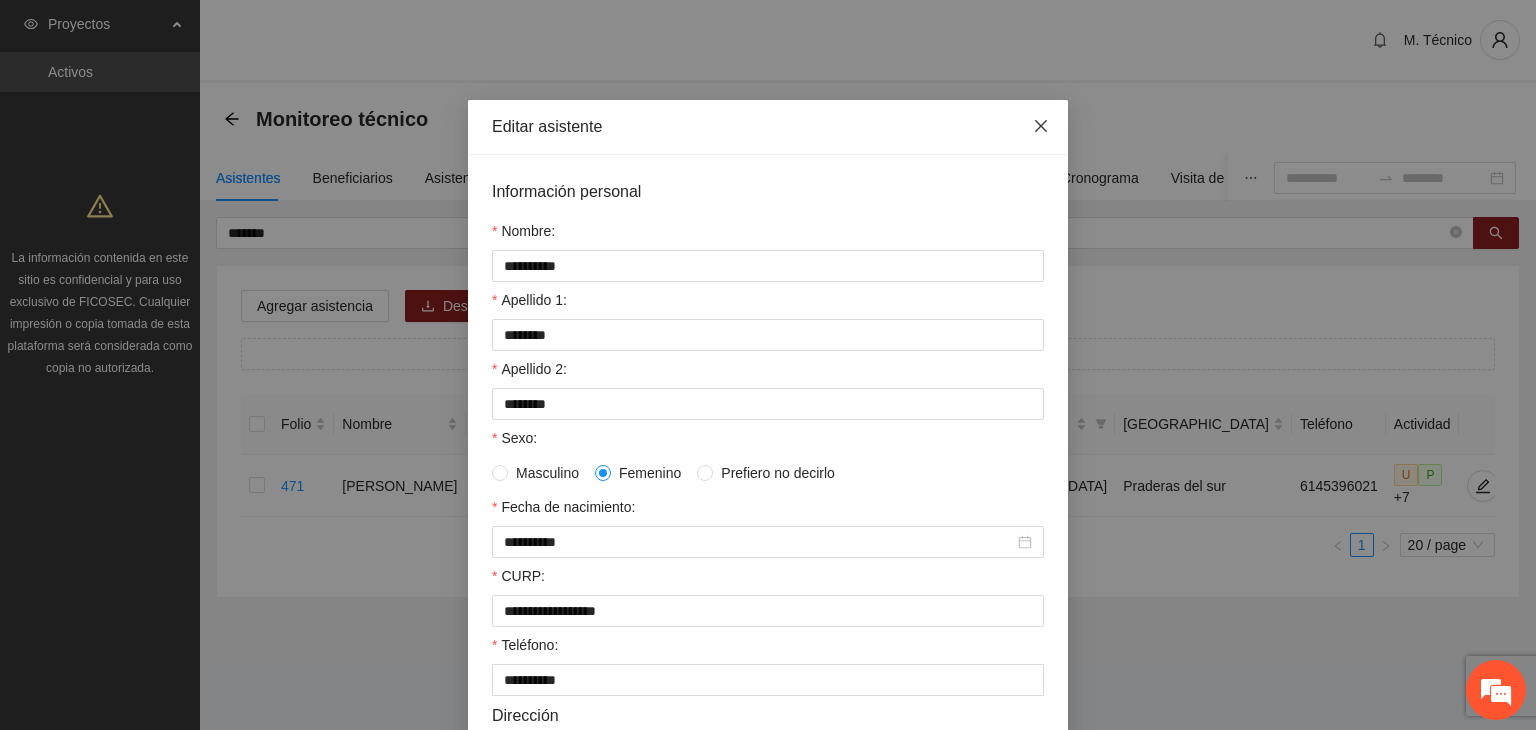 click 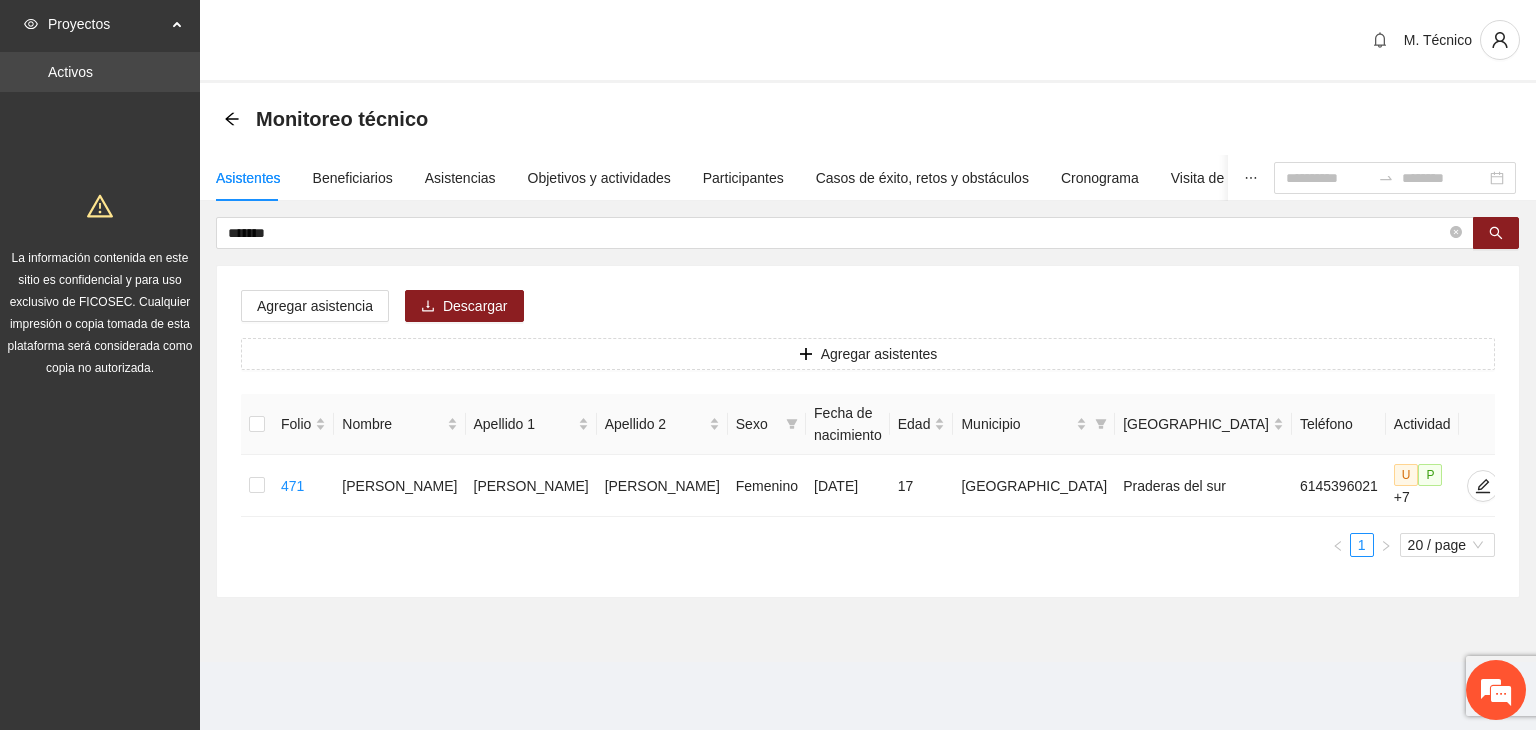 click on "Activos" at bounding box center (70, 72) 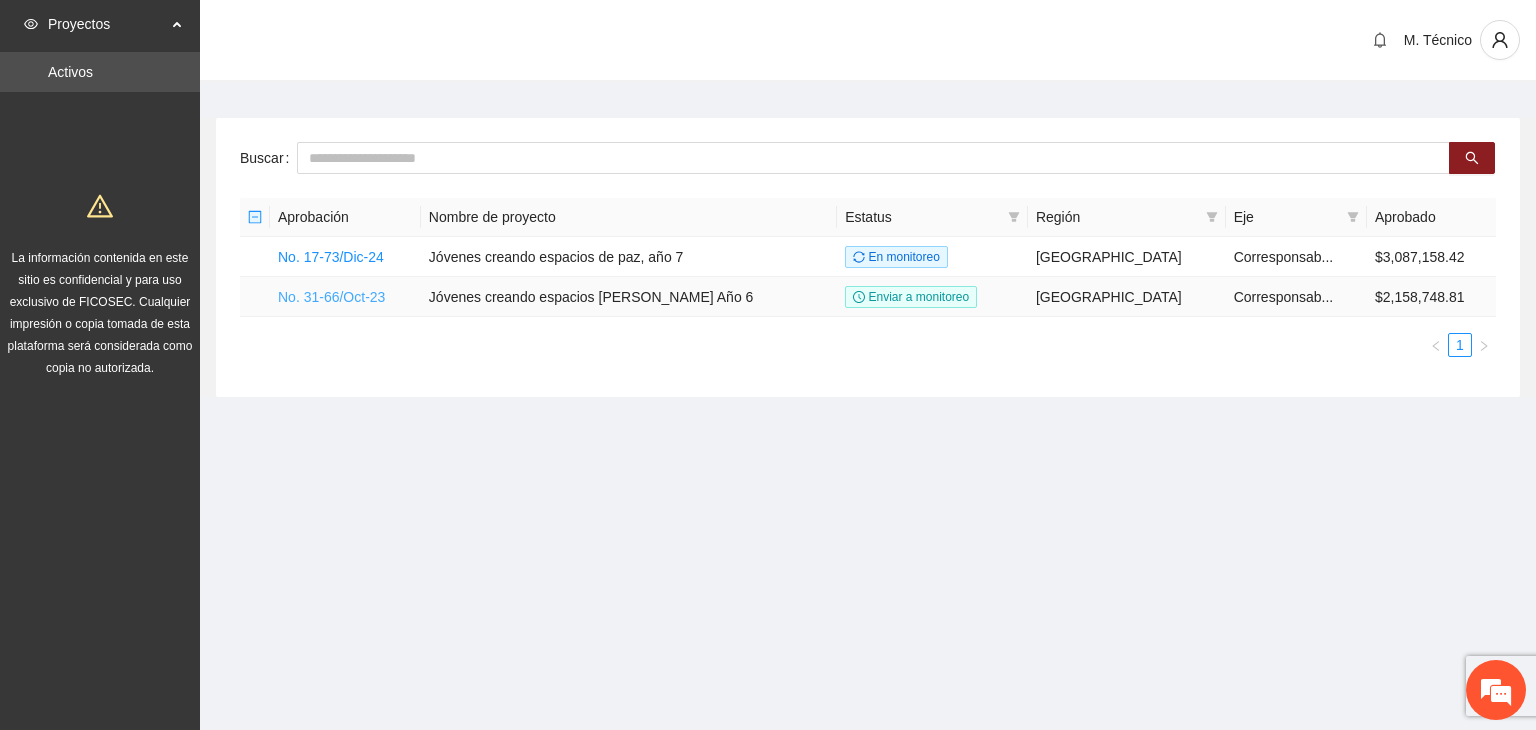 click on "No. 31-66/Oct-23" at bounding box center [331, 297] 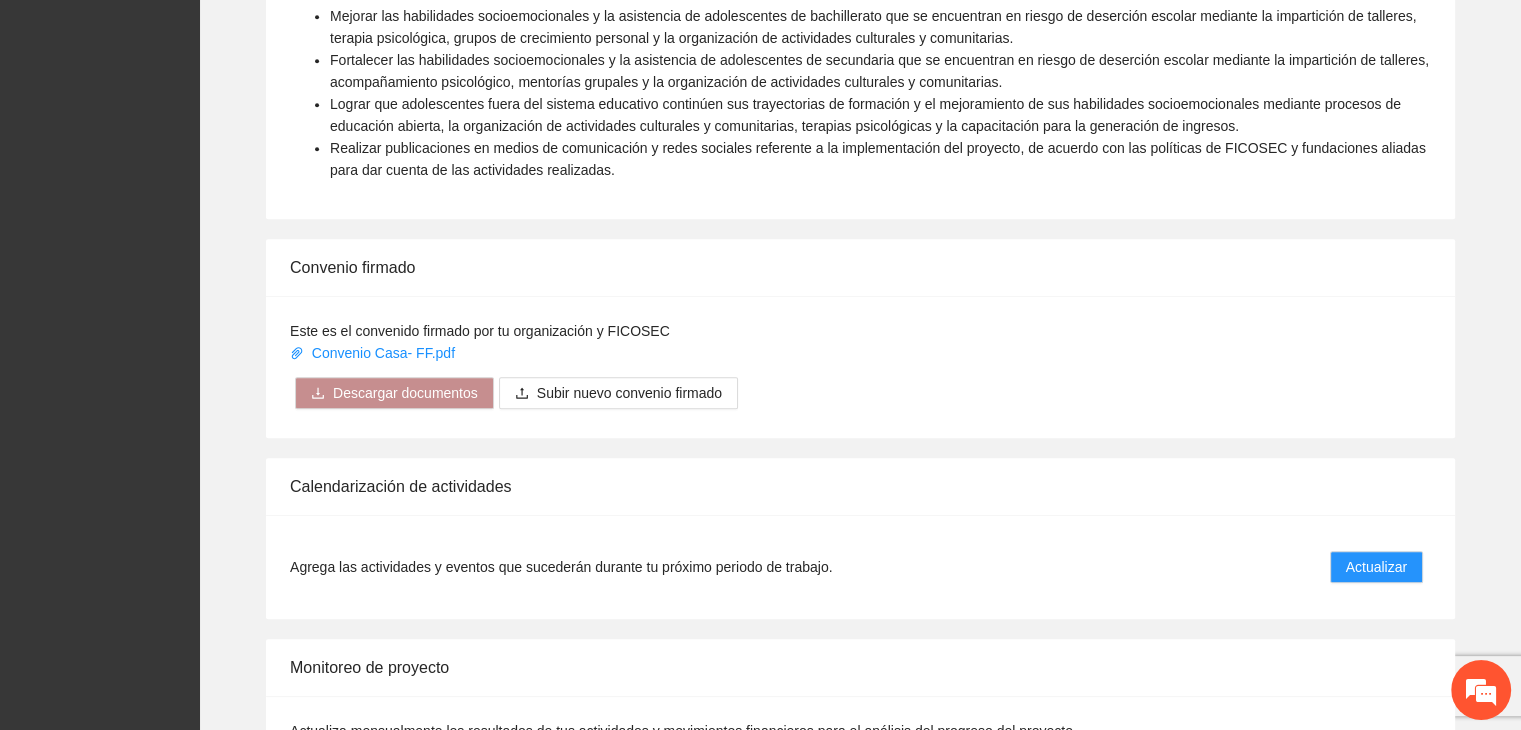 scroll, scrollTop: 1364, scrollLeft: 0, axis: vertical 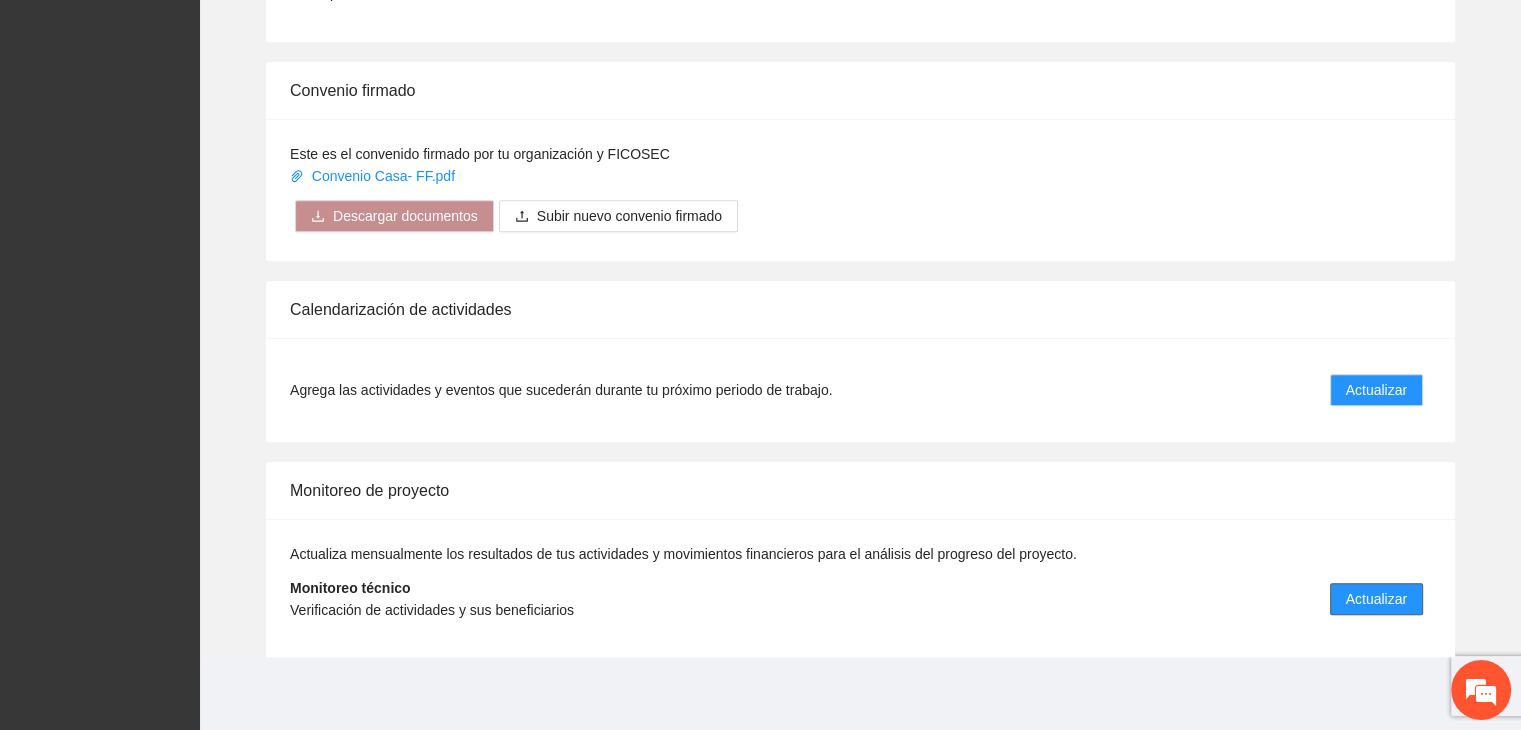 click on "Actualizar" at bounding box center (1376, 599) 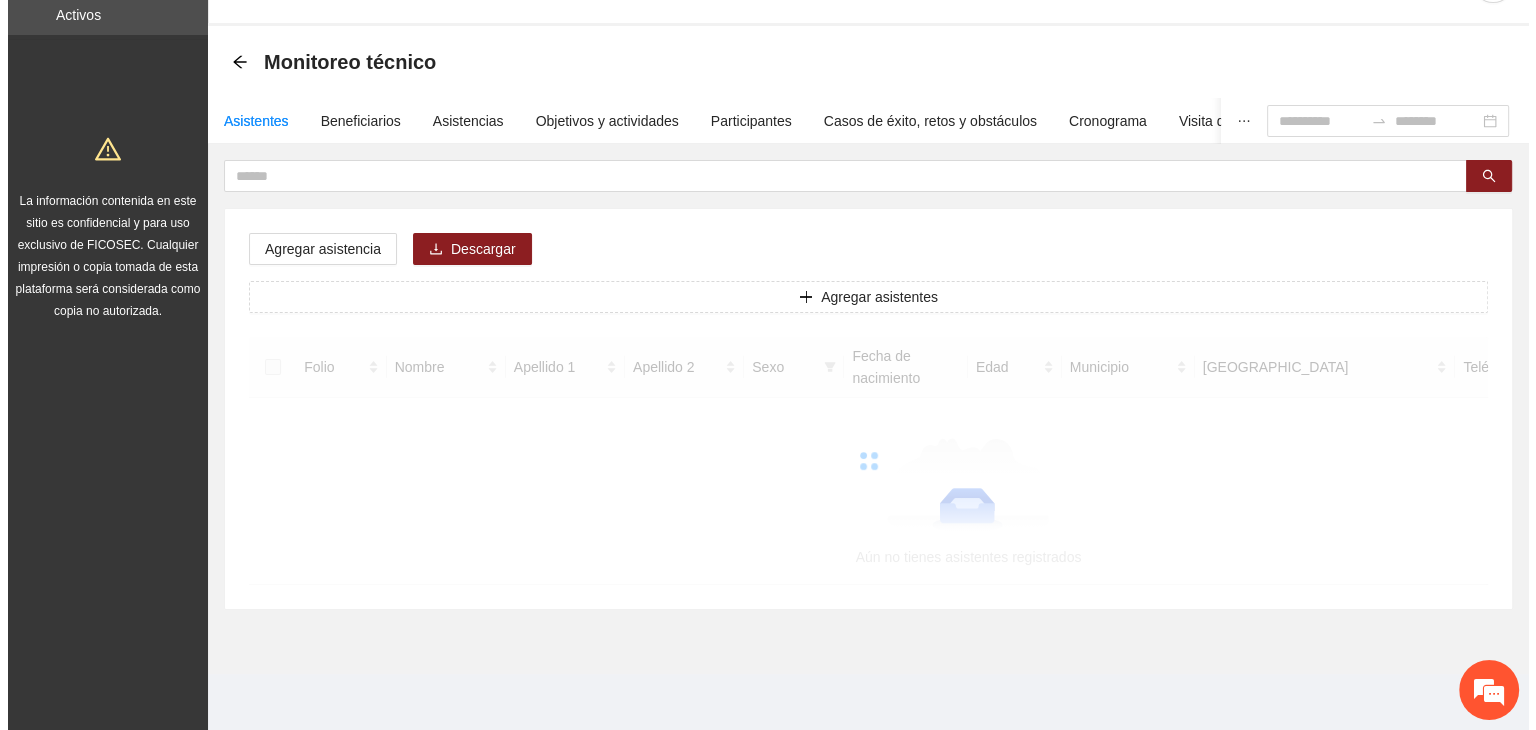 scroll, scrollTop: 0, scrollLeft: 0, axis: both 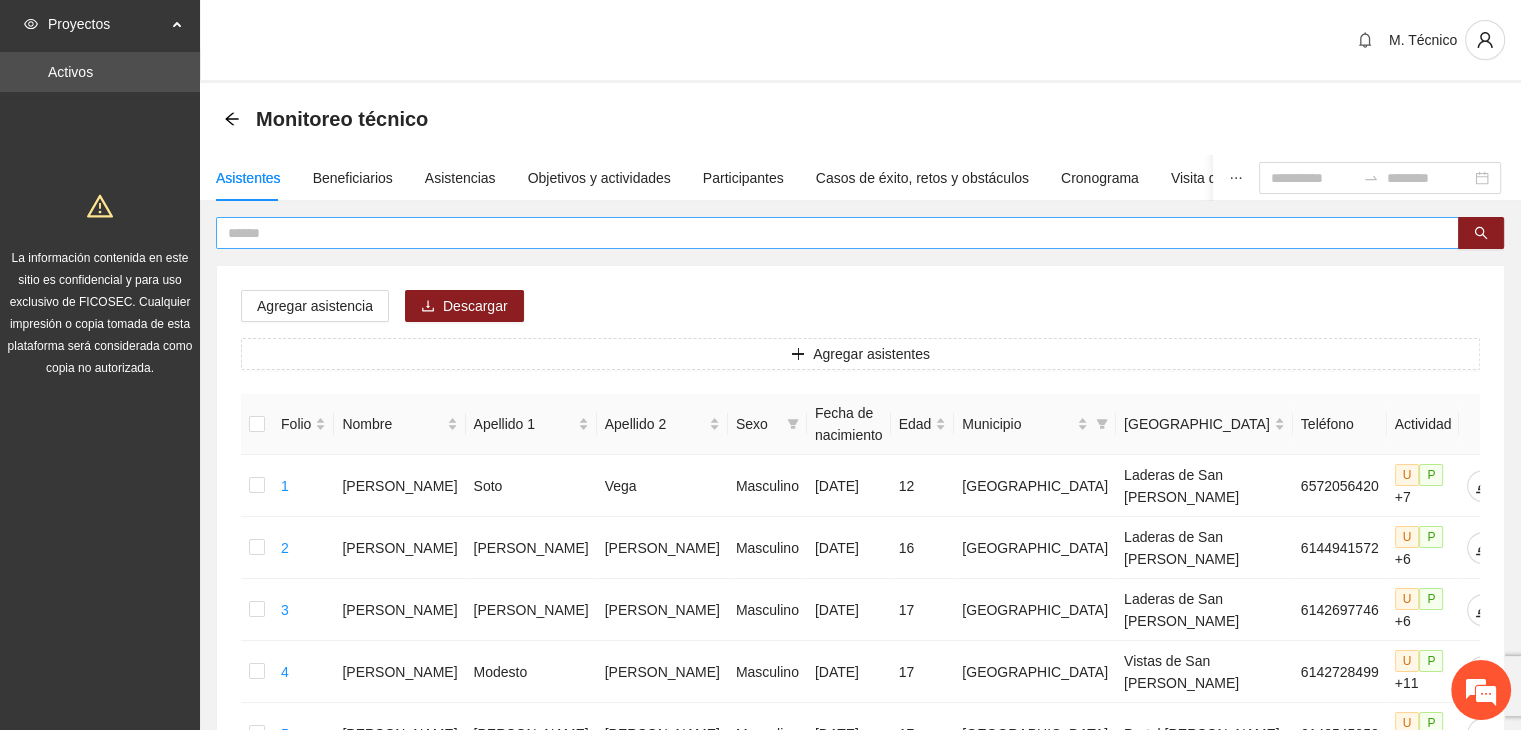 click at bounding box center [829, 233] 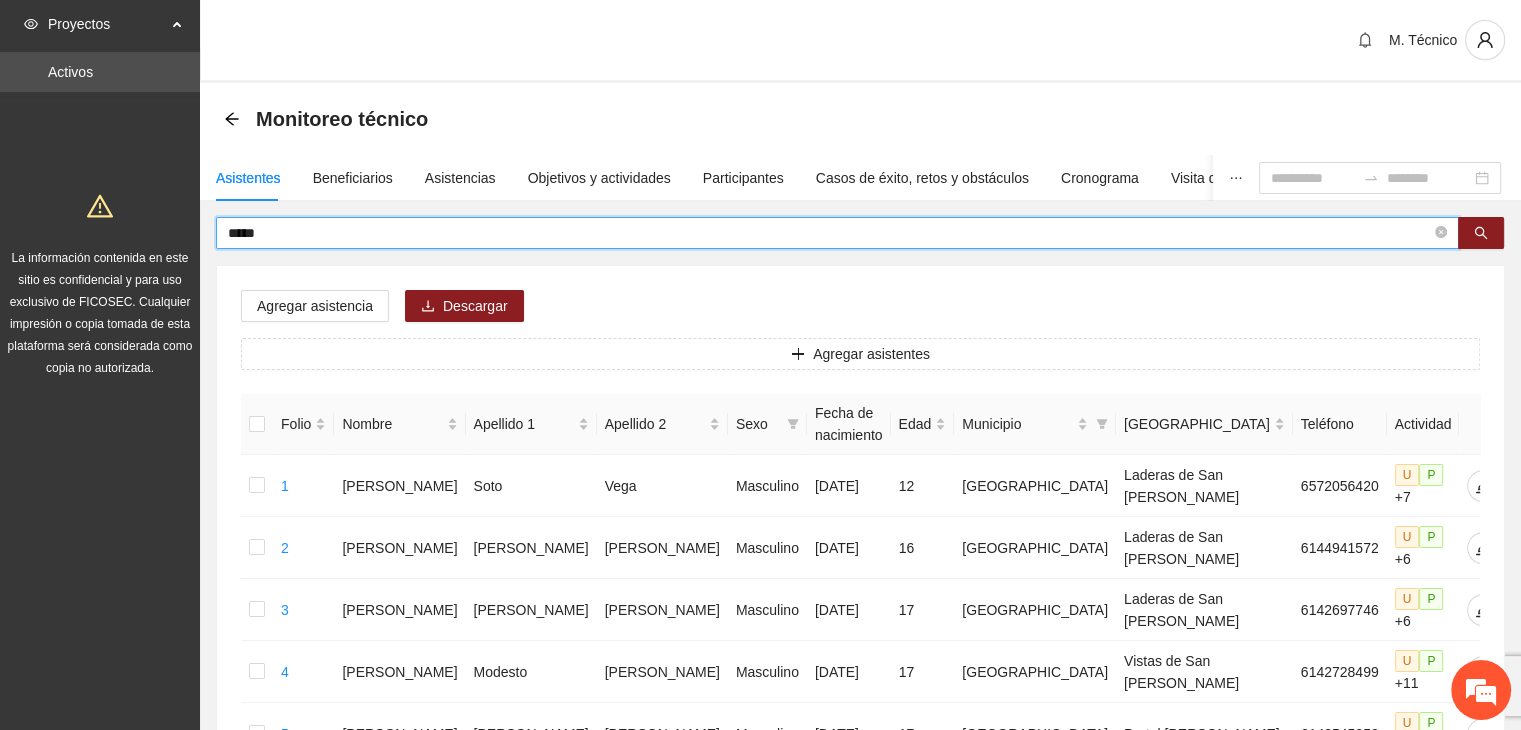 type on "*****" 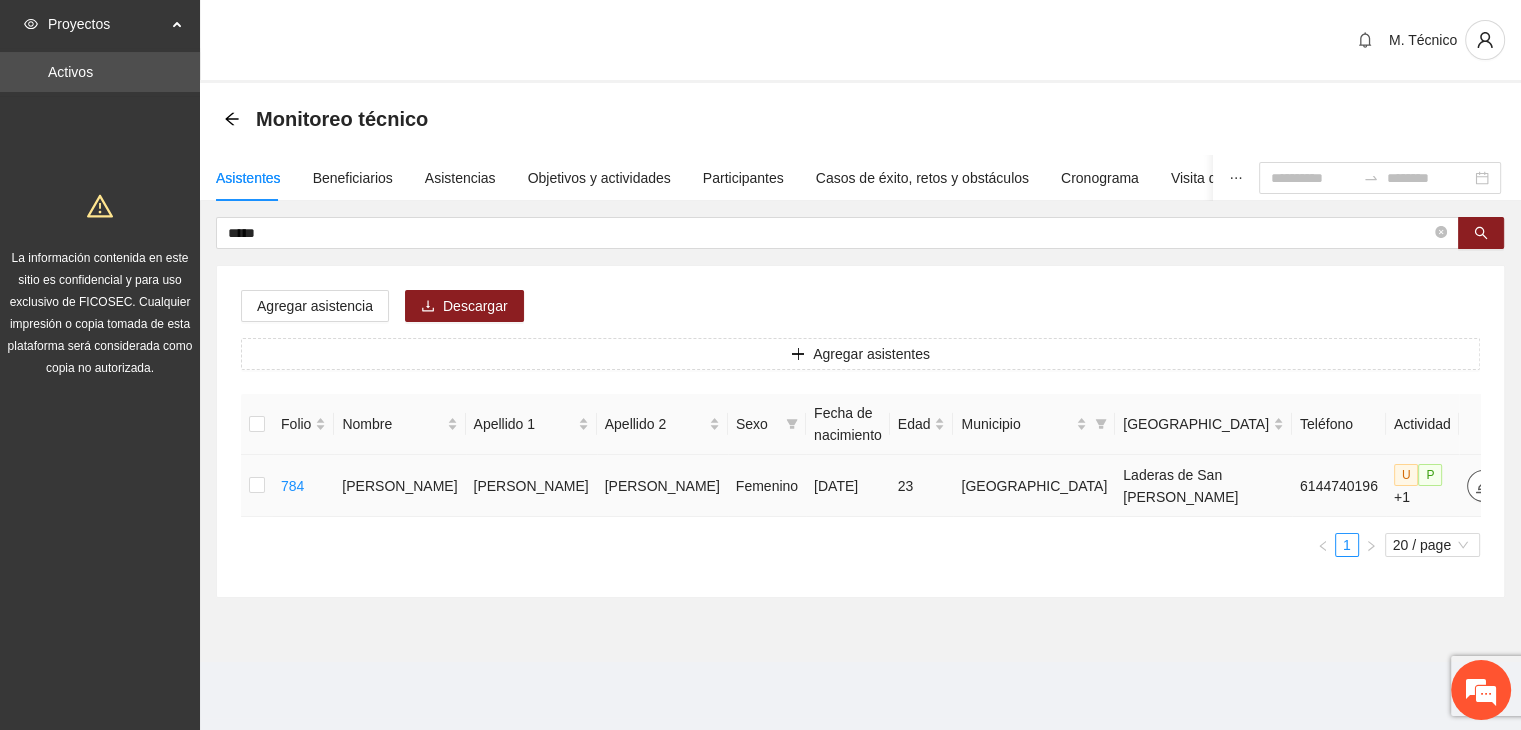 click at bounding box center (1483, 486) 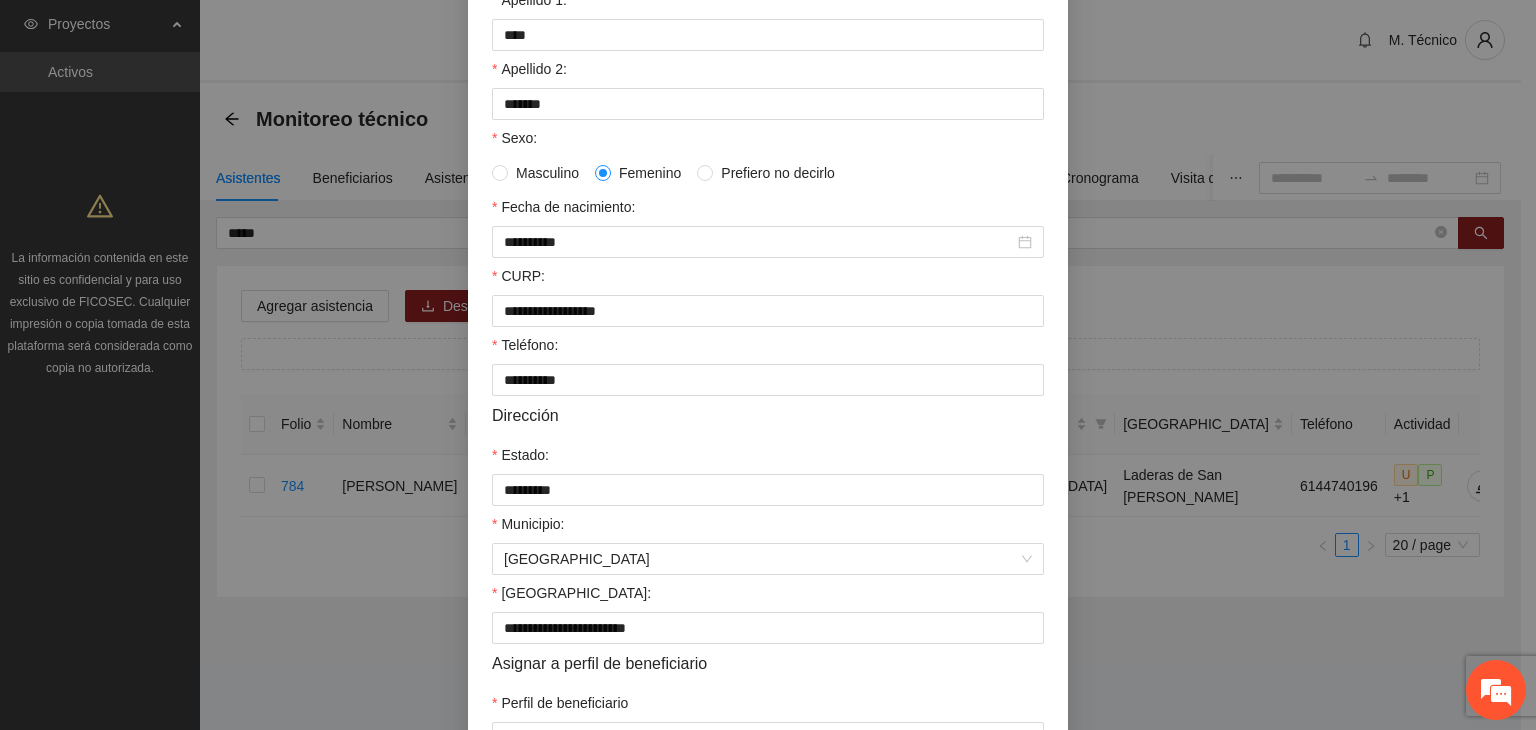 scroll, scrollTop: 200, scrollLeft: 0, axis: vertical 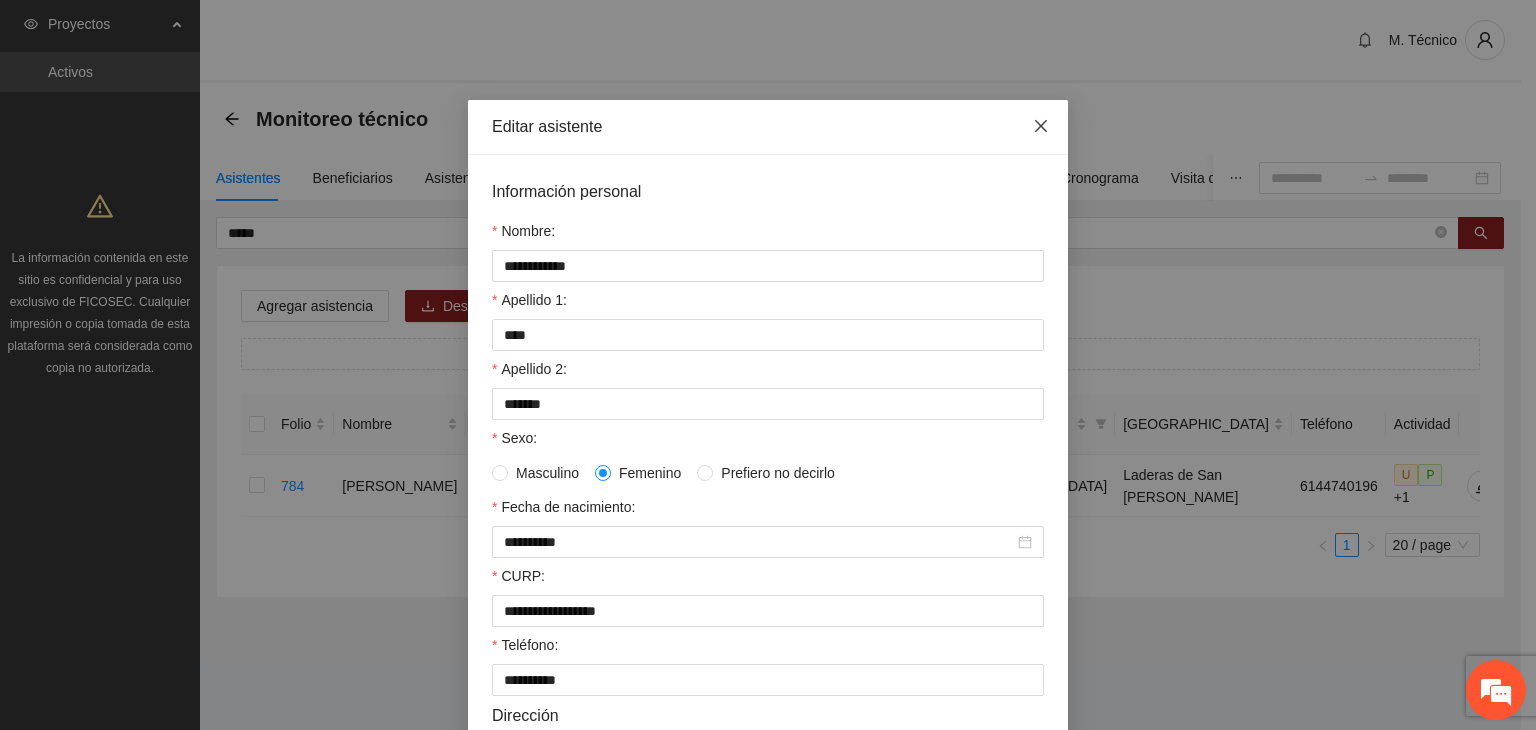 click 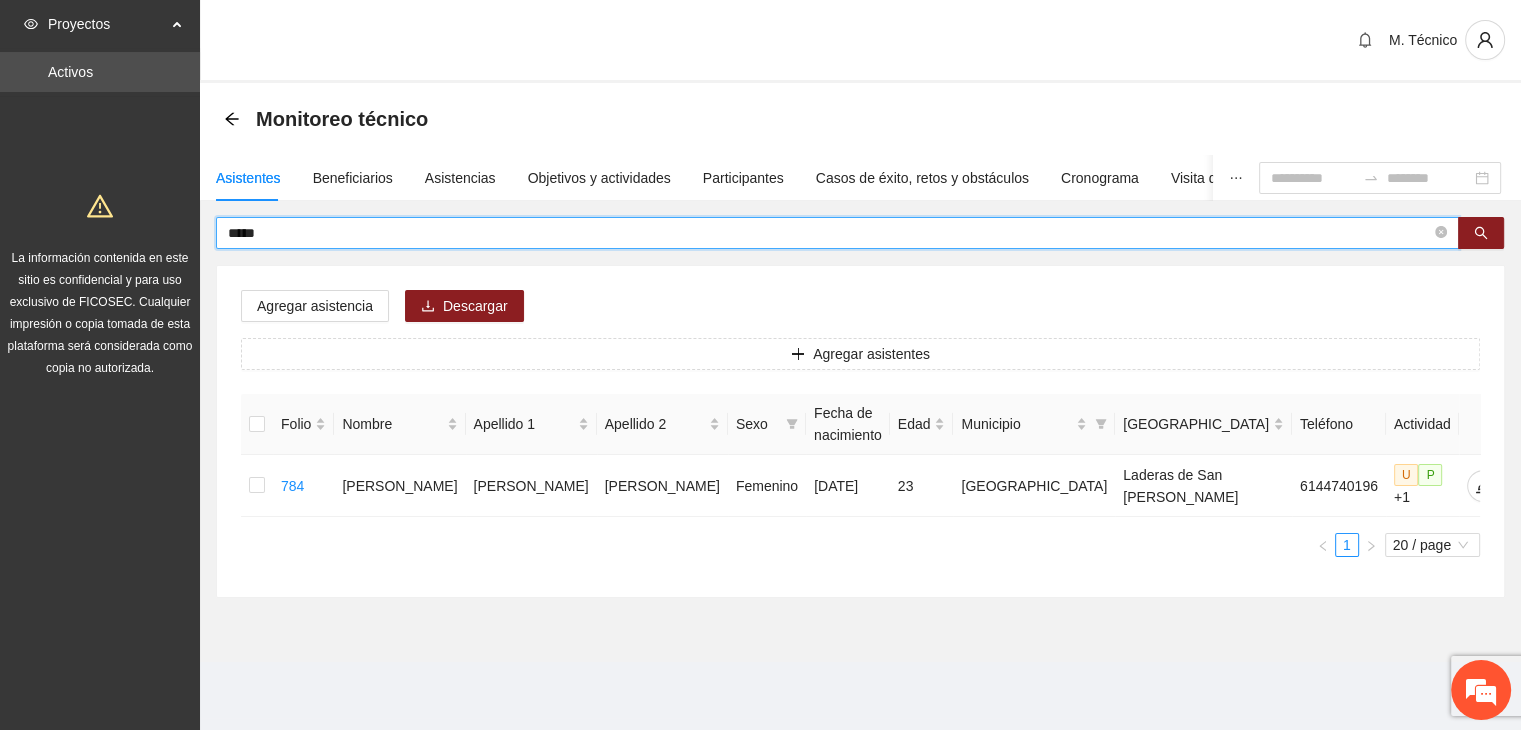 click on "*****" at bounding box center [829, 233] 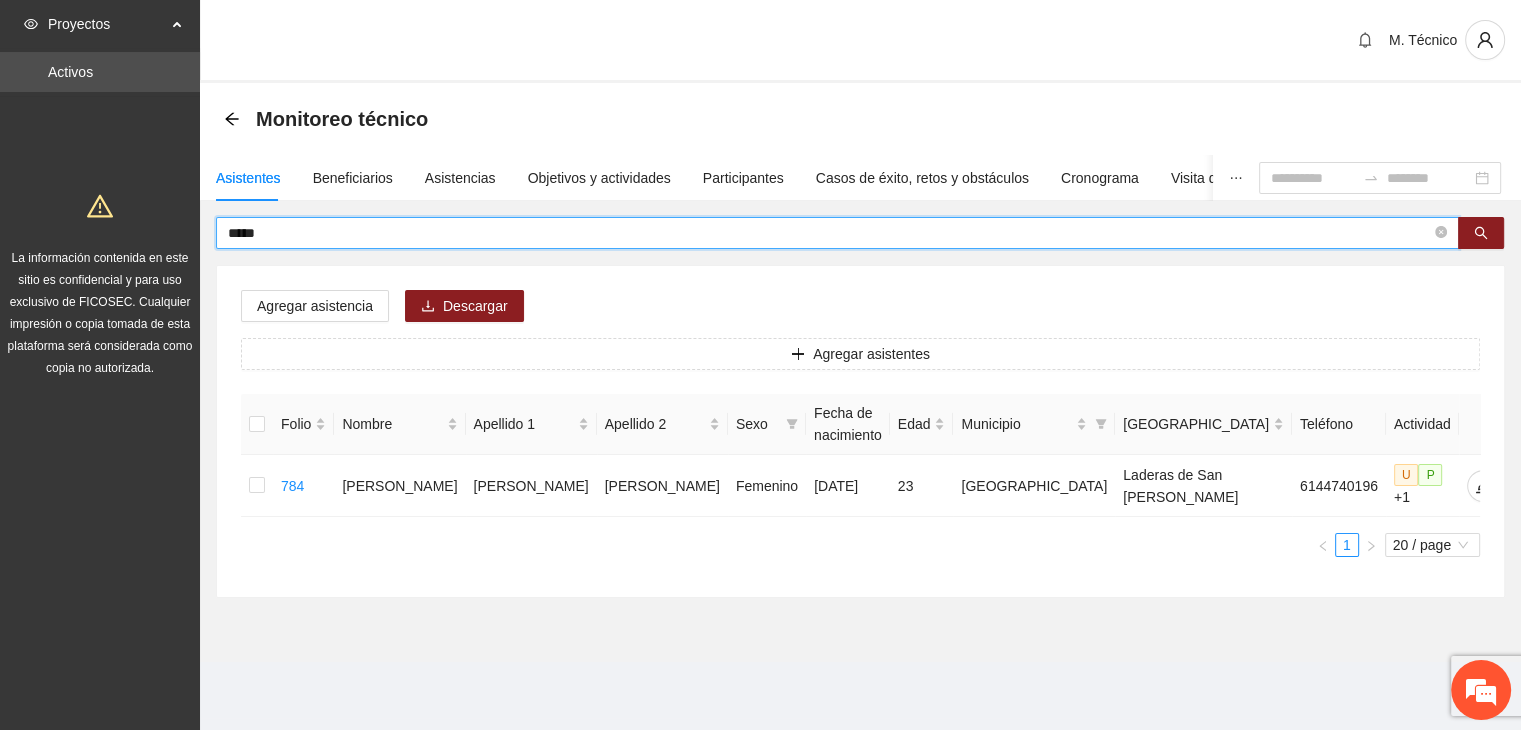 type on "*****" 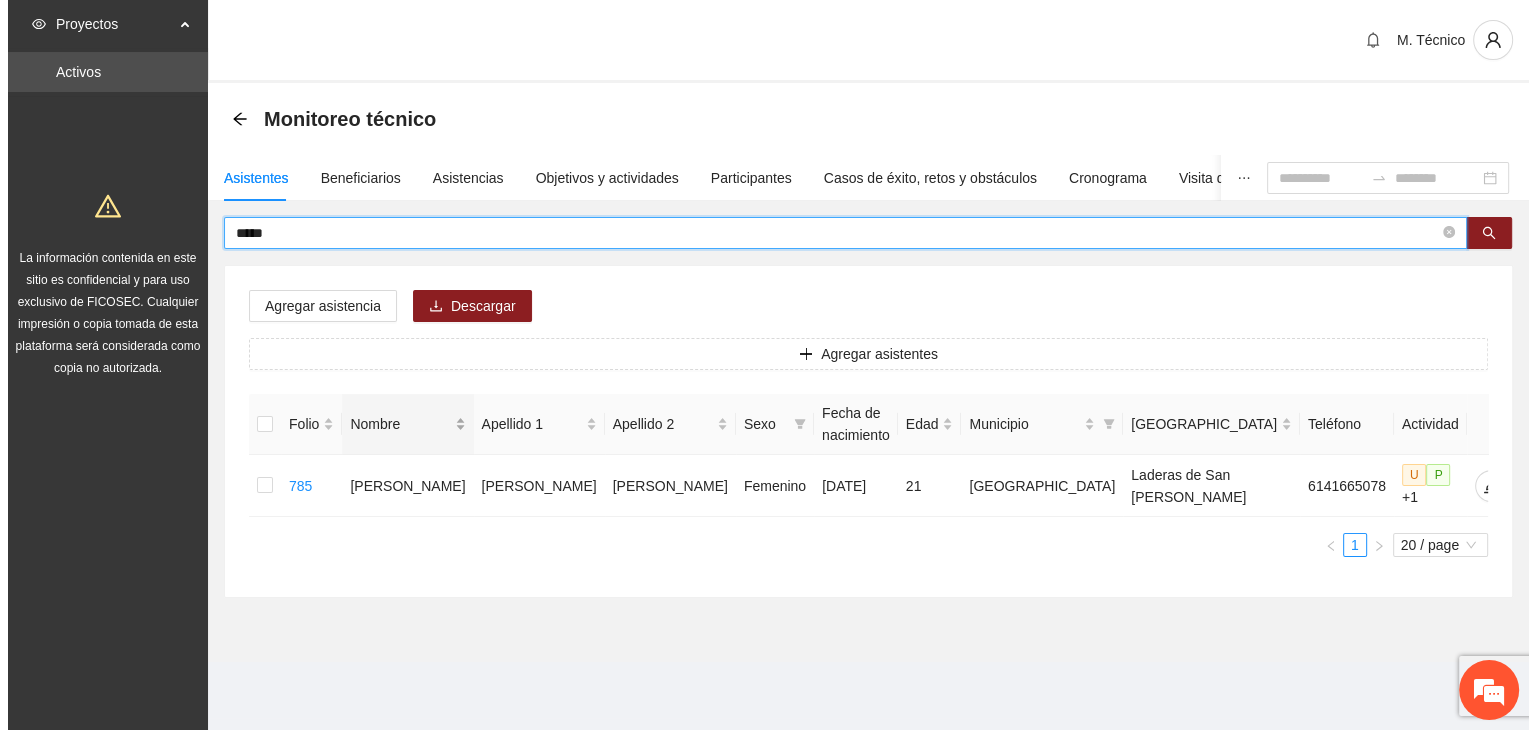 scroll, scrollTop: 8, scrollLeft: 0, axis: vertical 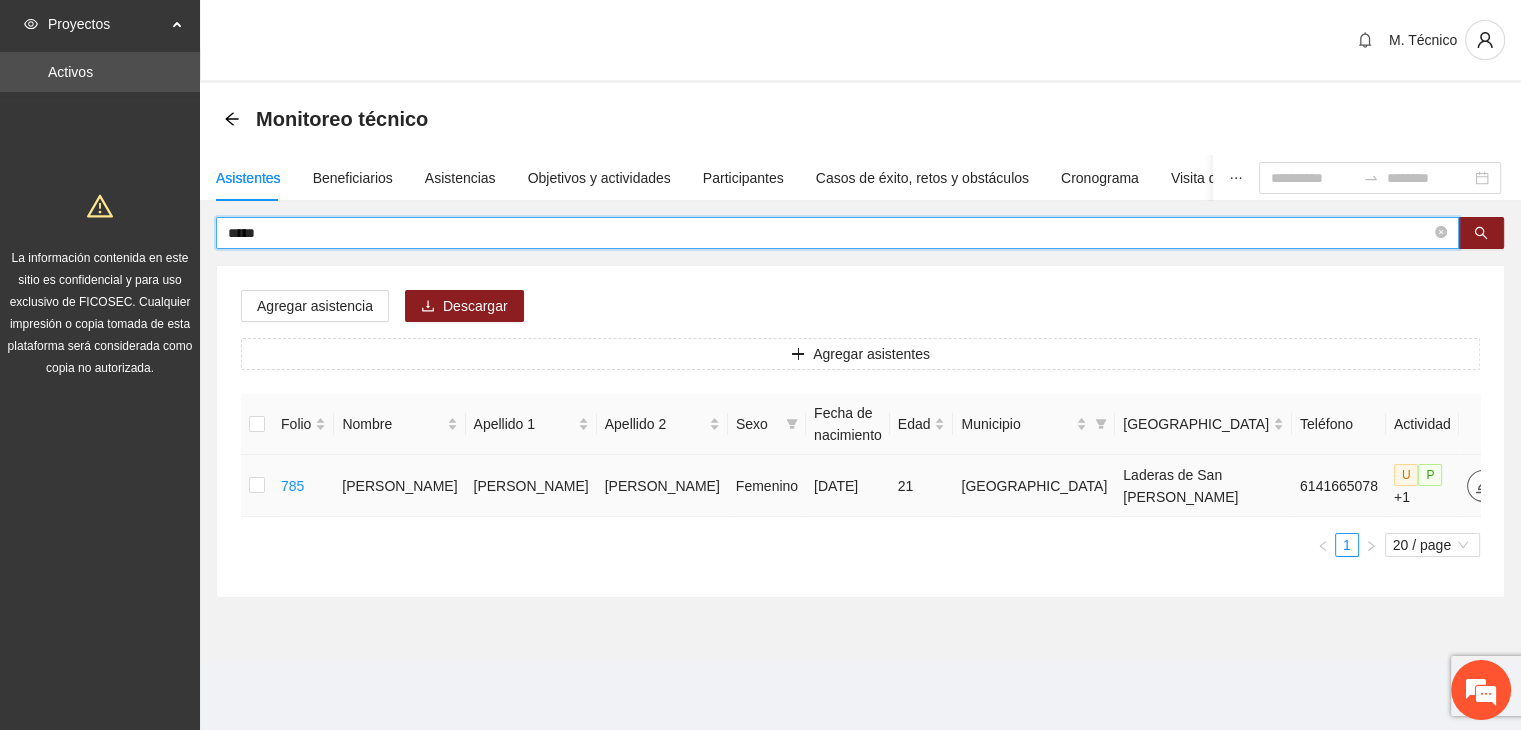 click at bounding box center [1483, 486] 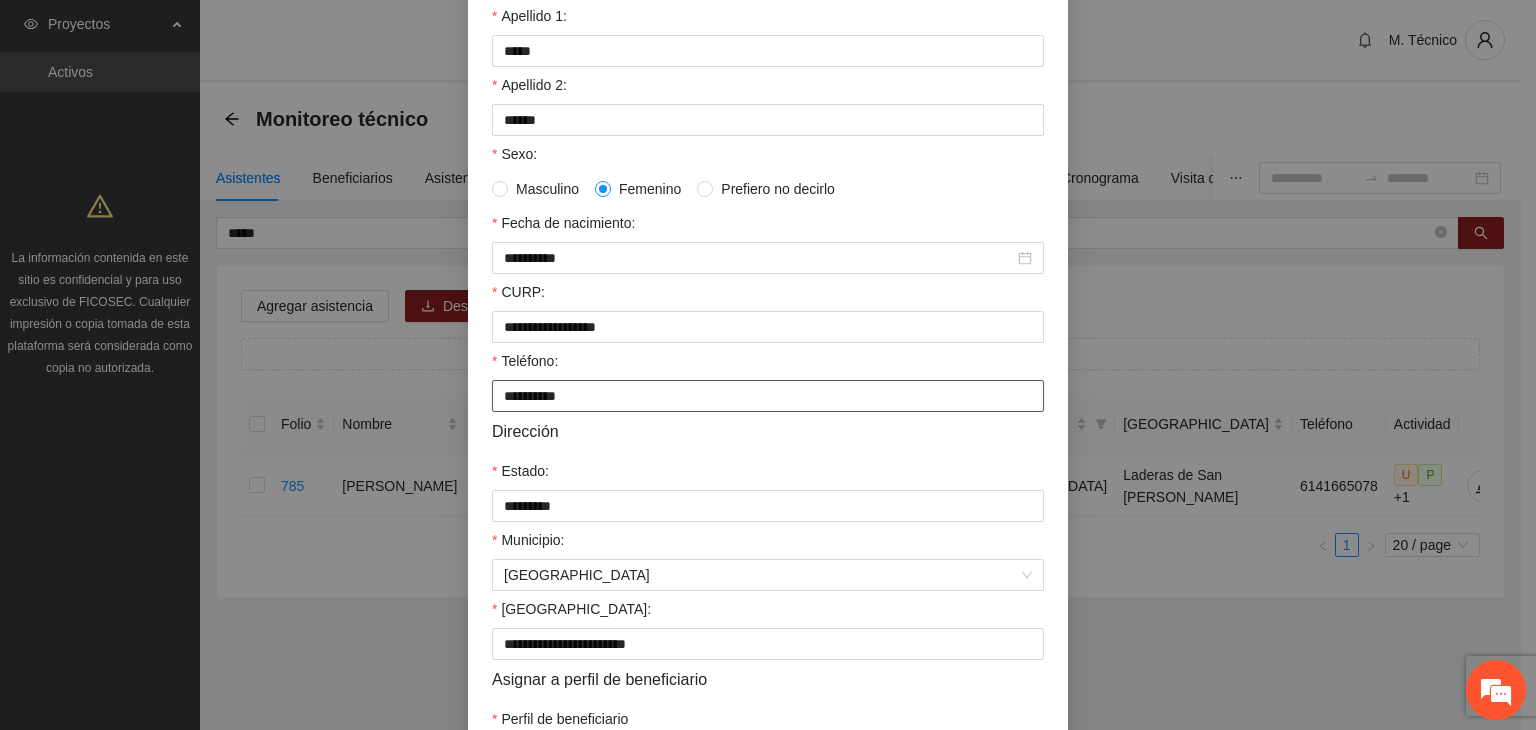 scroll, scrollTop: 400, scrollLeft: 0, axis: vertical 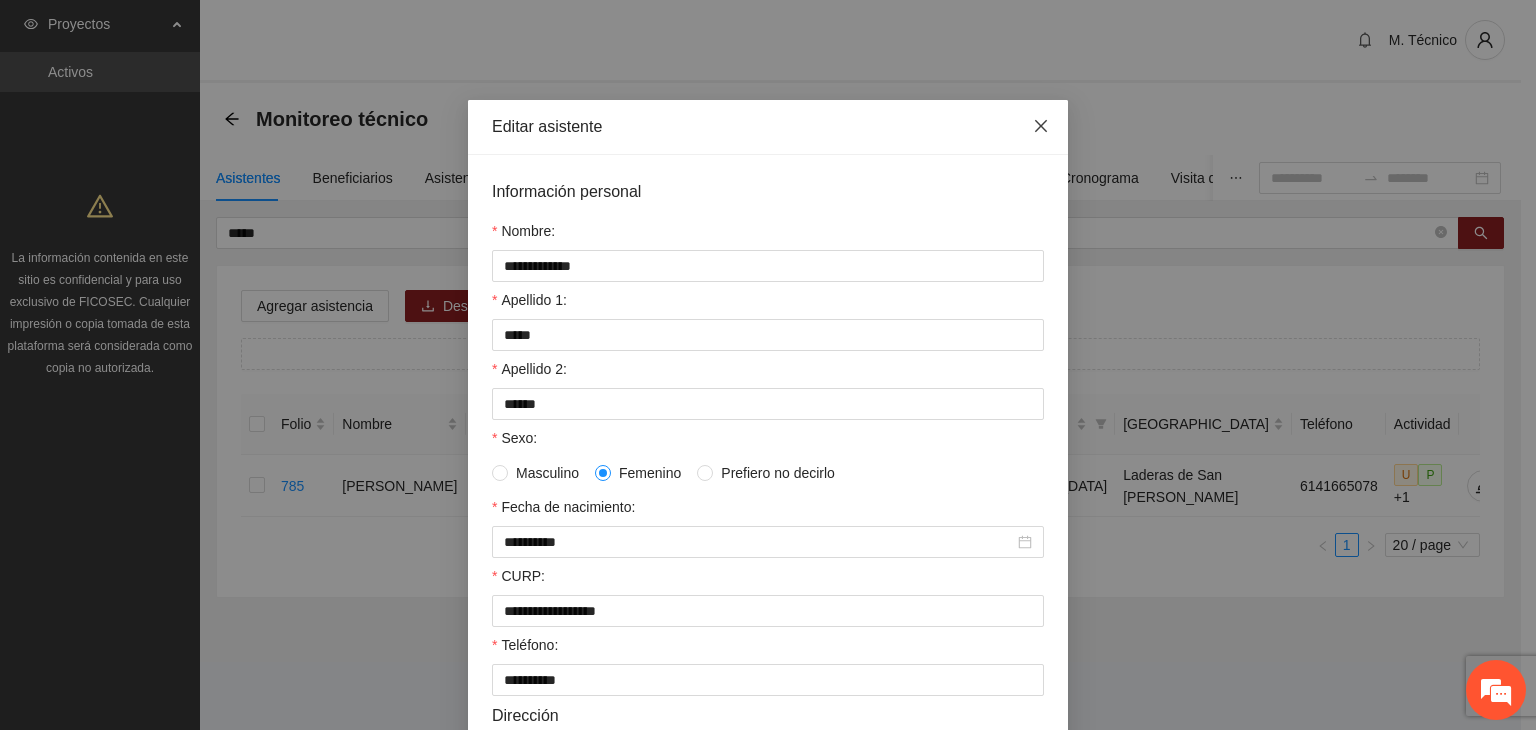 click 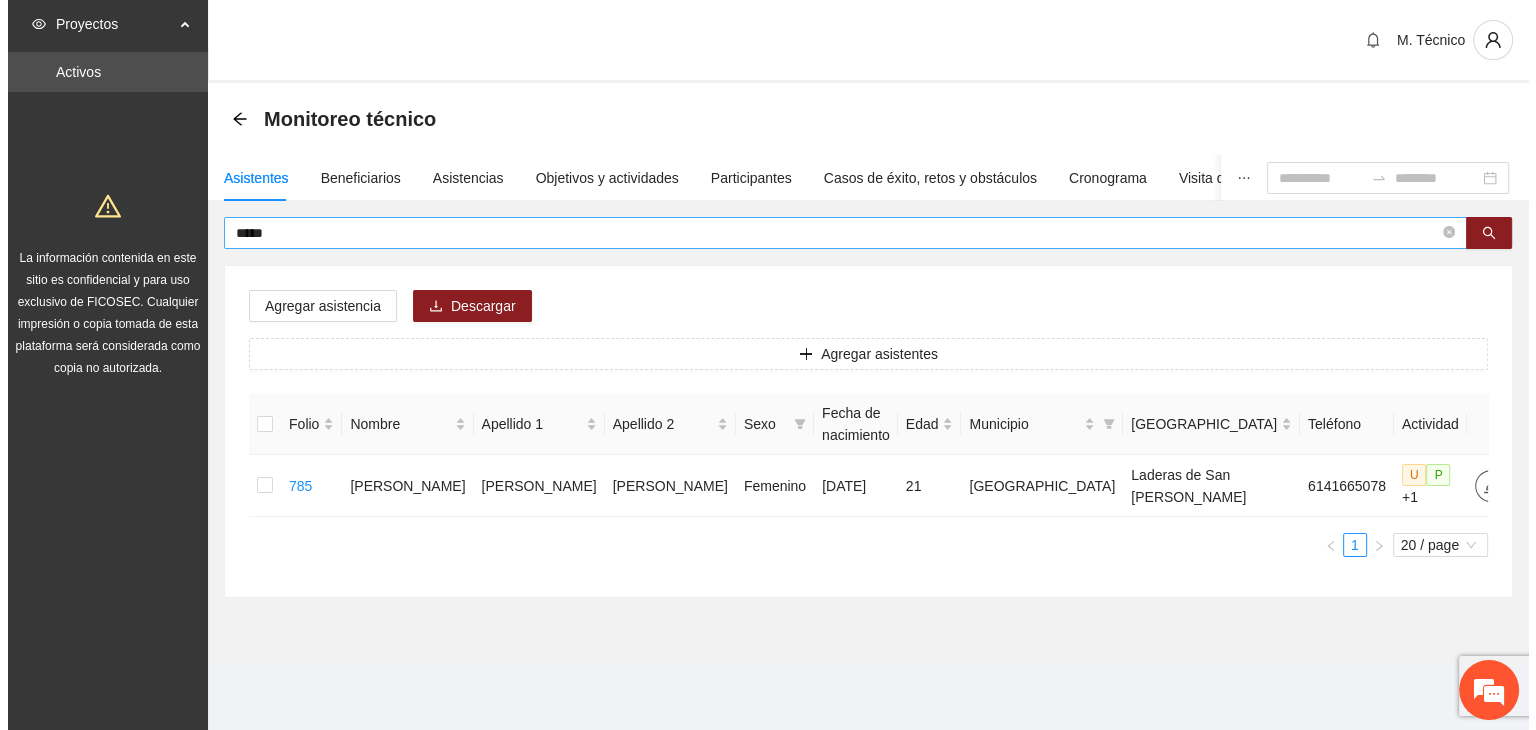 scroll, scrollTop: 0, scrollLeft: 0, axis: both 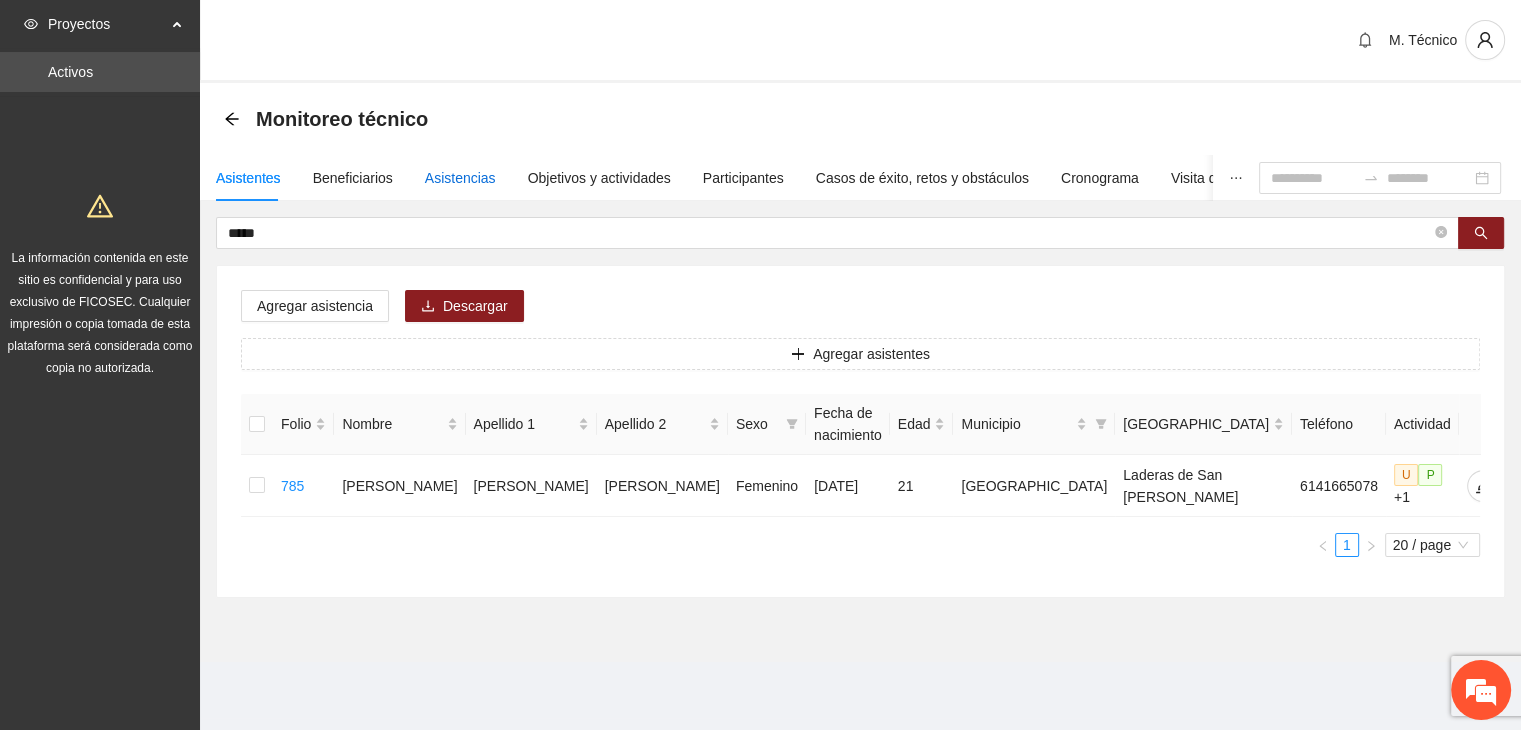 click on "Asistencias" at bounding box center (460, 178) 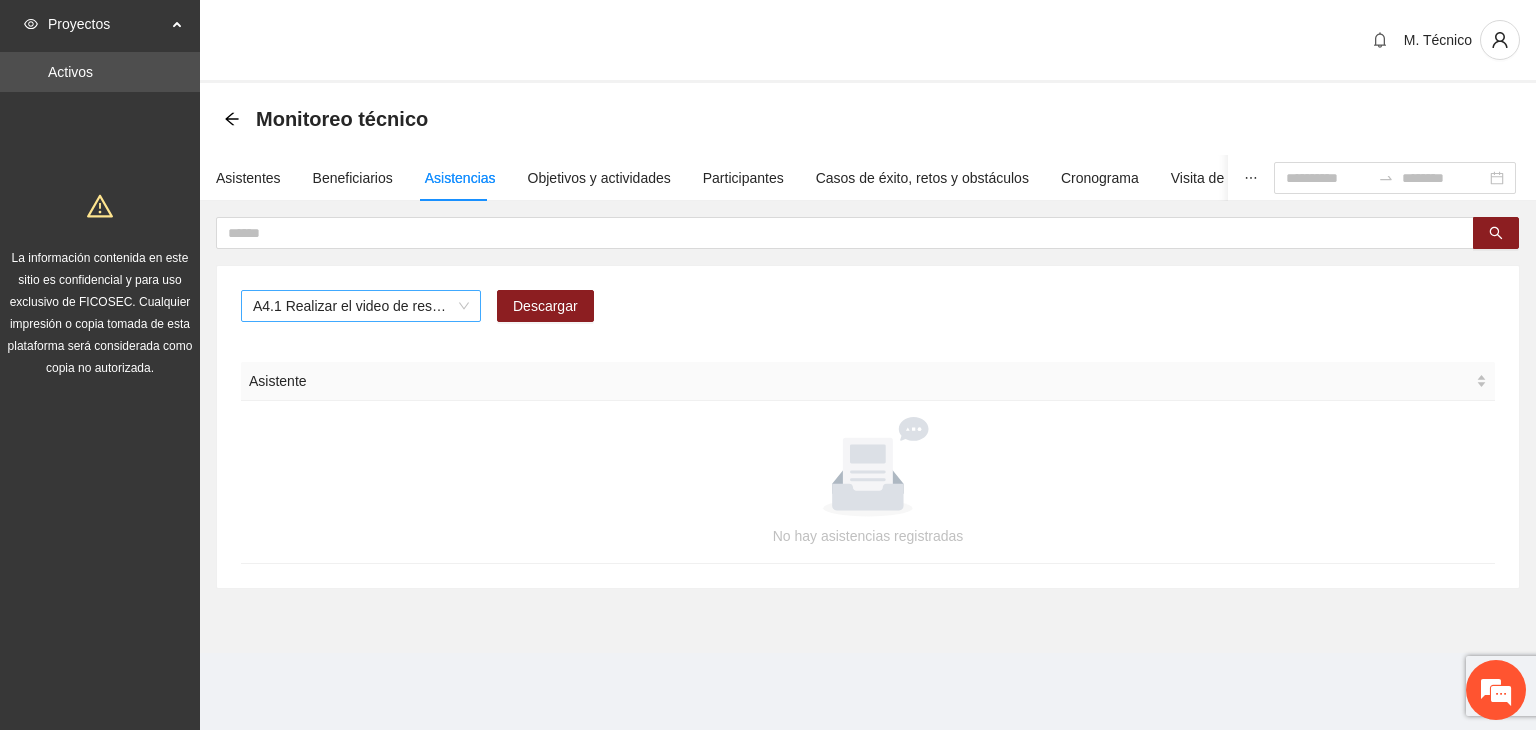 click on "A4.1 Realizar el video de resultados finales del proyecto." at bounding box center (361, 306) 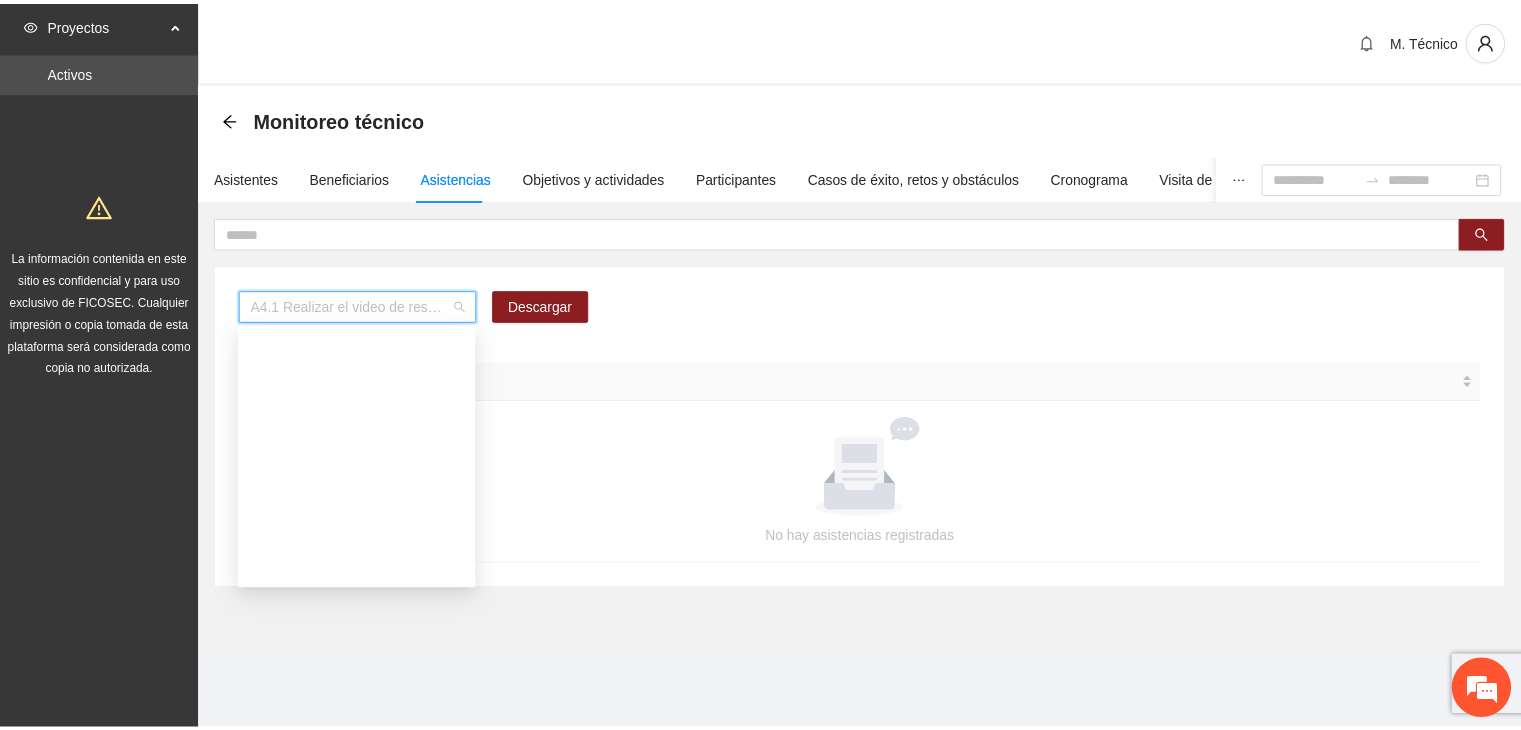 scroll, scrollTop: 552, scrollLeft: 0, axis: vertical 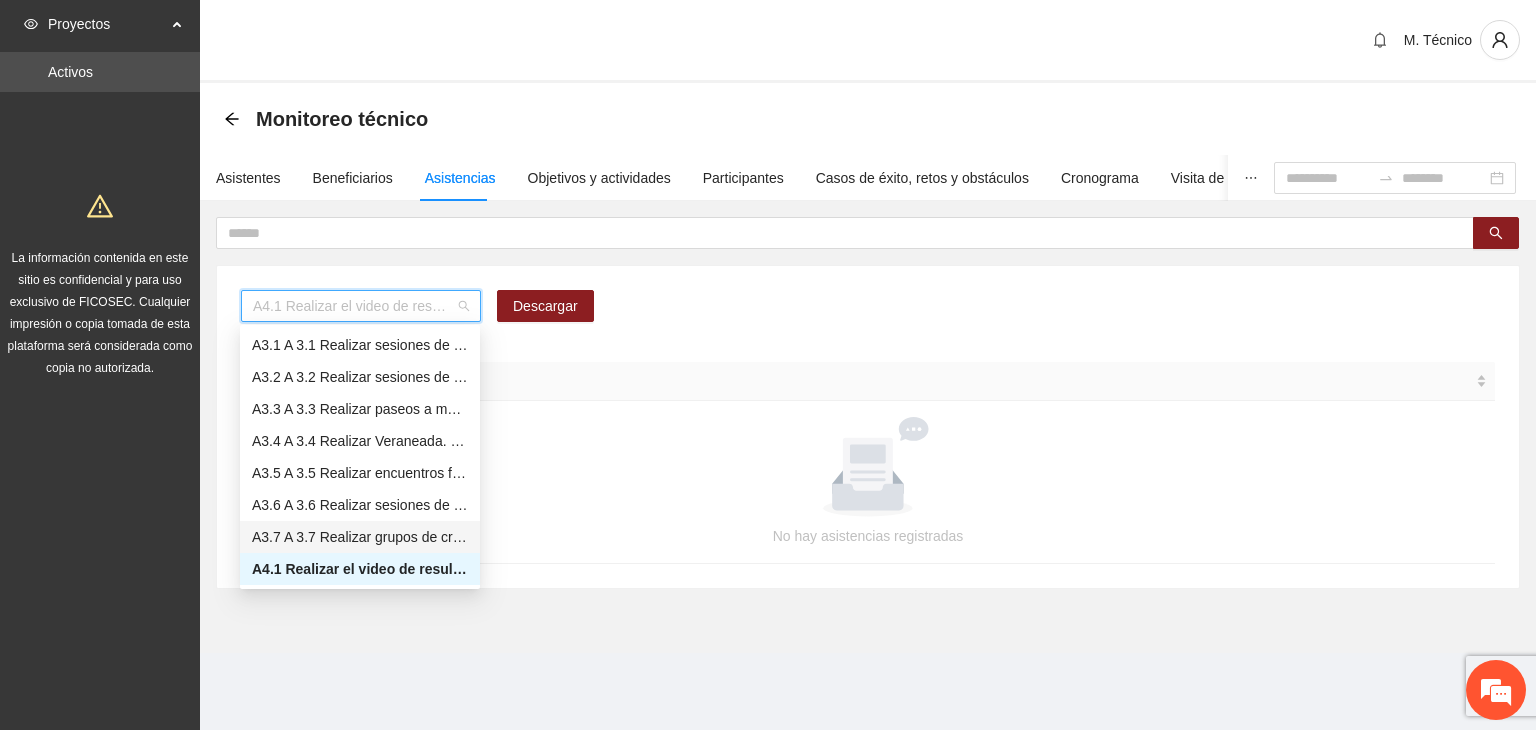click on "A3.7 A 3.7 Realizar grupos de crecimiento personal. Va [PERSON_NAME]" at bounding box center [360, 537] 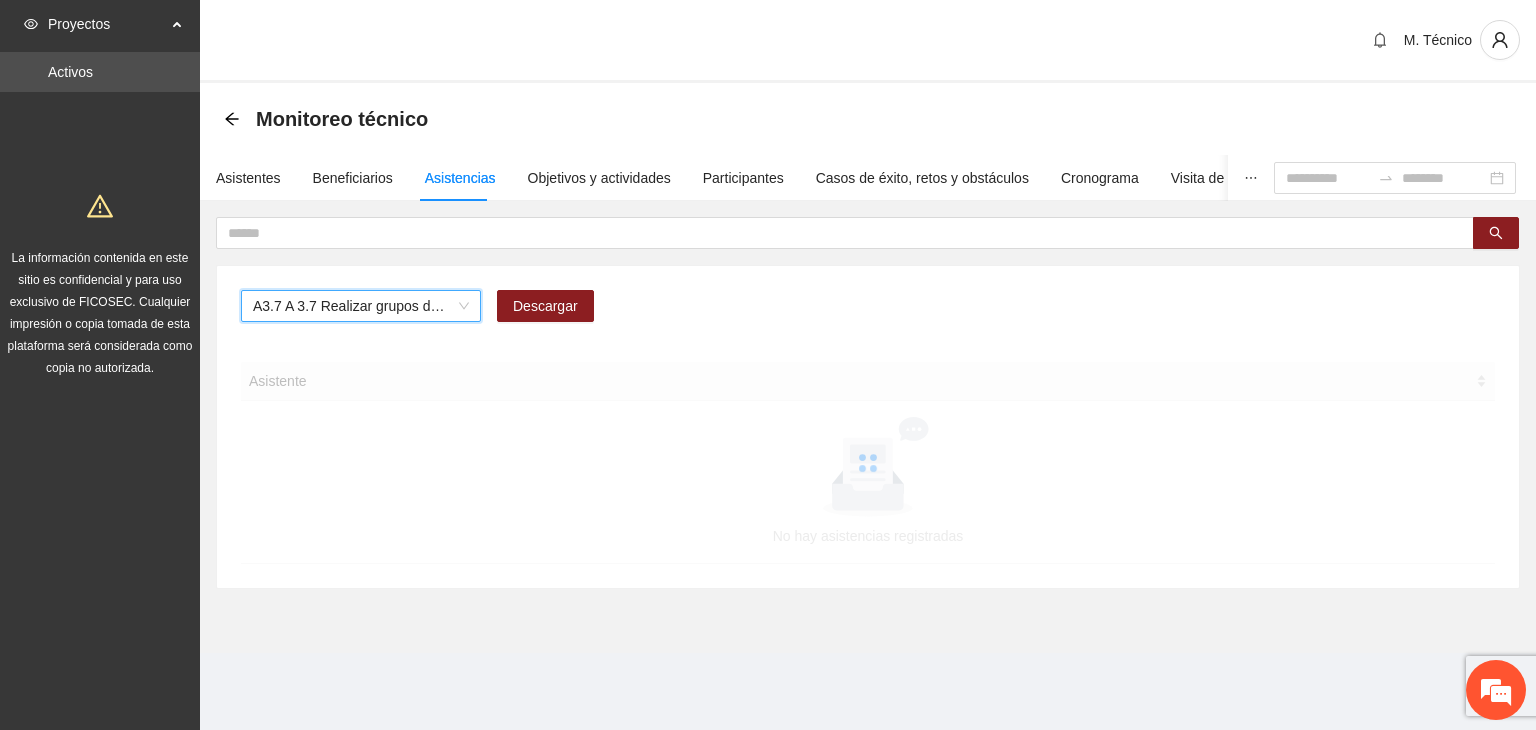 click on "A3.7 A 3.7 Realizar grupos de crecimiento personal. Va [PERSON_NAME]" at bounding box center (361, 306) 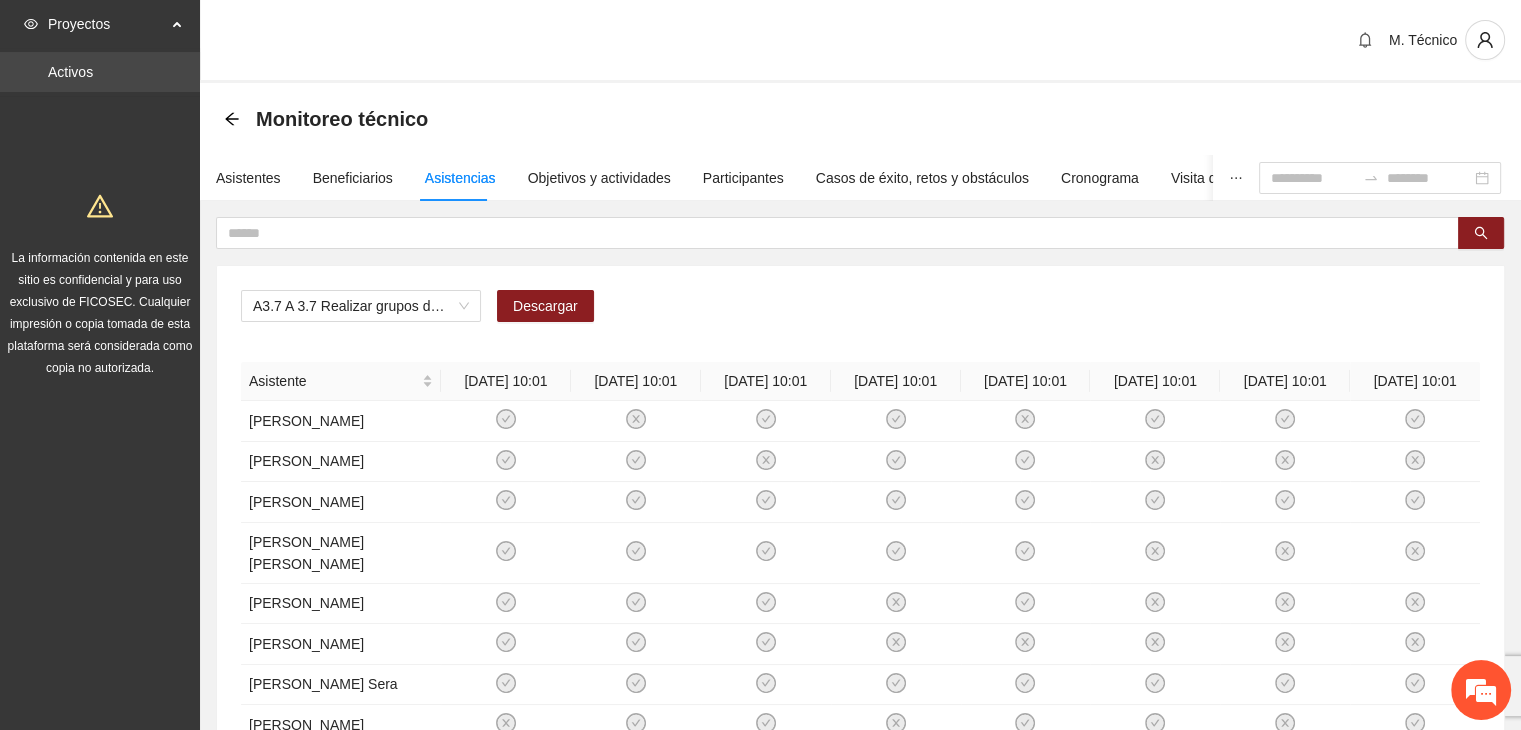 click on "Activos" at bounding box center (70, 72) 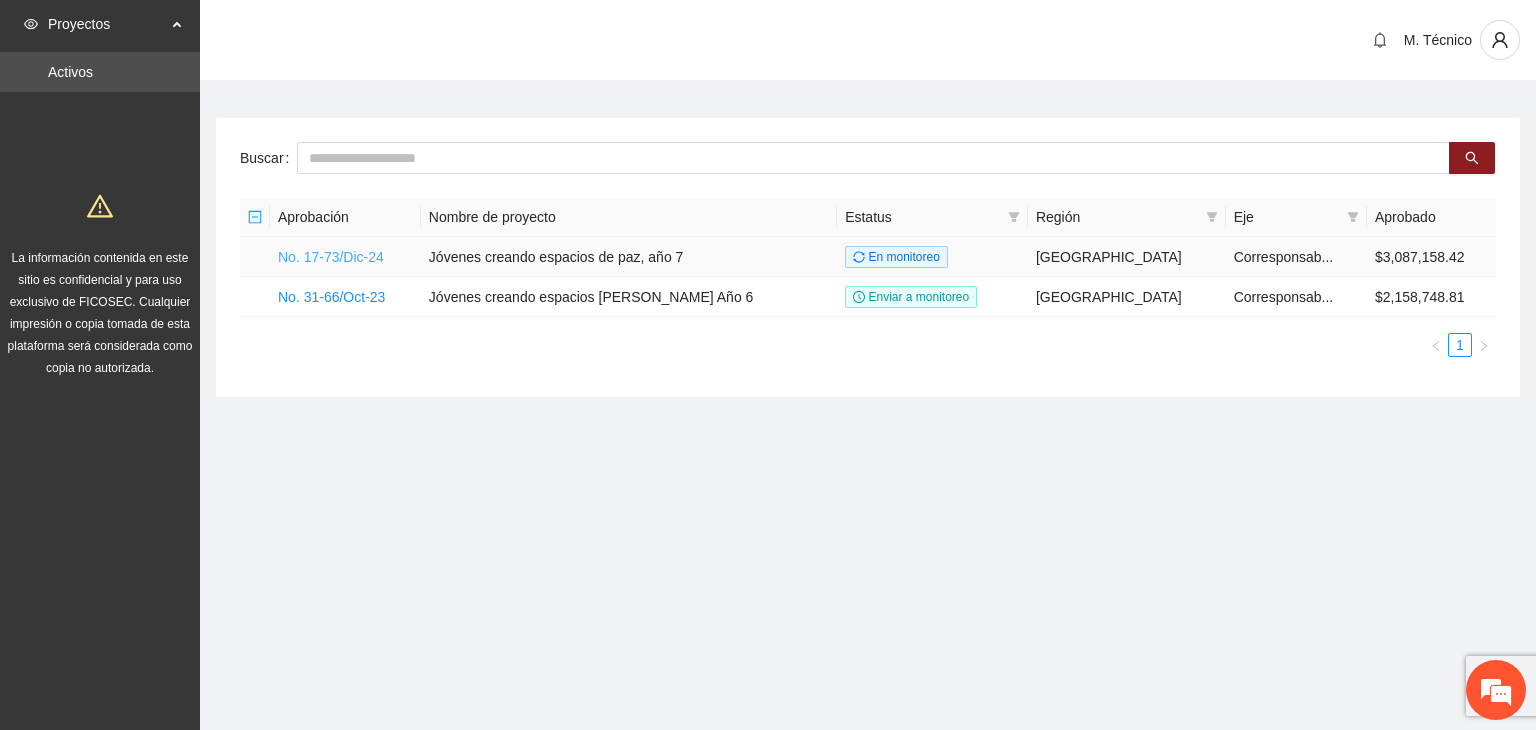 click on "No. 17-73/Dic-24" at bounding box center [331, 257] 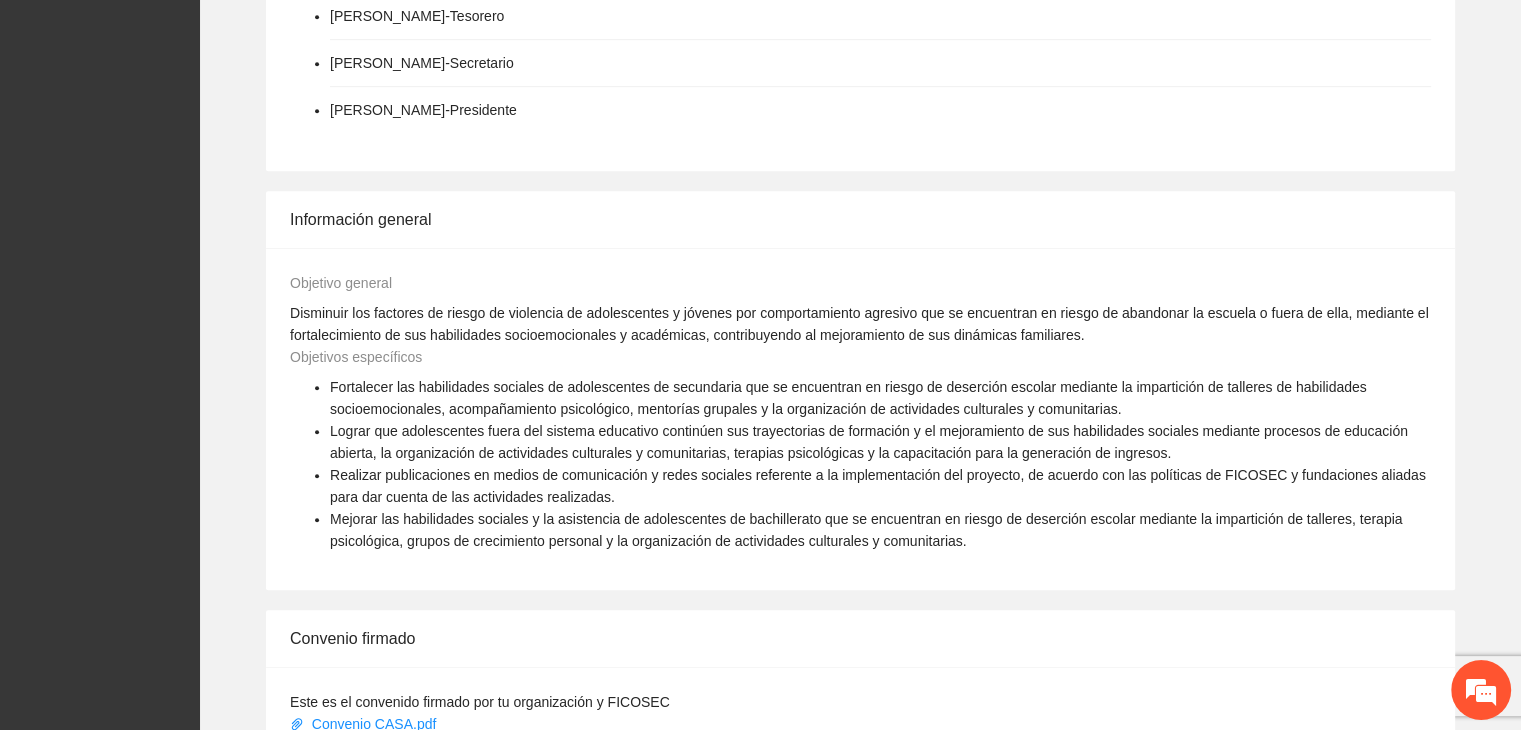 scroll, scrollTop: 1540, scrollLeft: 0, axis: vertical 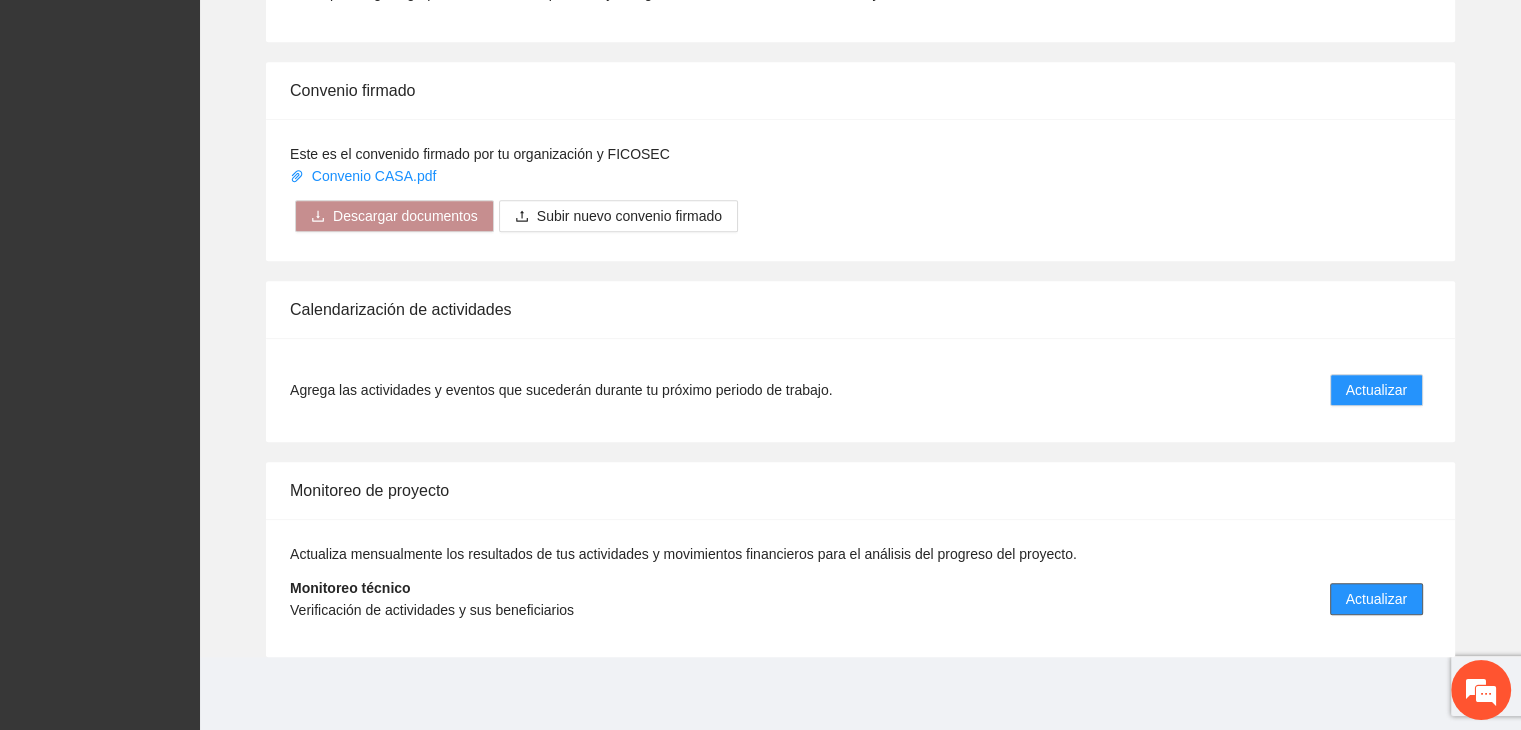 click on "Actualizar" at bounding box center (1376, 599) 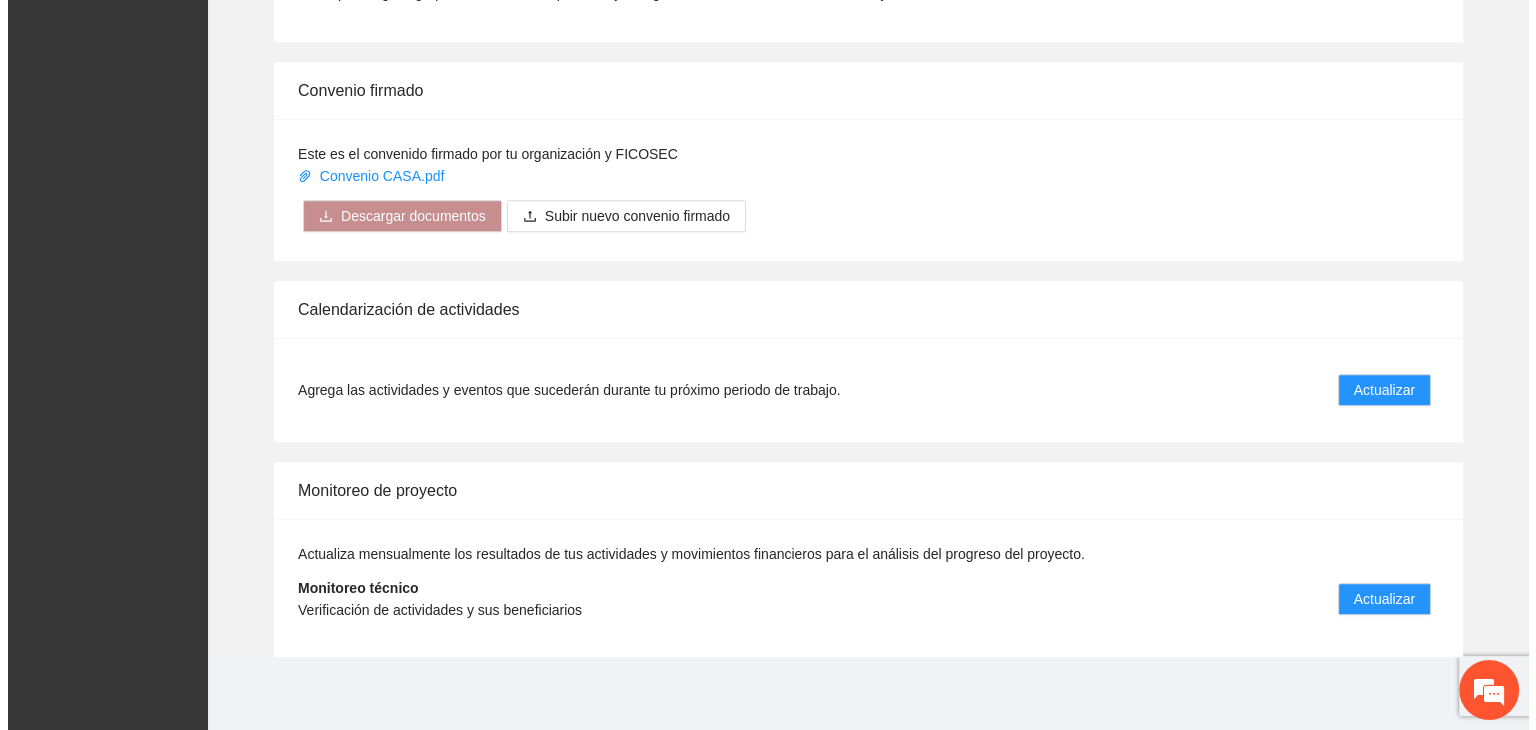 scroll, scrollTop: 0, scrollLeft: 0, axis: both 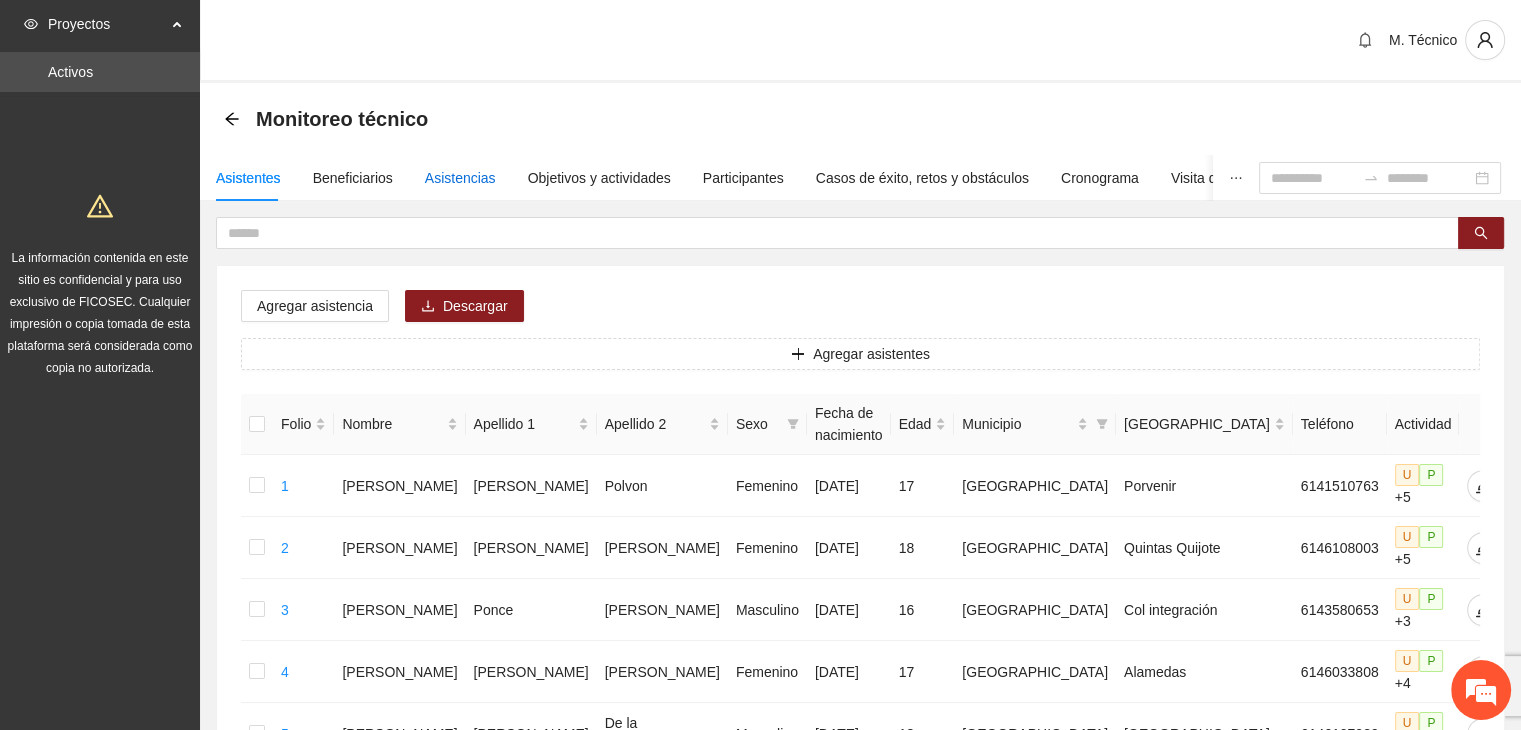 click on "Asistencias" at bounding box center (460, 178) 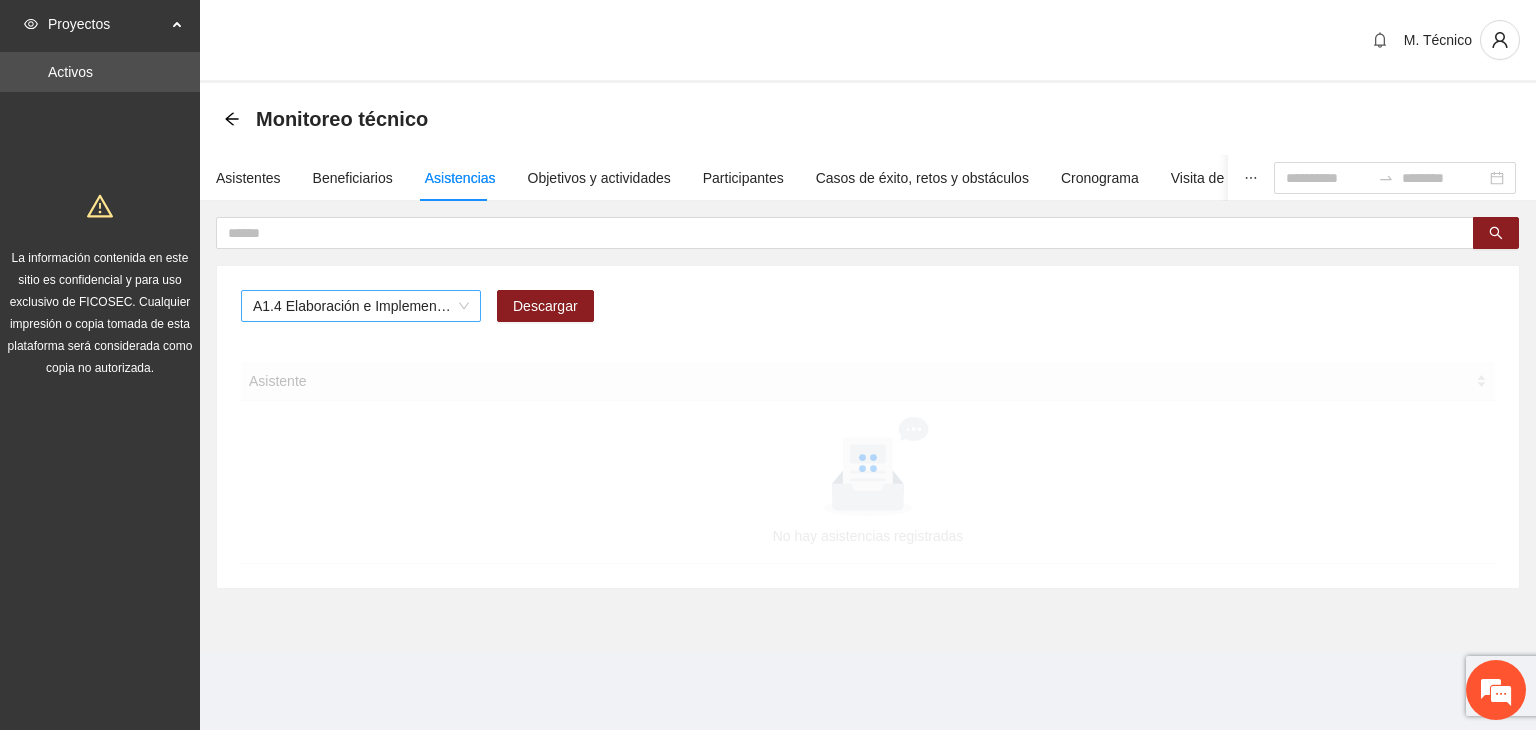 click on "A1.4 Elaboración e Implementación de Proyectos Juveniles" at bounding box center (361, 306) 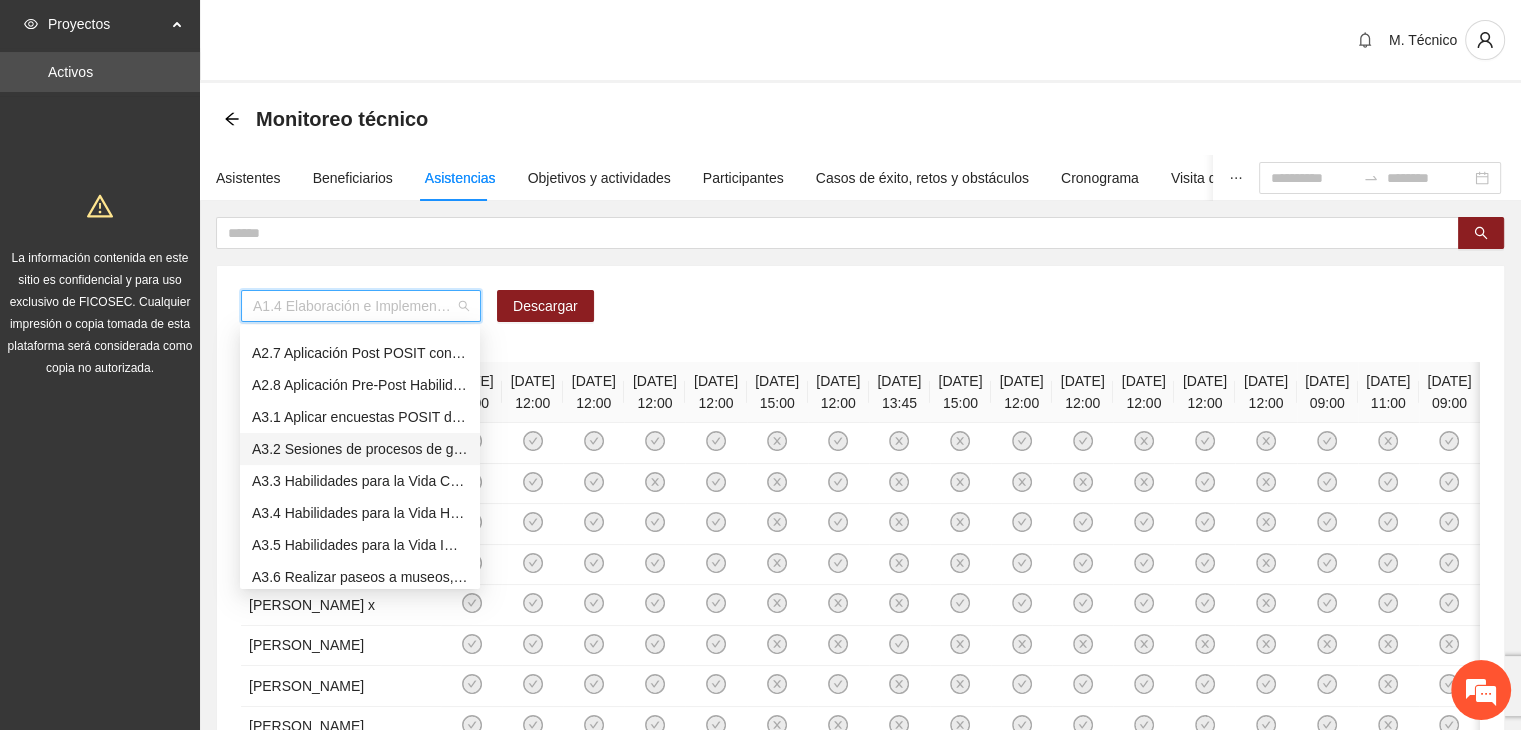 scroll, scrollTop: 800, scrollLeft: 0, axis: vertical 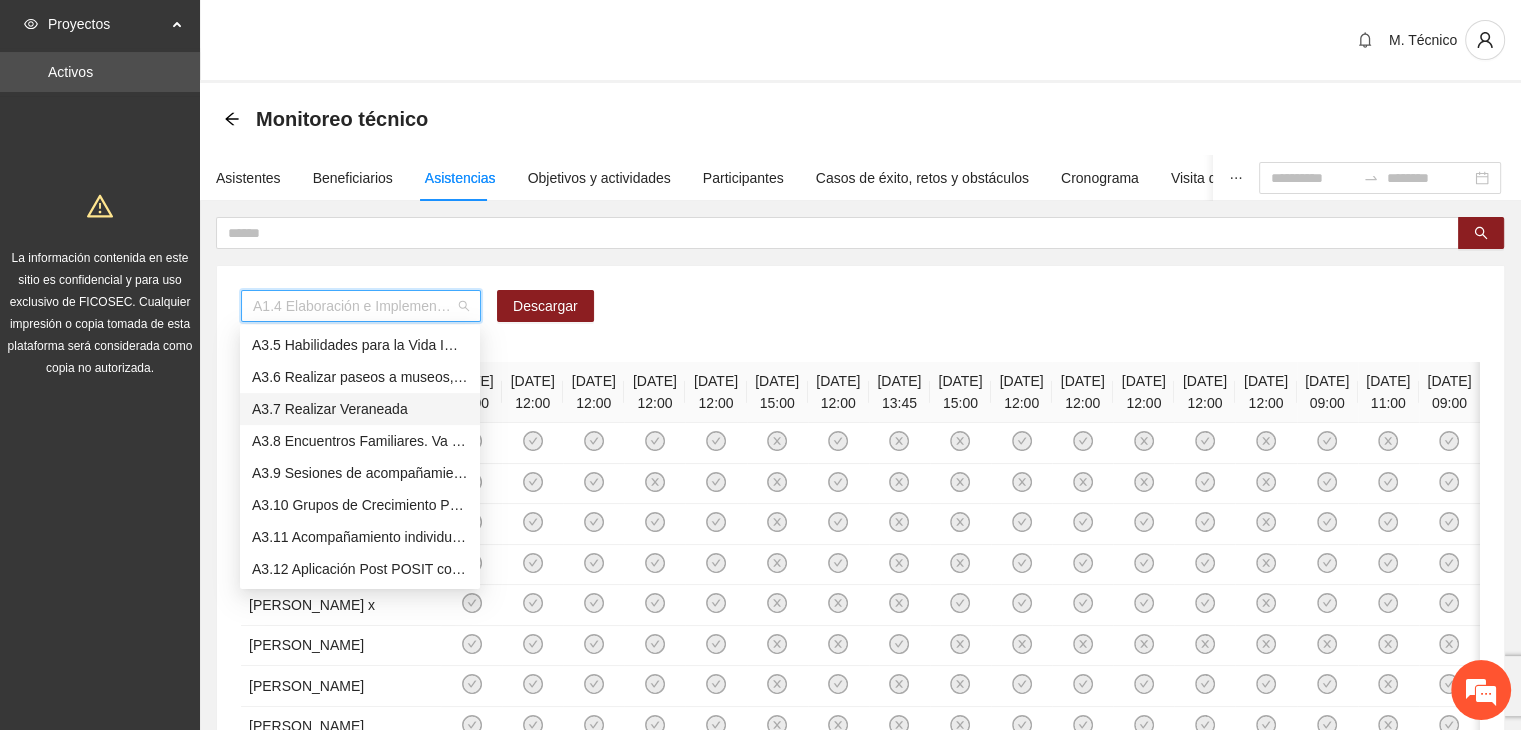 click on "A3.7 Realizar Veraneada" at bounding box center [360, 409] 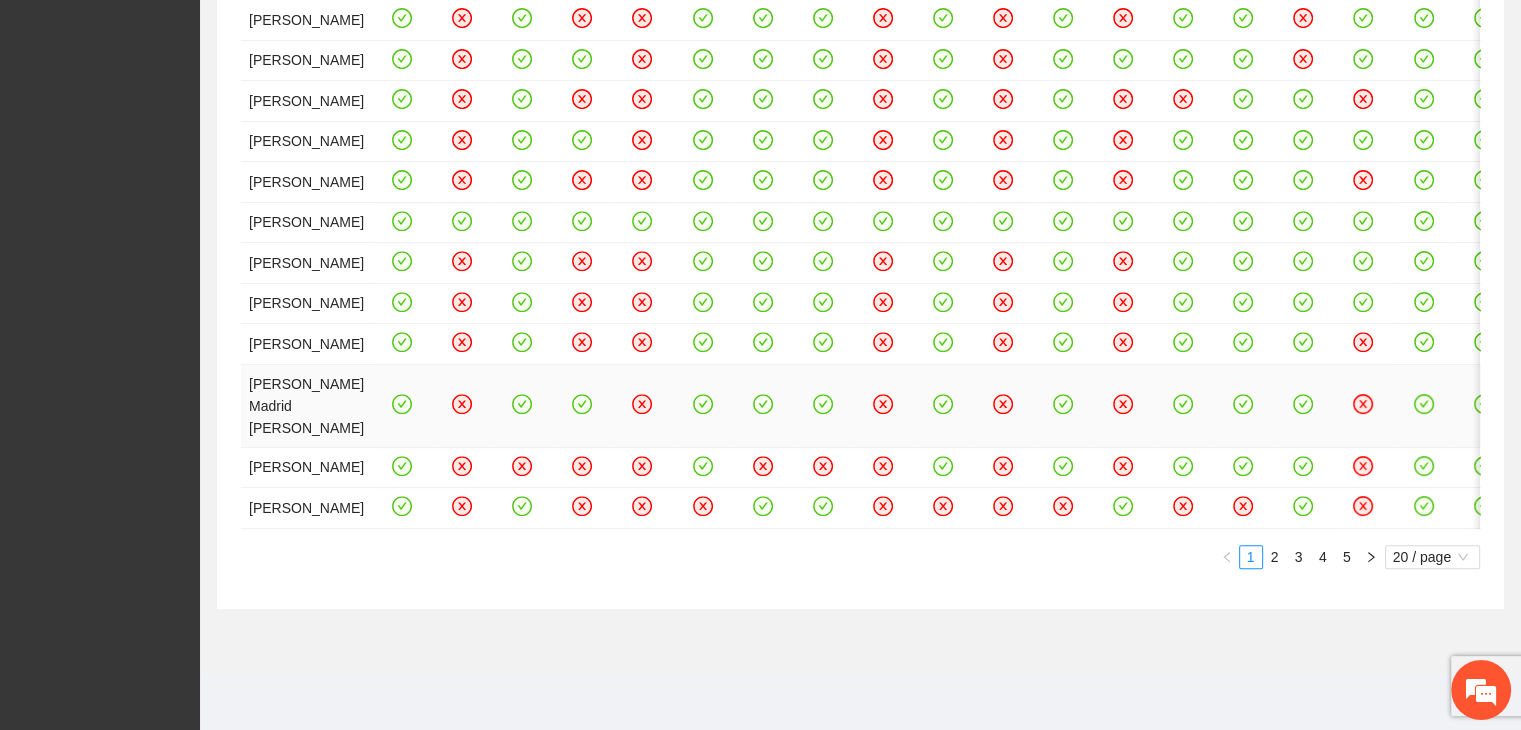 scroll, scrollTop: 1784, scrollLeft: 0, axis: vertical 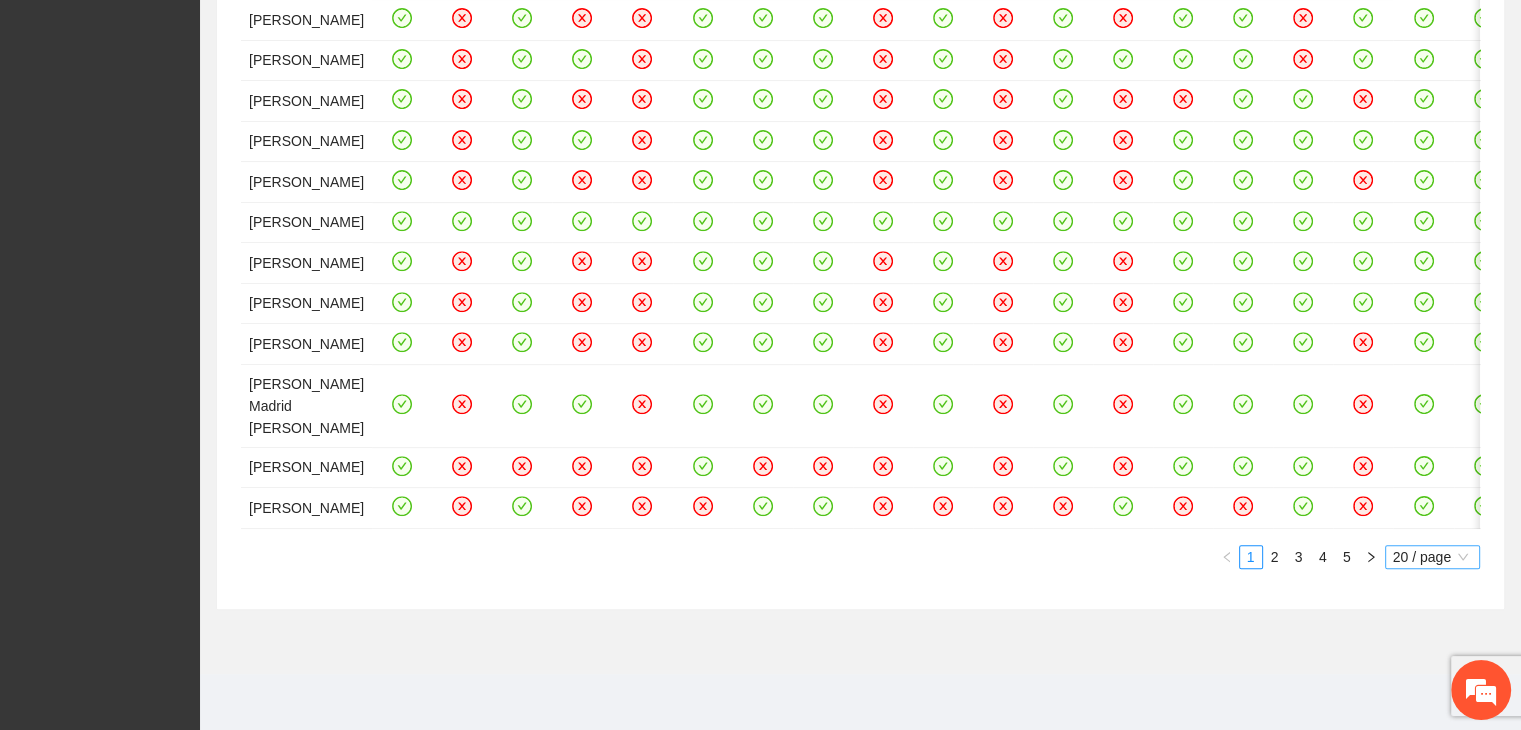 click on "20 / page" at bounding box center [1432, 557] 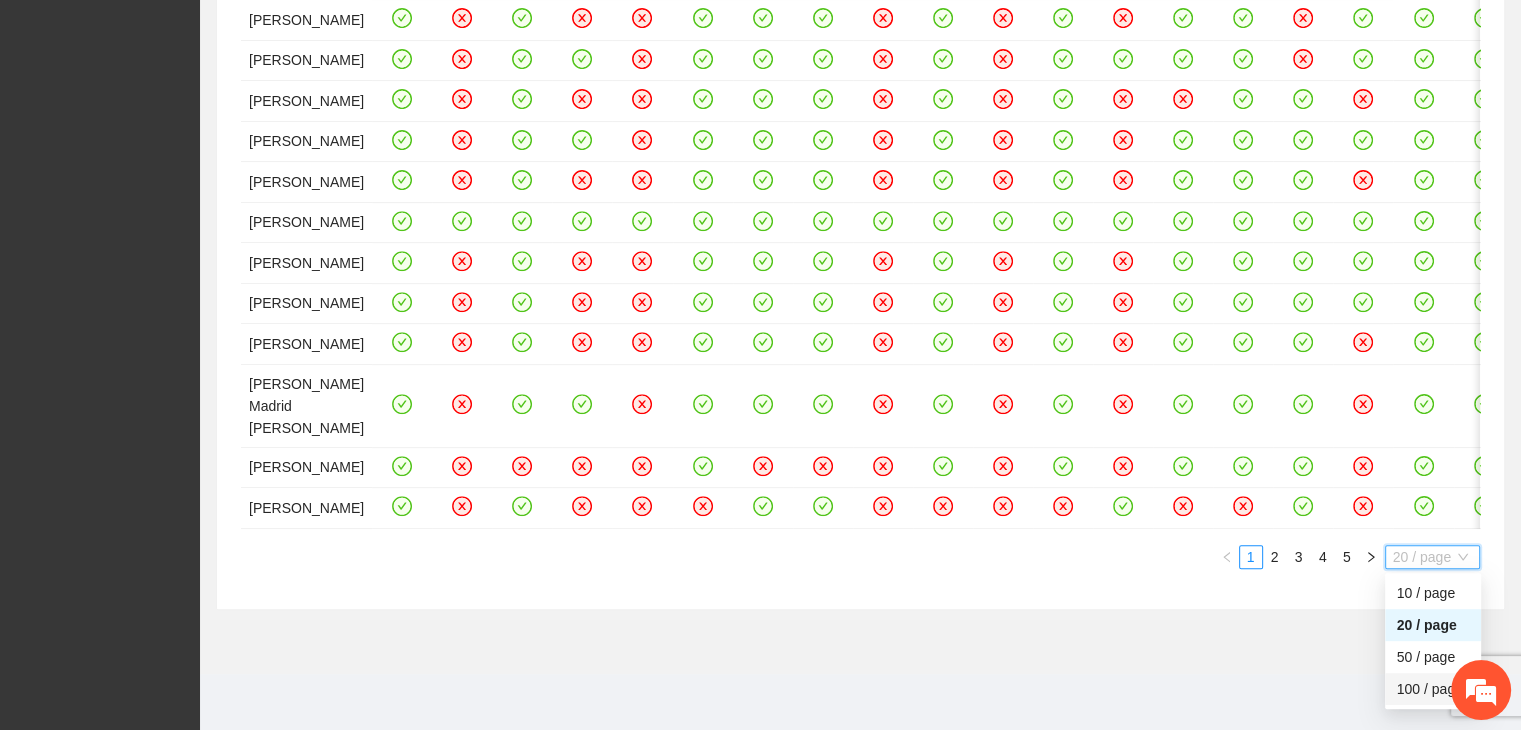 click on "100 / page" at bounding box center (1433, 689) 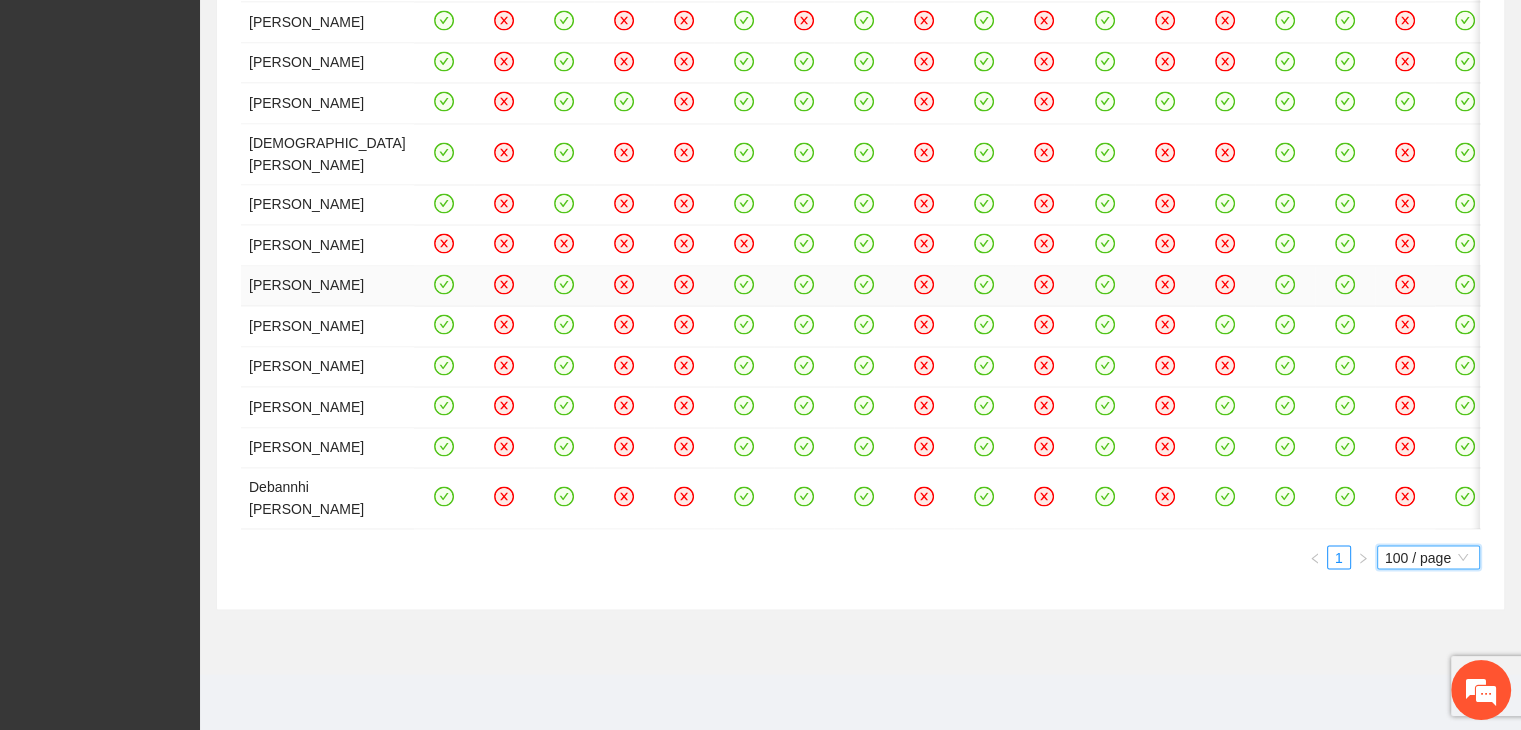 scroll, scrollTop: 7931, scrollLeft: 0, axis: vertical 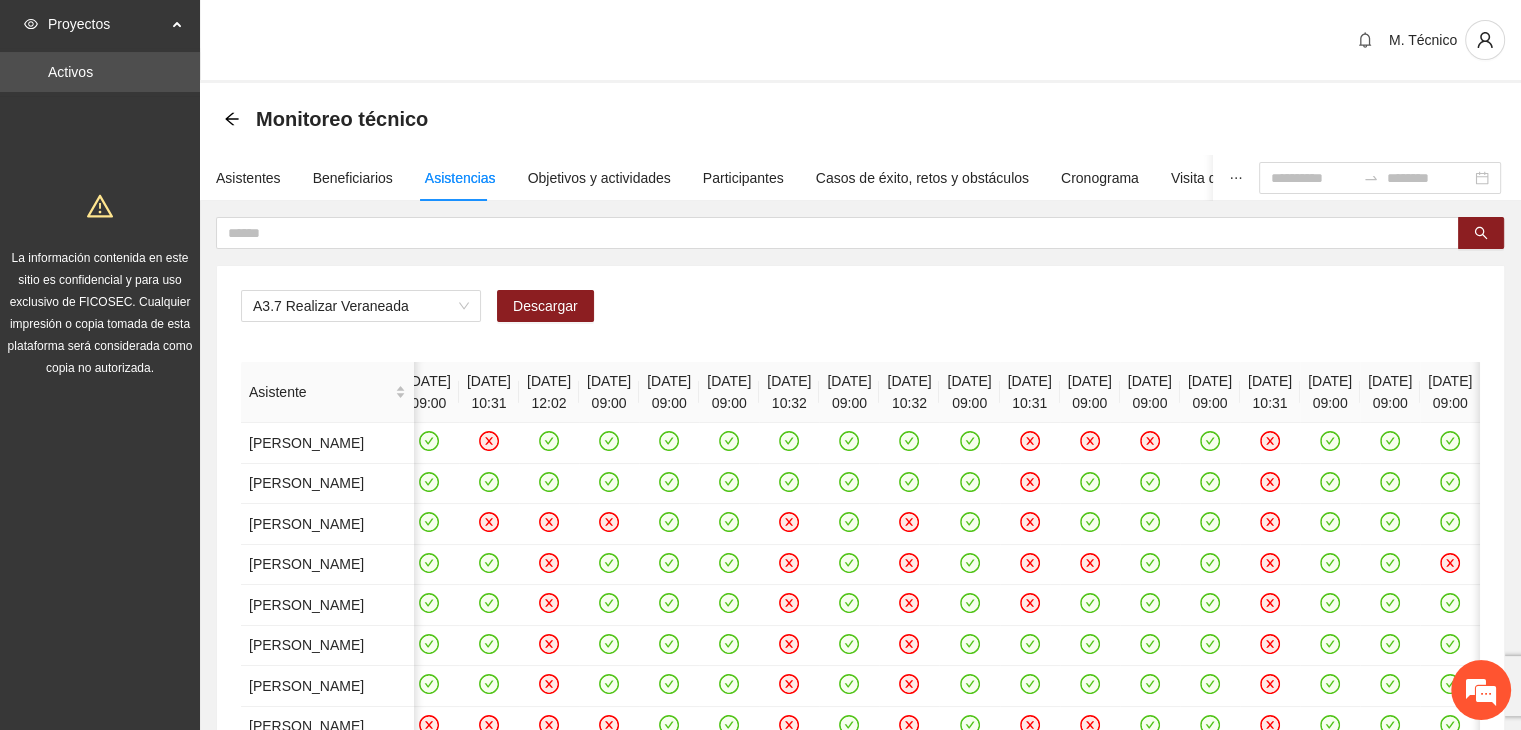 click 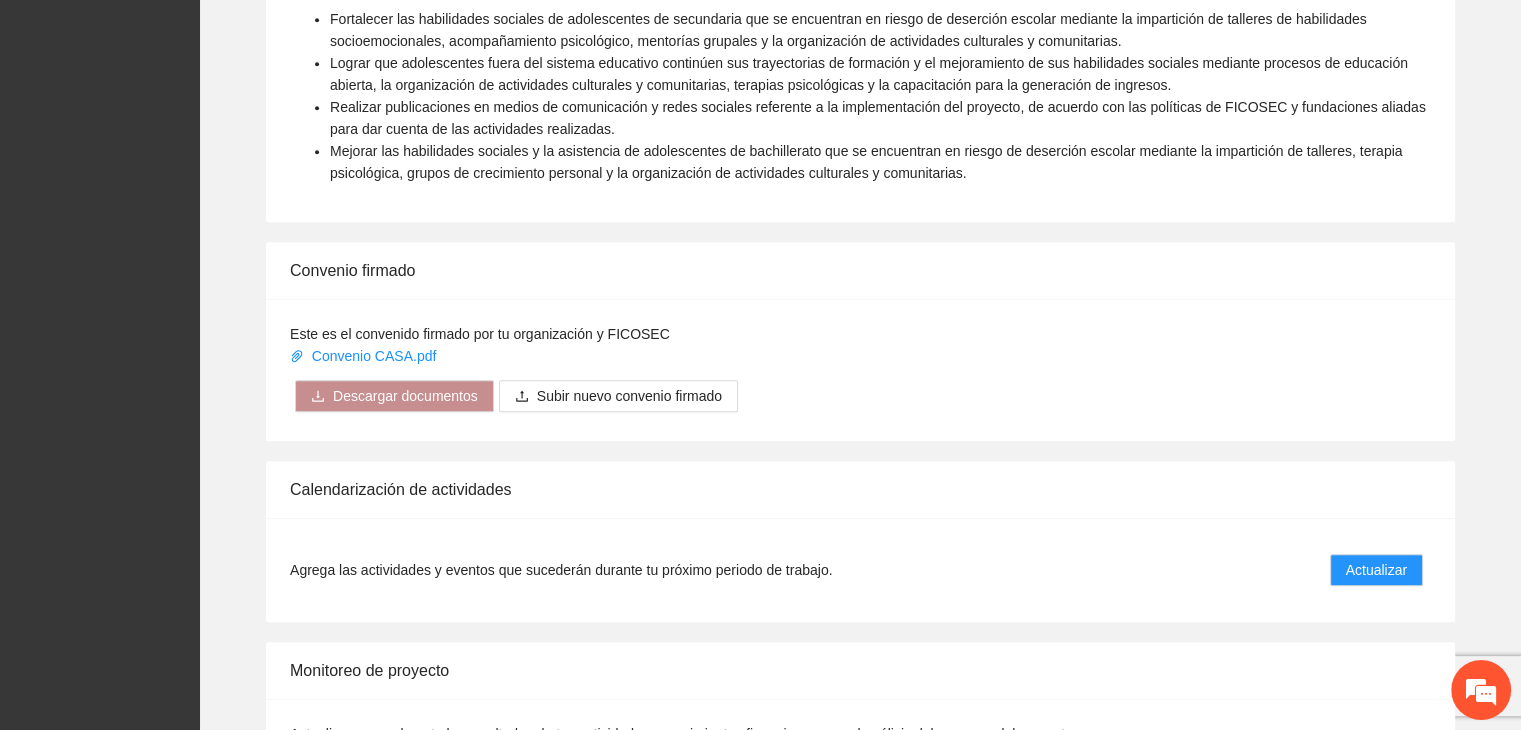 scroll, scrollTop: 1540, scrollLeft: 0, axis: vertical 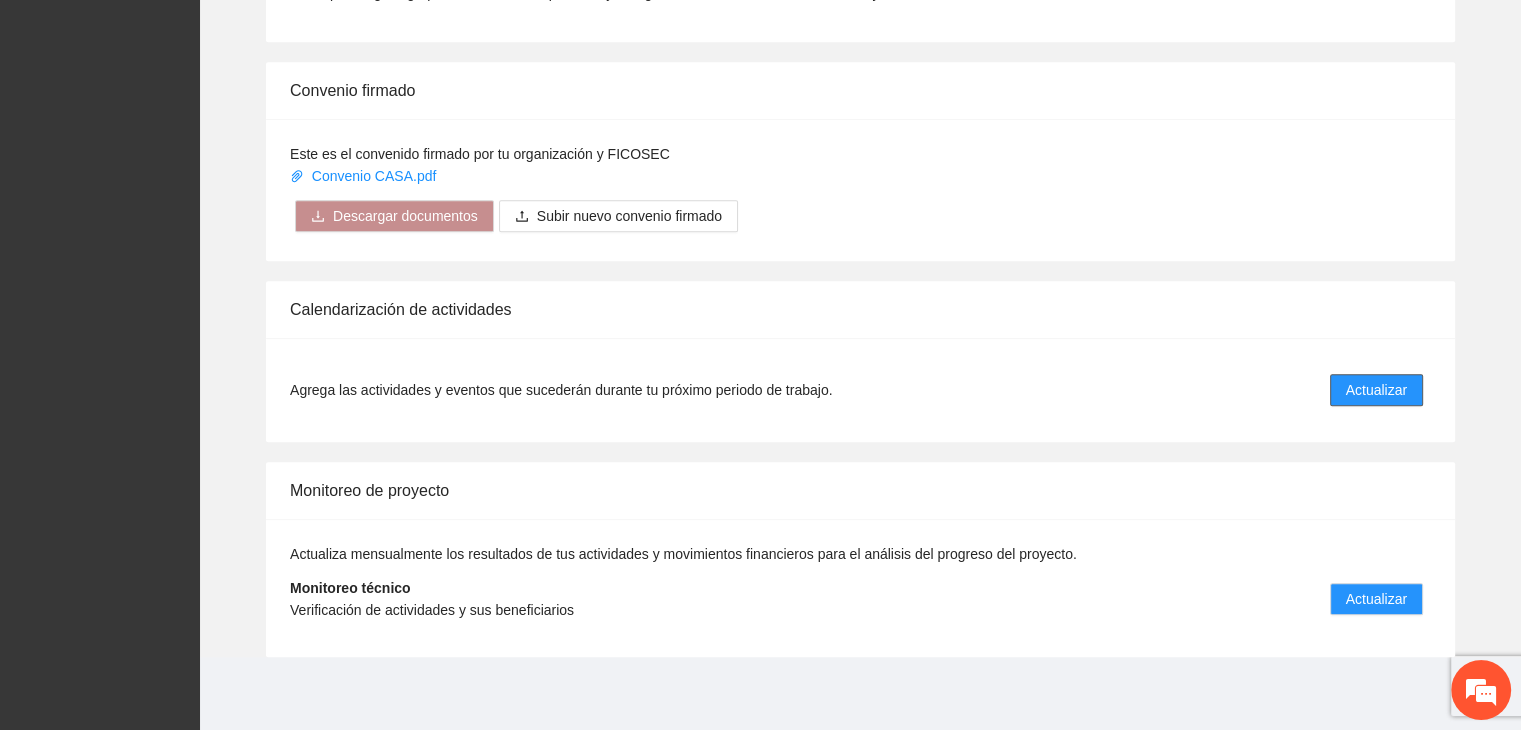 click on "Actualizar" at bounding box center [1376, 390] 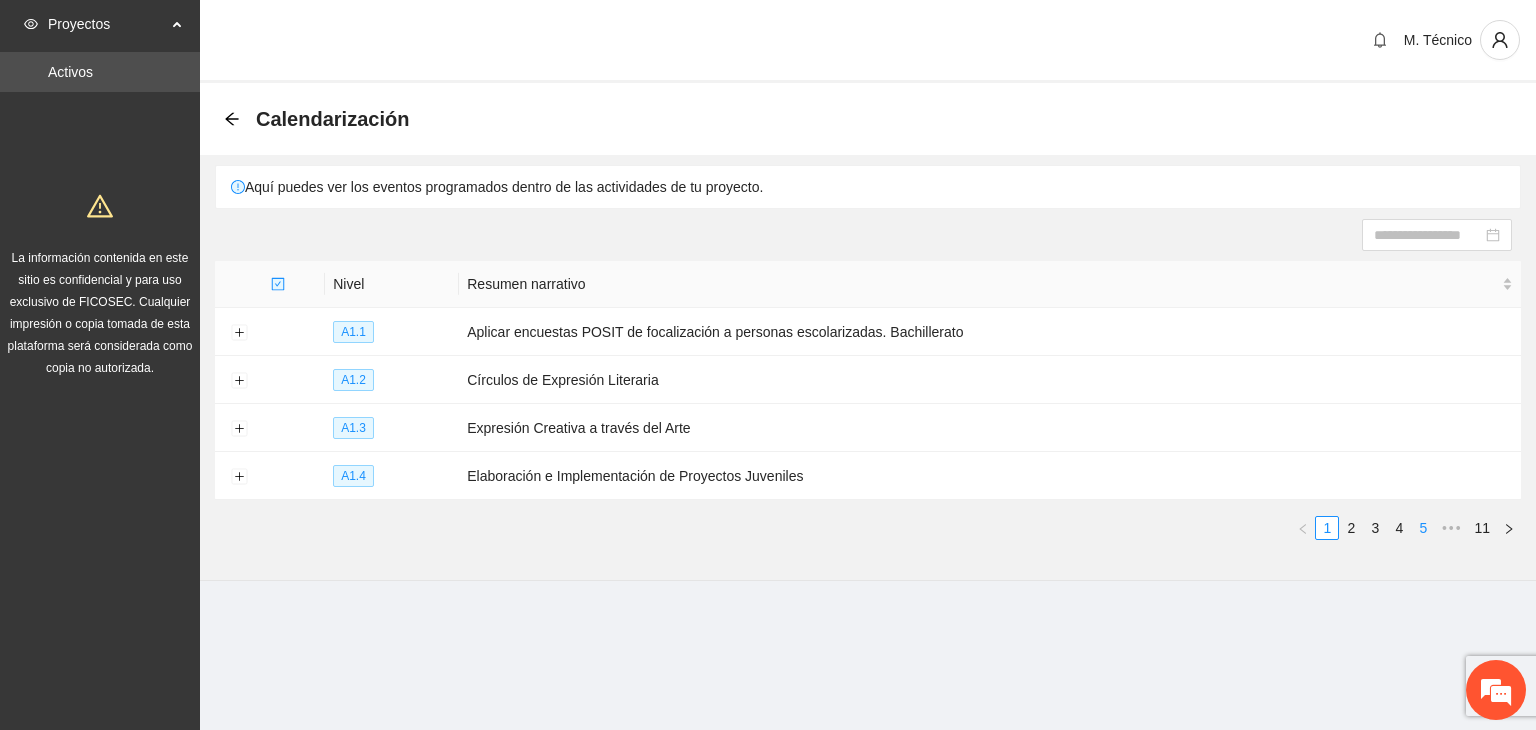 click on "5" at bounding box center [1423, 528] 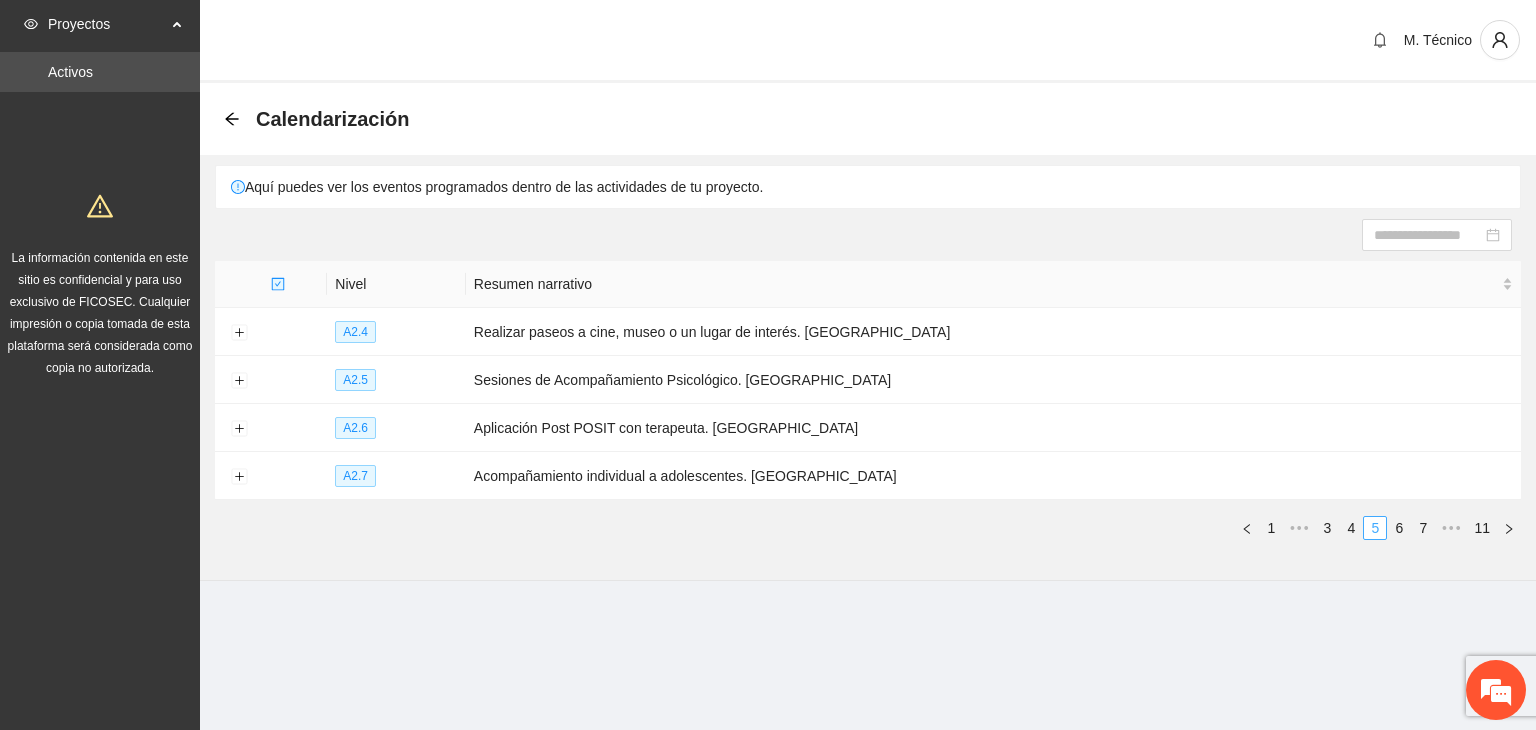 click on "7" at bounding box center [1423, 528] 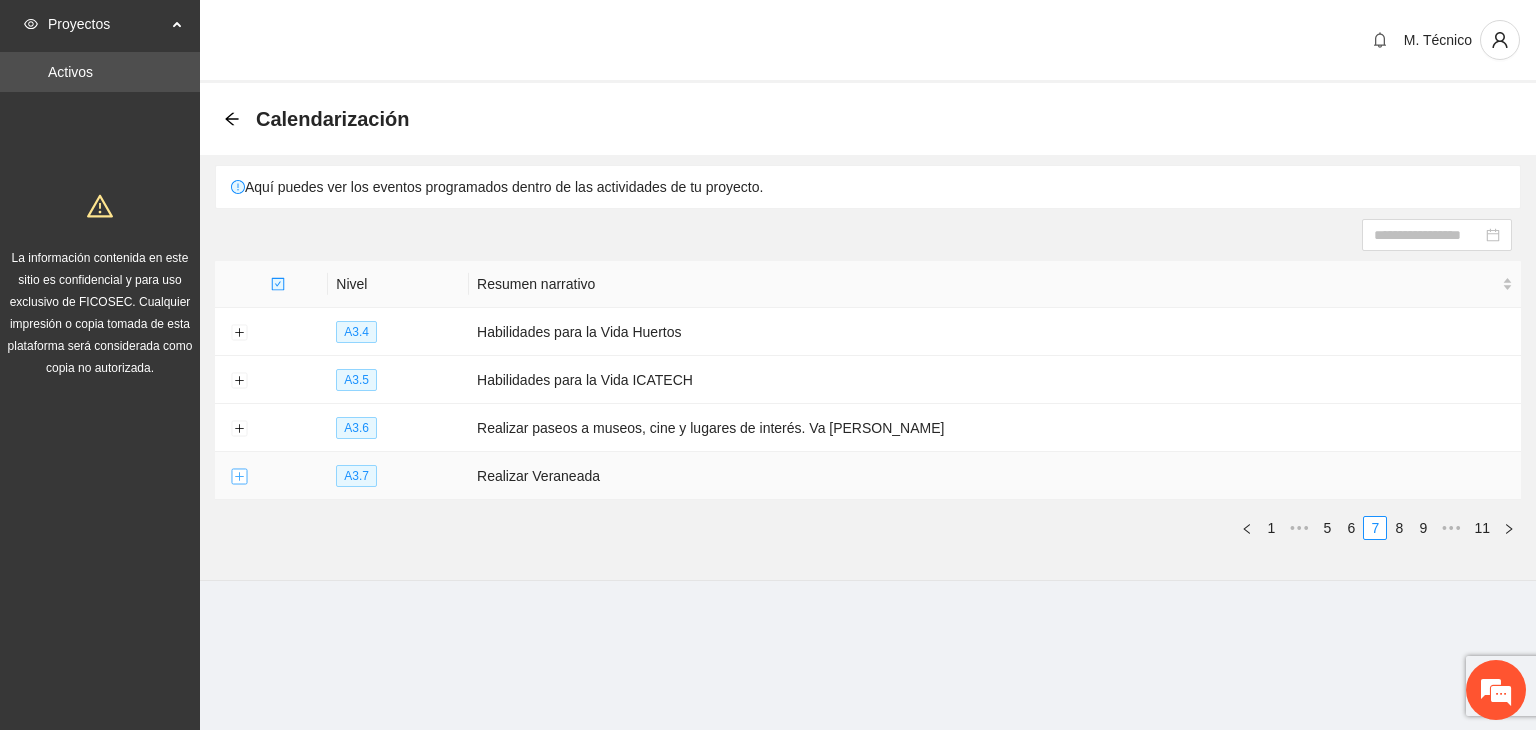 click at bounding box center [239, 477] 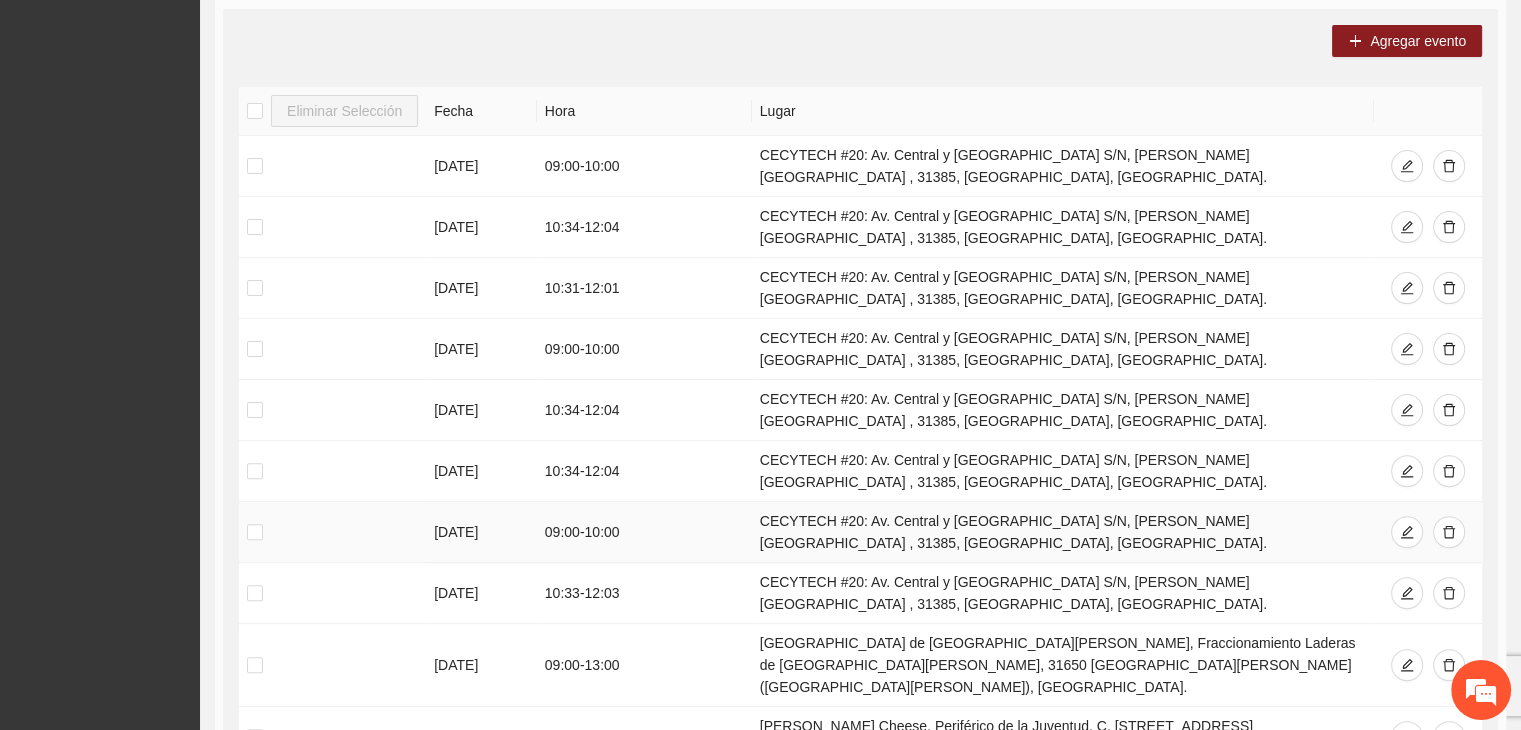 scroll, scrollTop: 673, scrollLeft: 0, axis: vertical 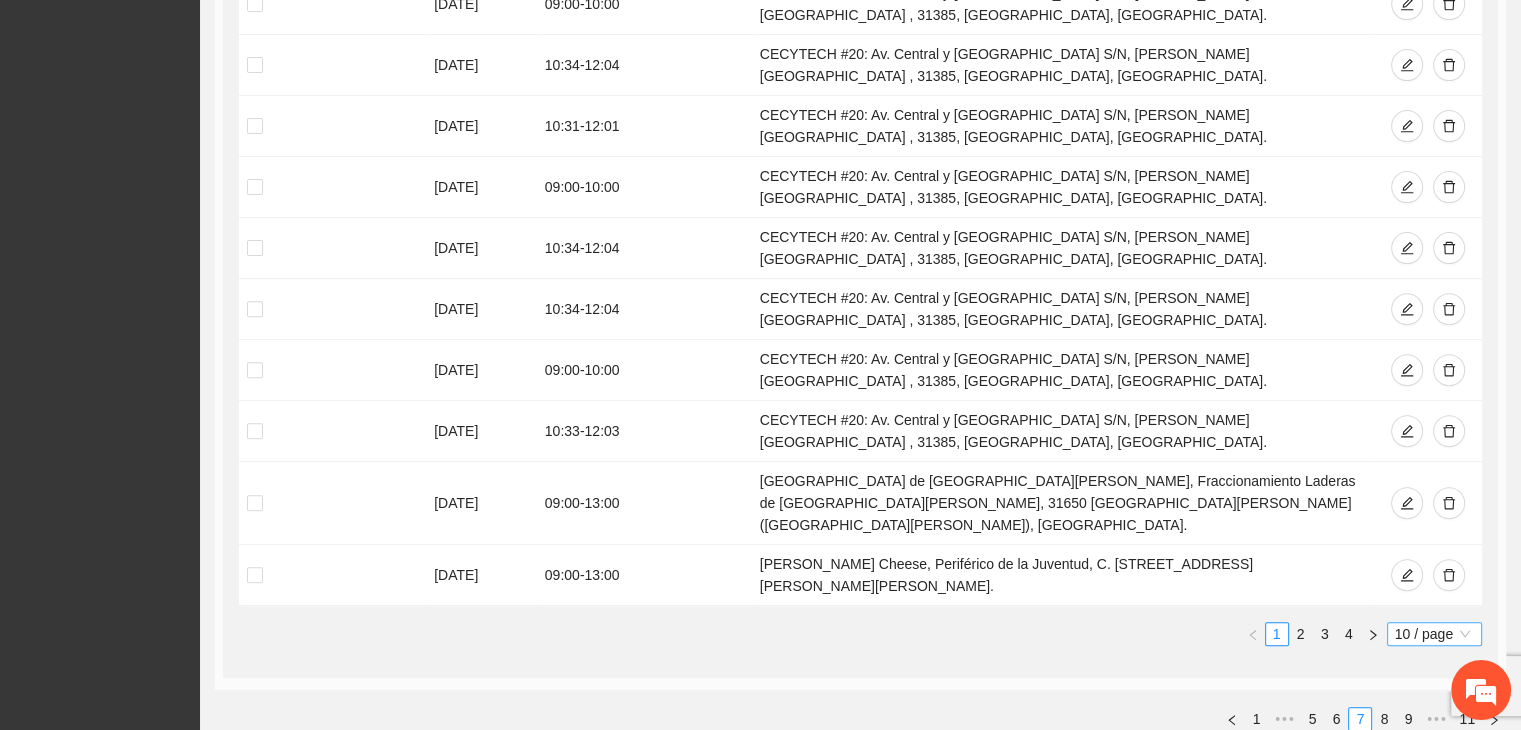 click on "10 / page" at bounding box center [1434, 634] 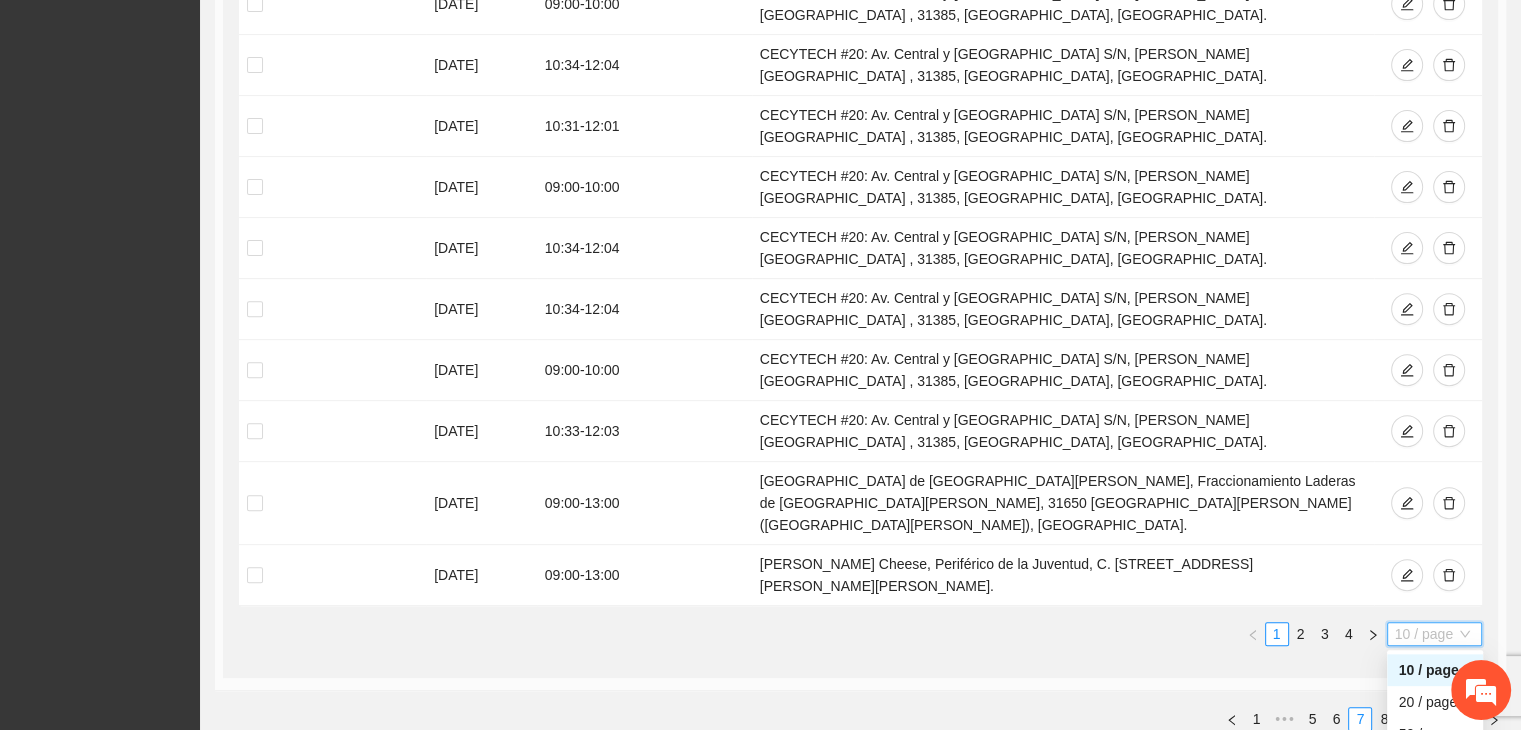 click on "100 / page" at bounding box center (1435, 766) 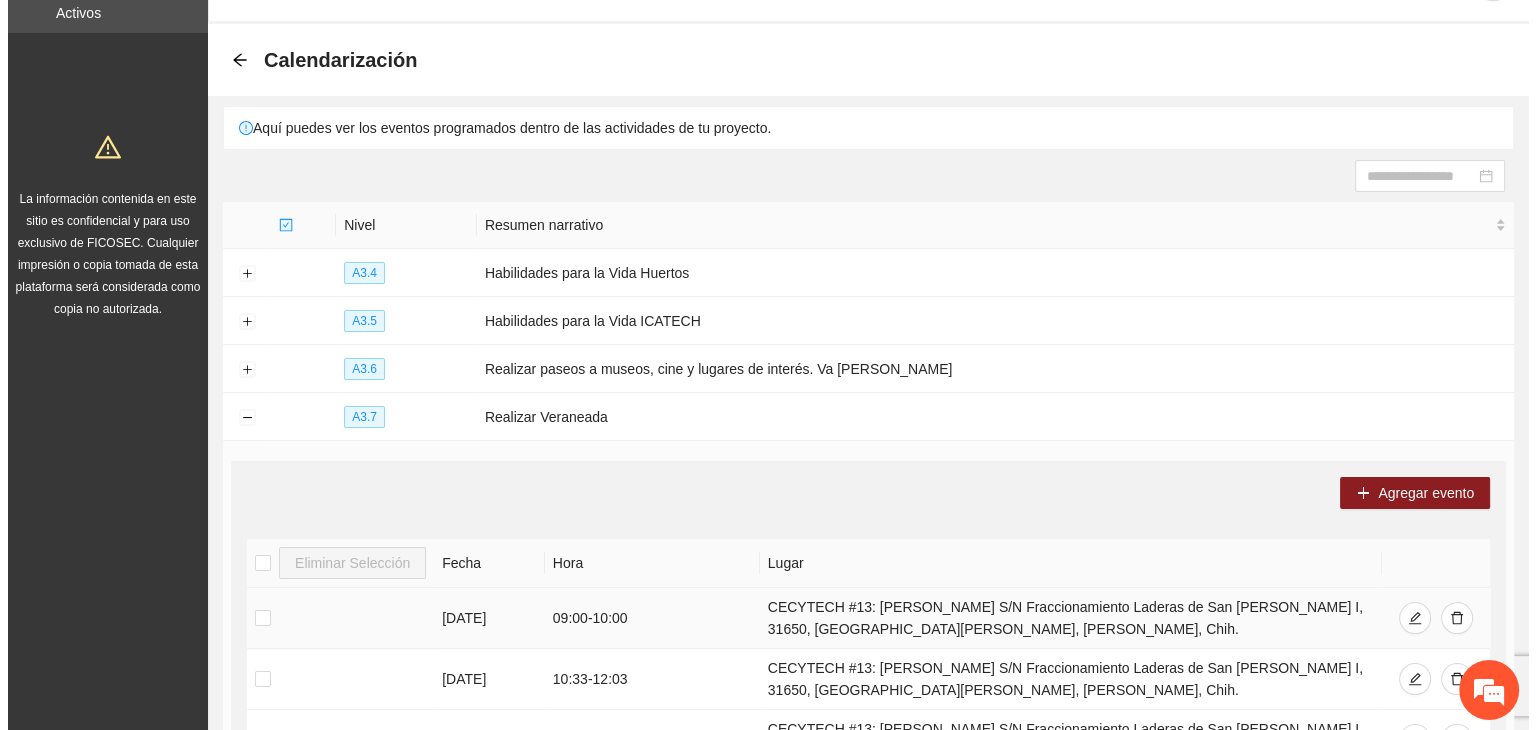 scroll, scrollTop: 0, scrollLeft: 0, axis: both 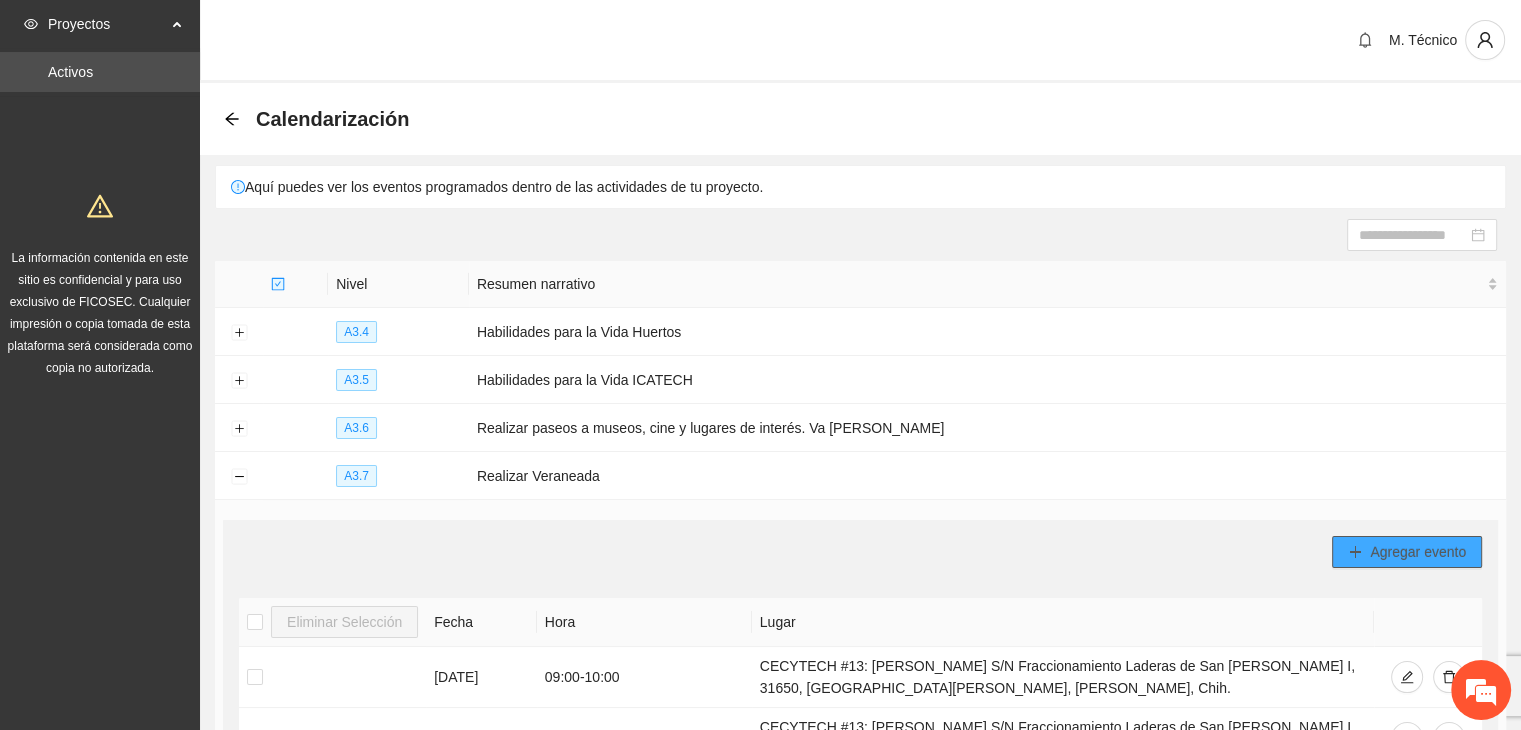click on "Agregar evento" at bounding box center (1418, 552) 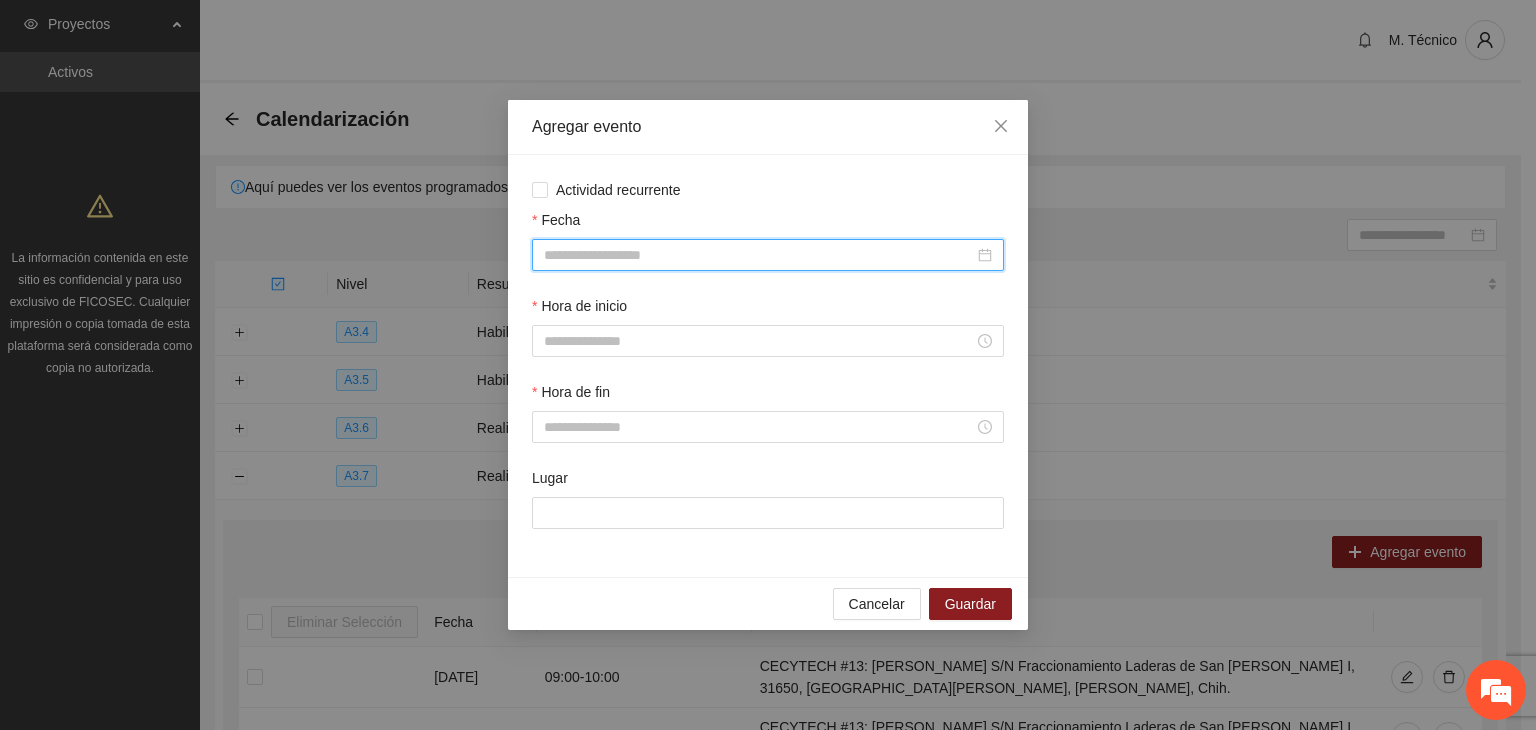 click on "Fecha" at bounding box center (759, 255) 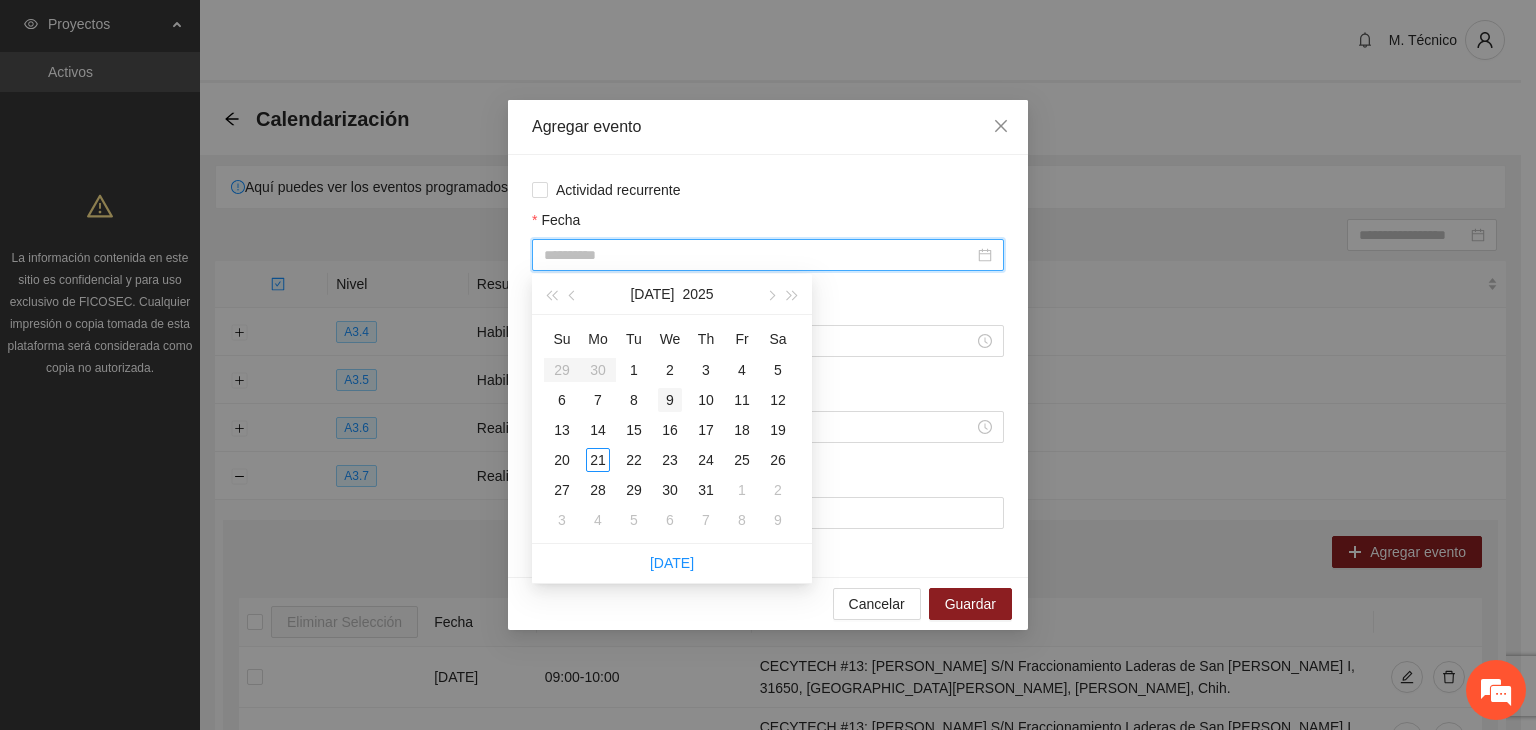 type on "**********" 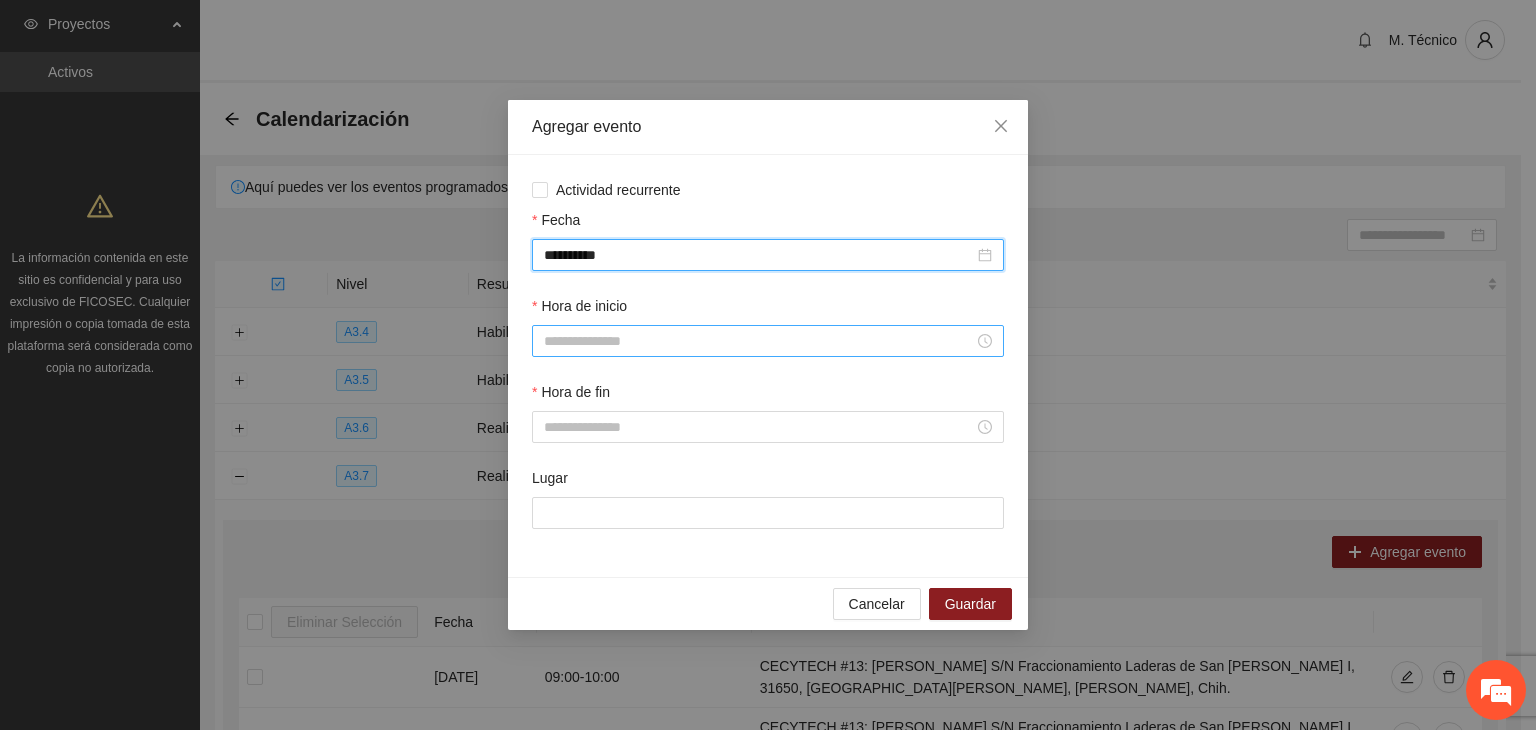 click on "Hora de inicio" at bounding box center [759, 341] 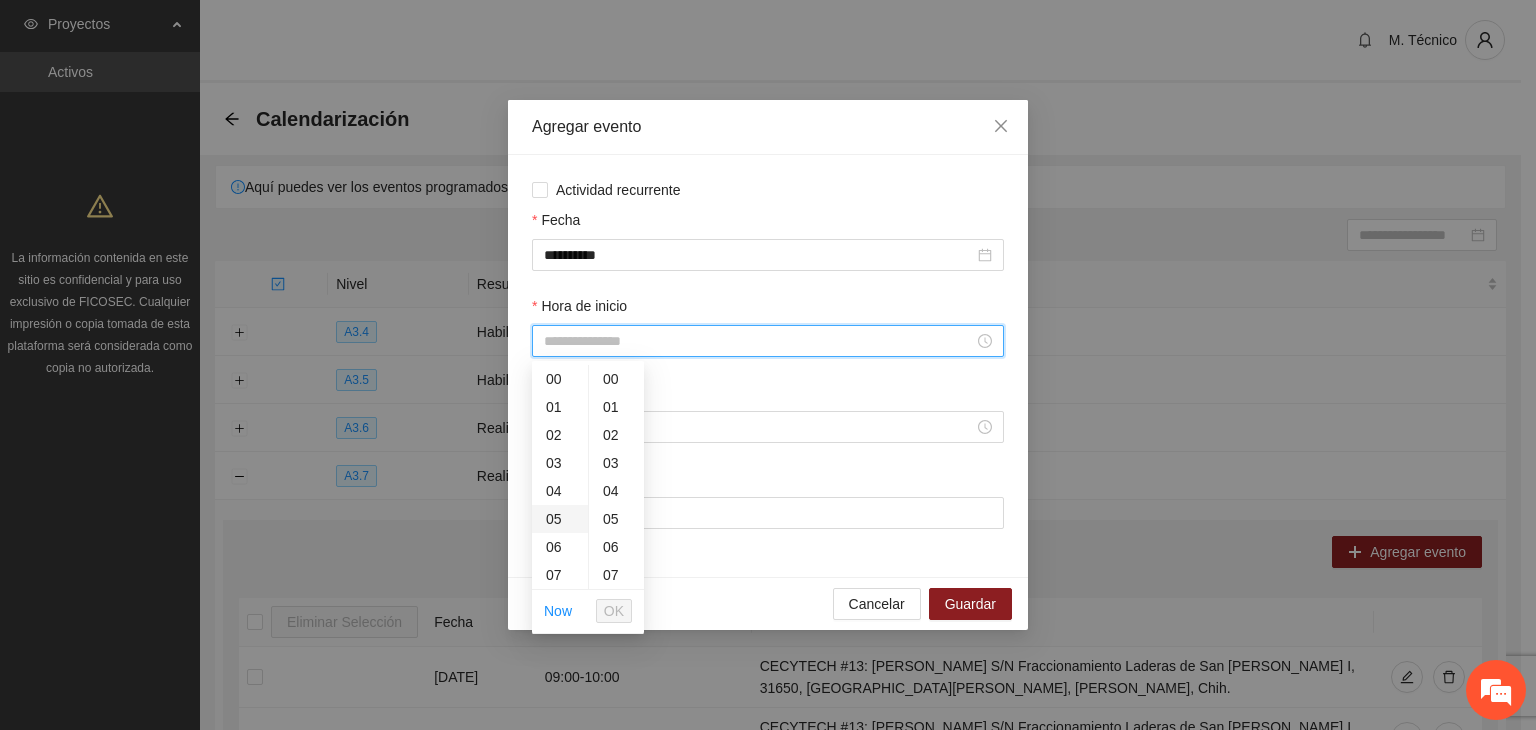 scroll, scrollTop: 100, scrollLeft: 0, axis: vertical 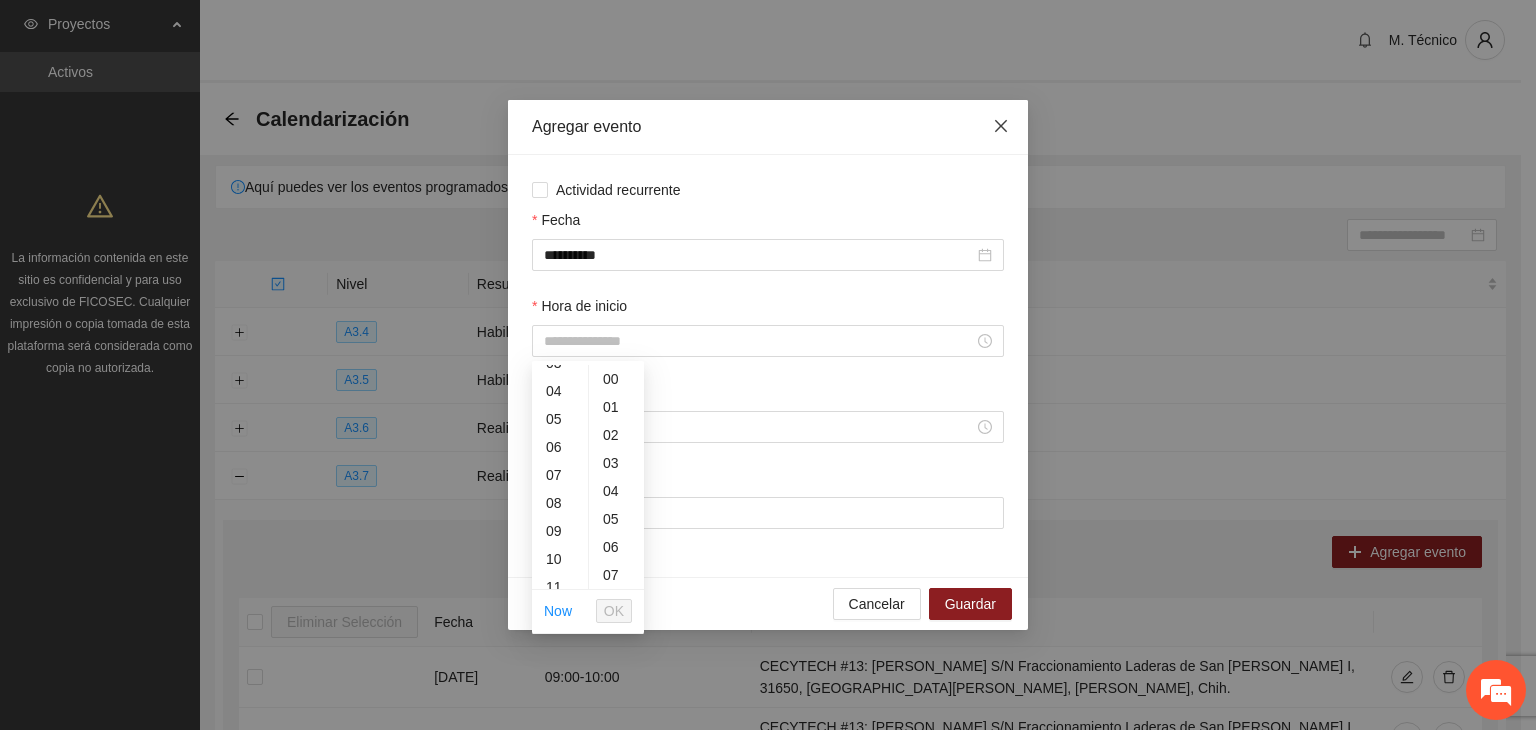 drag, startPoint x: 1000, startPoint y: 118, endPoint x: 1010, endPoint y: 163, distance: 46.09772 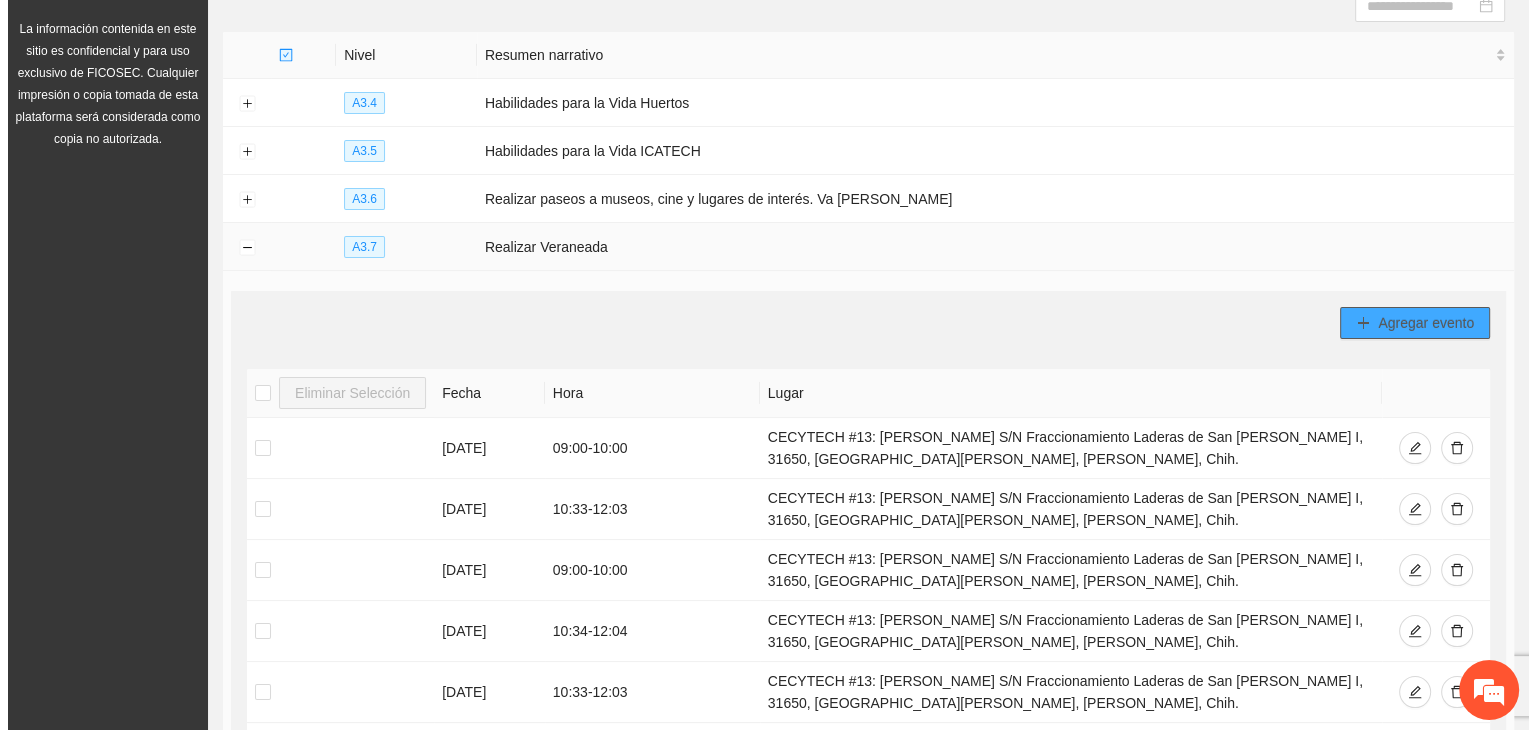 scroll, scrollTop: 300, scrollLeft: 0, axis: vertical 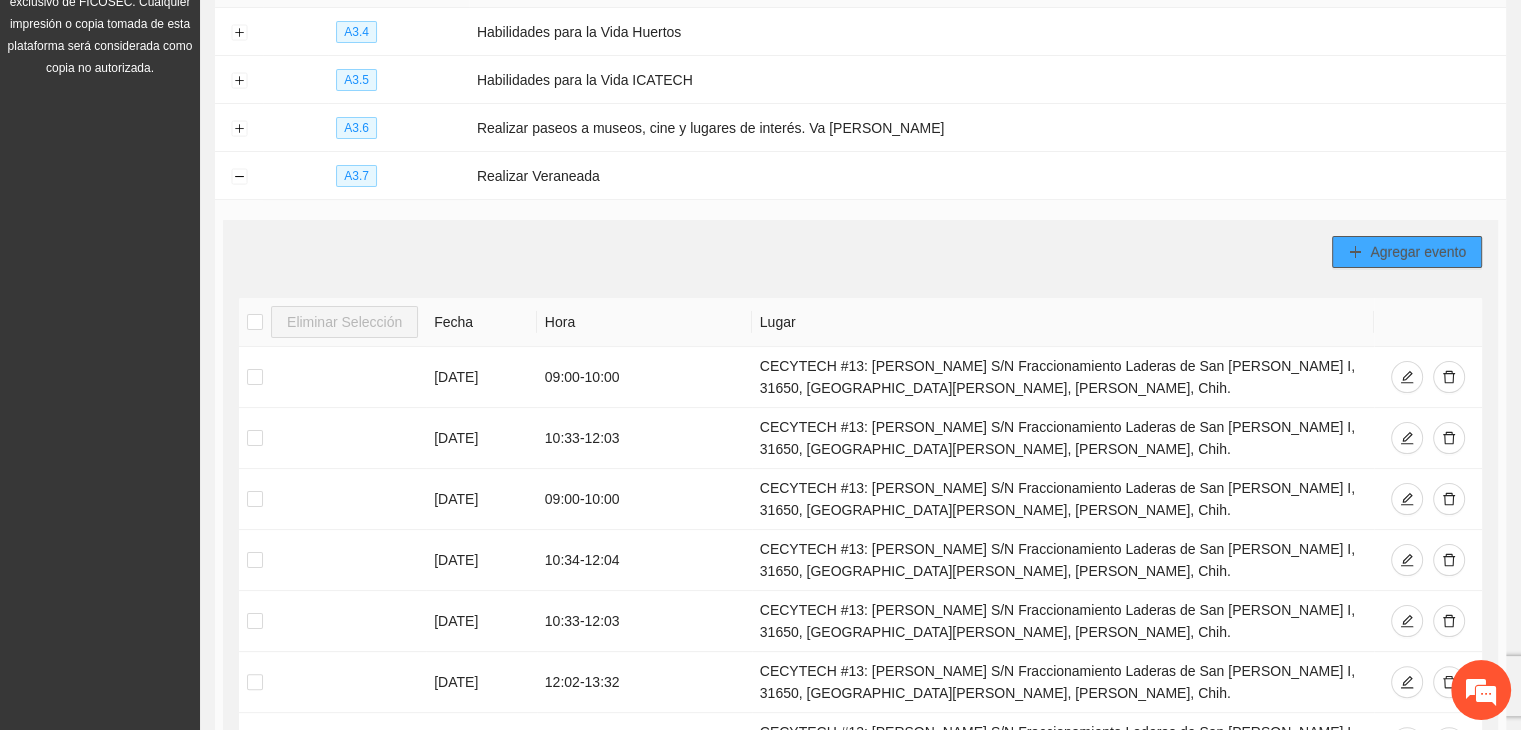 click on "Agregar evento" at bounding box center [1418, 252] 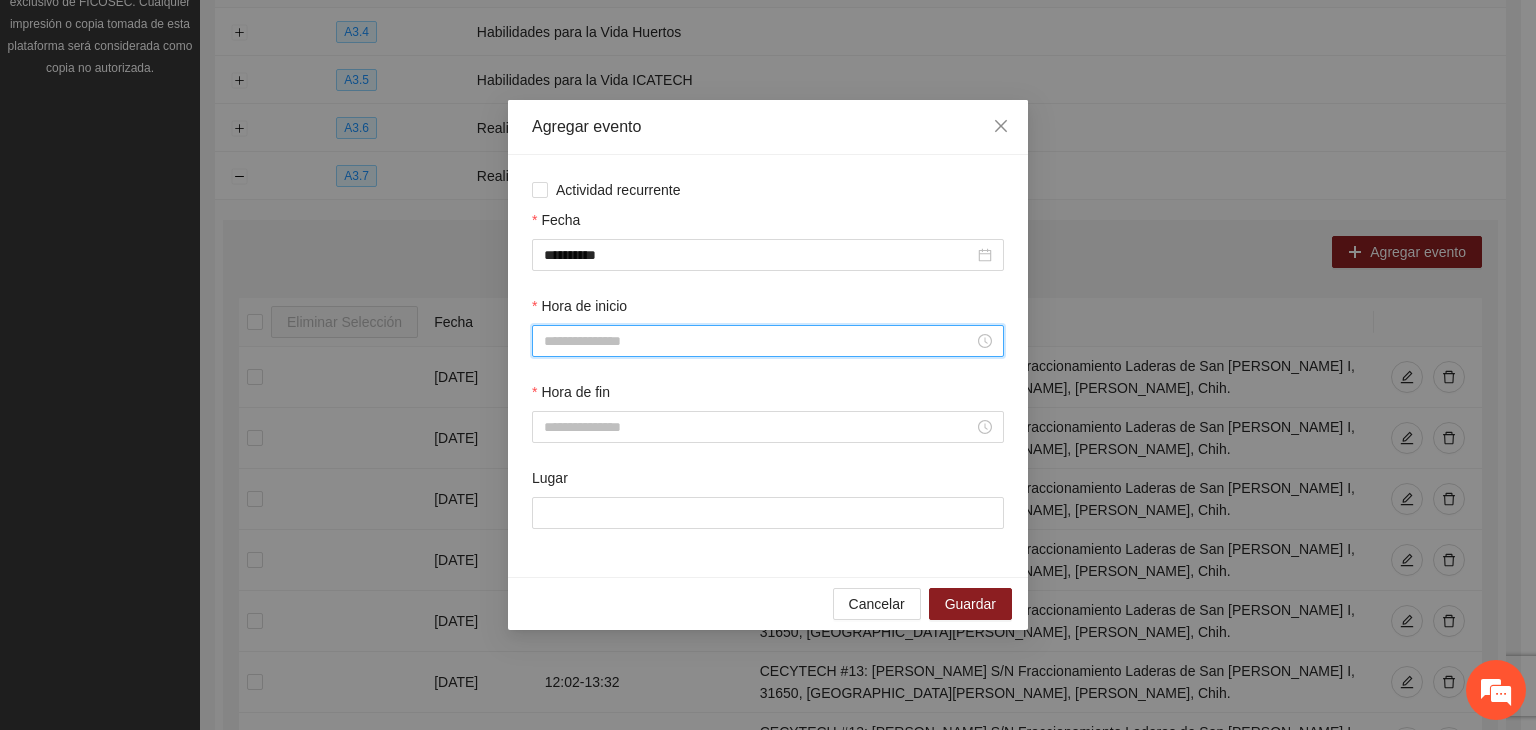 click on "Hora de inicio" at bounding box center (759, 341) 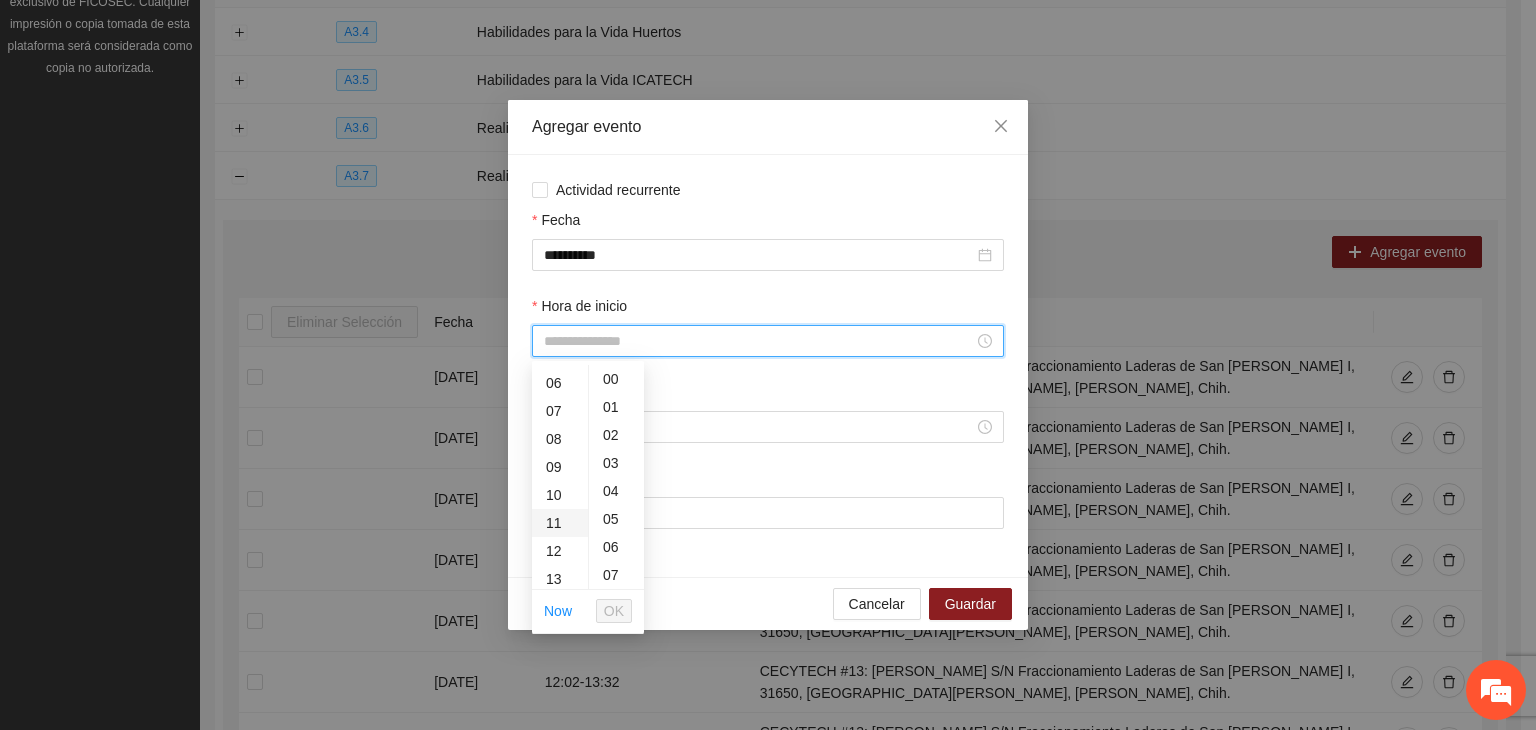 scroll, scrollTop: 200, scrollLeft: 0, axis: vertical 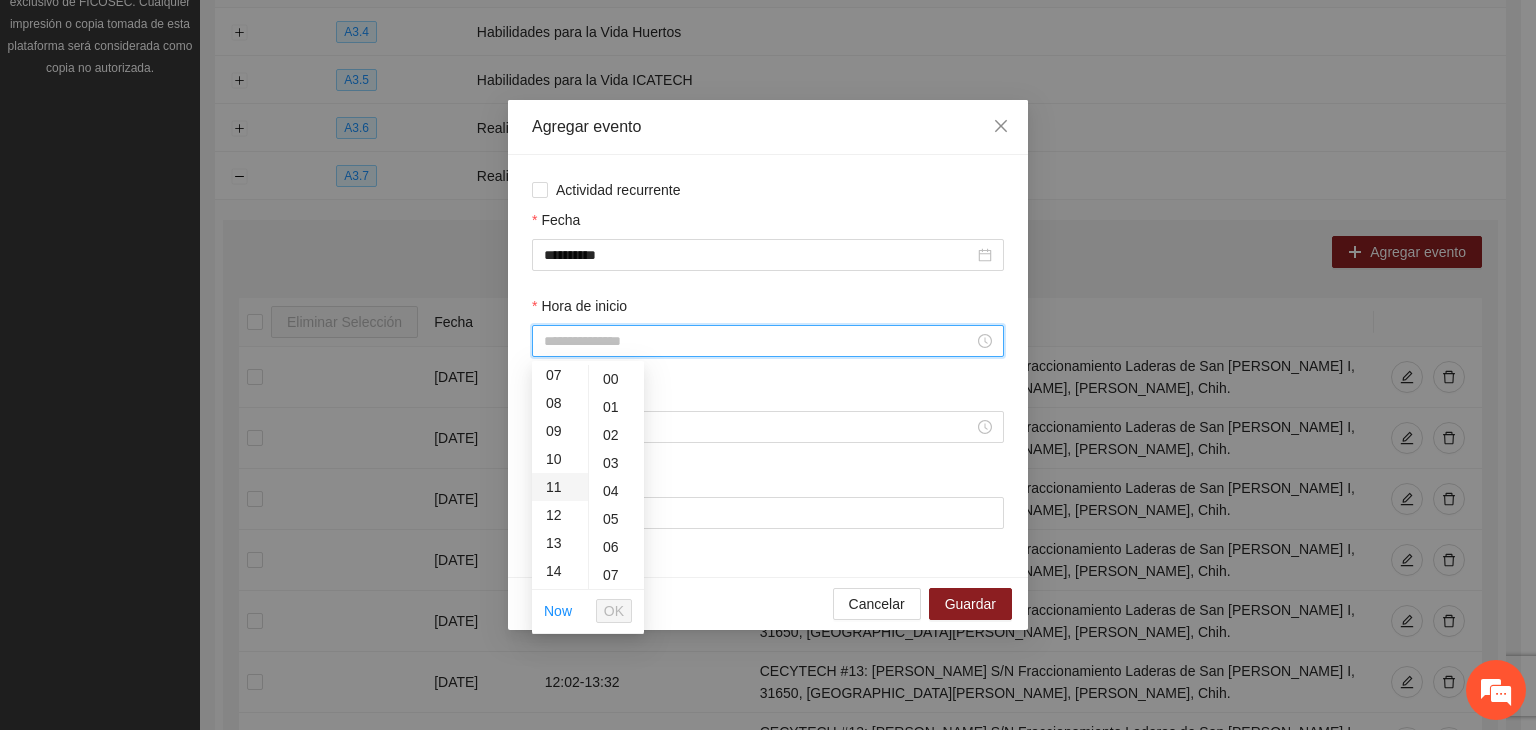 drag, startPoint x: 554, startPoint y: 458, endPoint x: 564, endPoint y: 459, distance: 10.049875 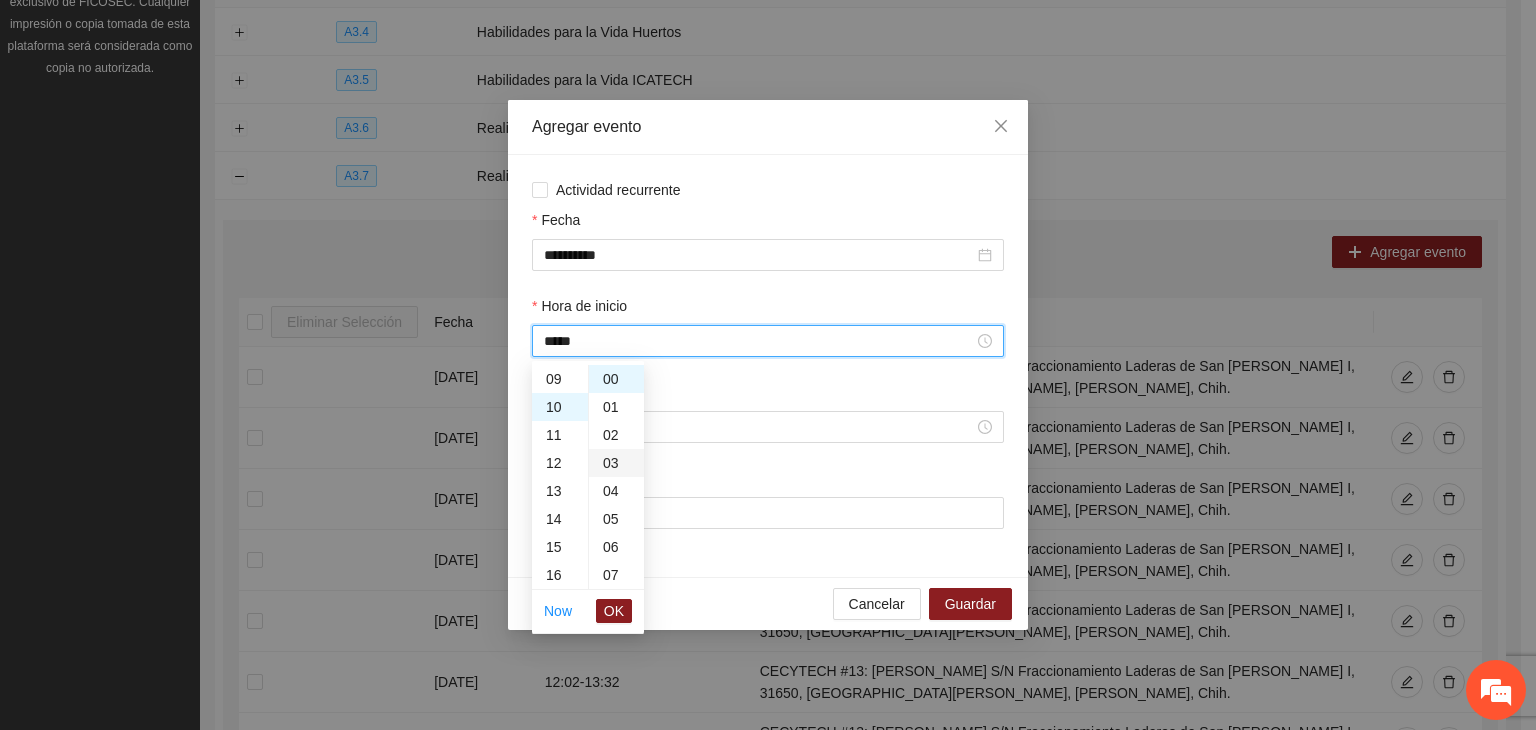 scroll, scrollTop: 280, scrollLeft: 0, axis: vertical 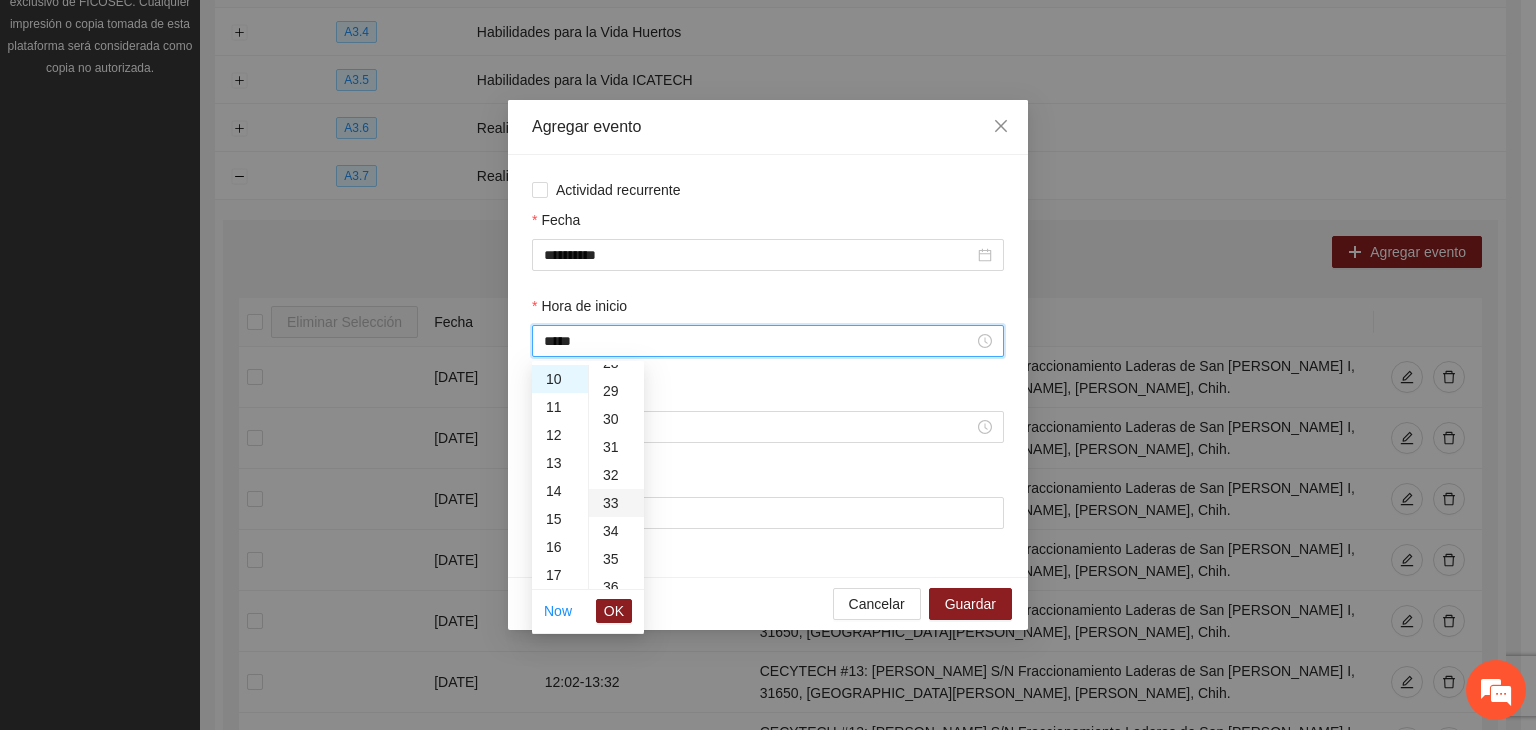 click on "33" at bounding box center (616, 503) 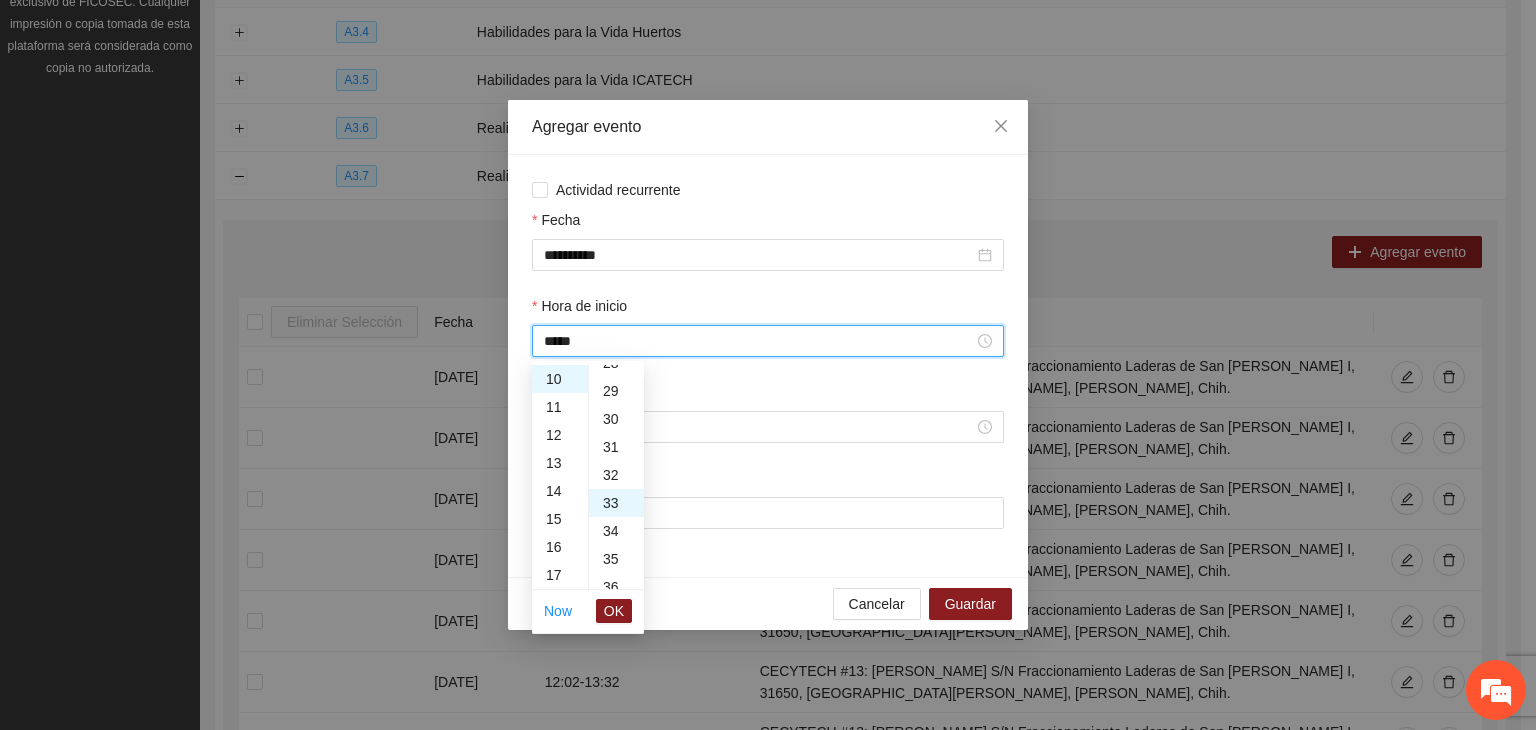 scroll, scrollTop: 924, scrollLeft: 0, axis: vertical 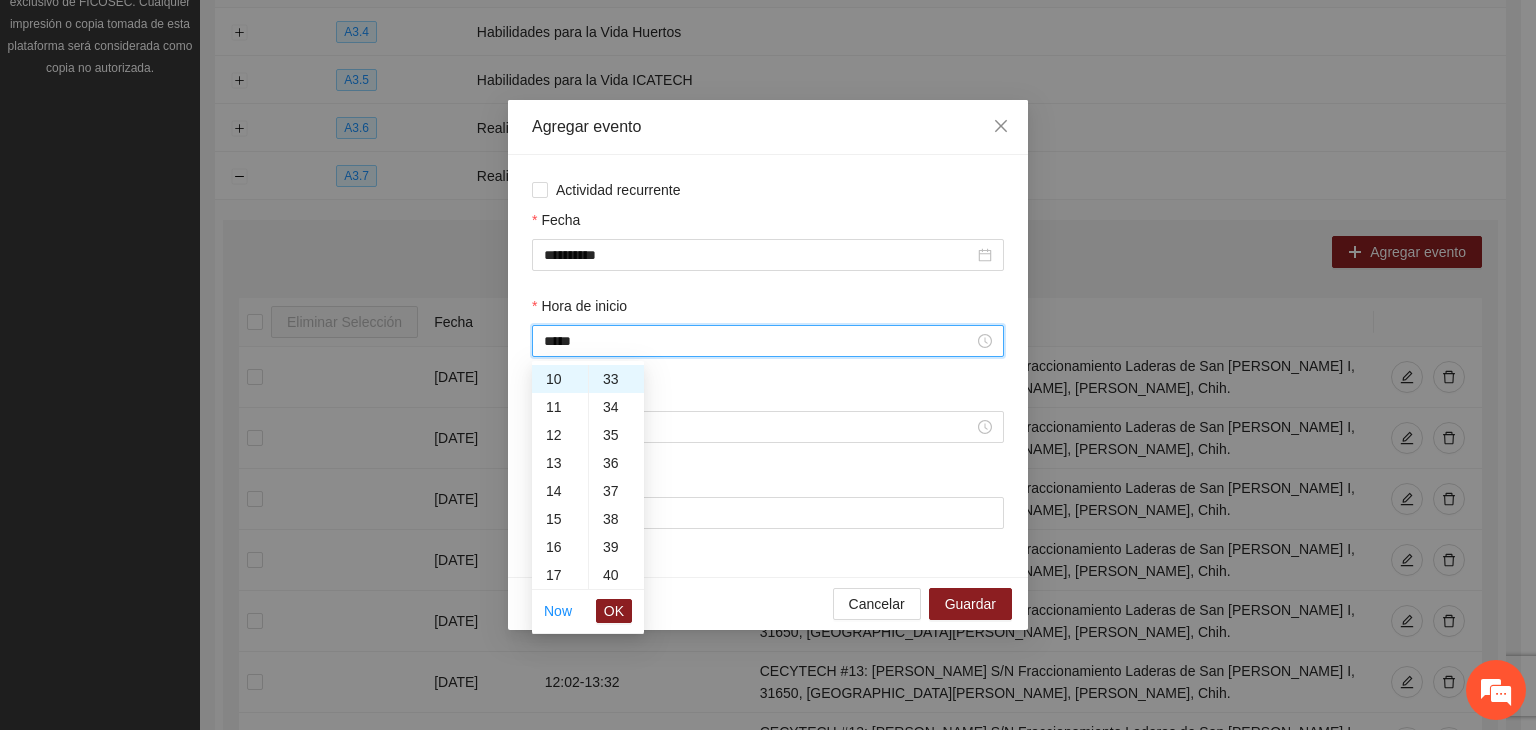 click on "OK" at bounding box center (614, 611) 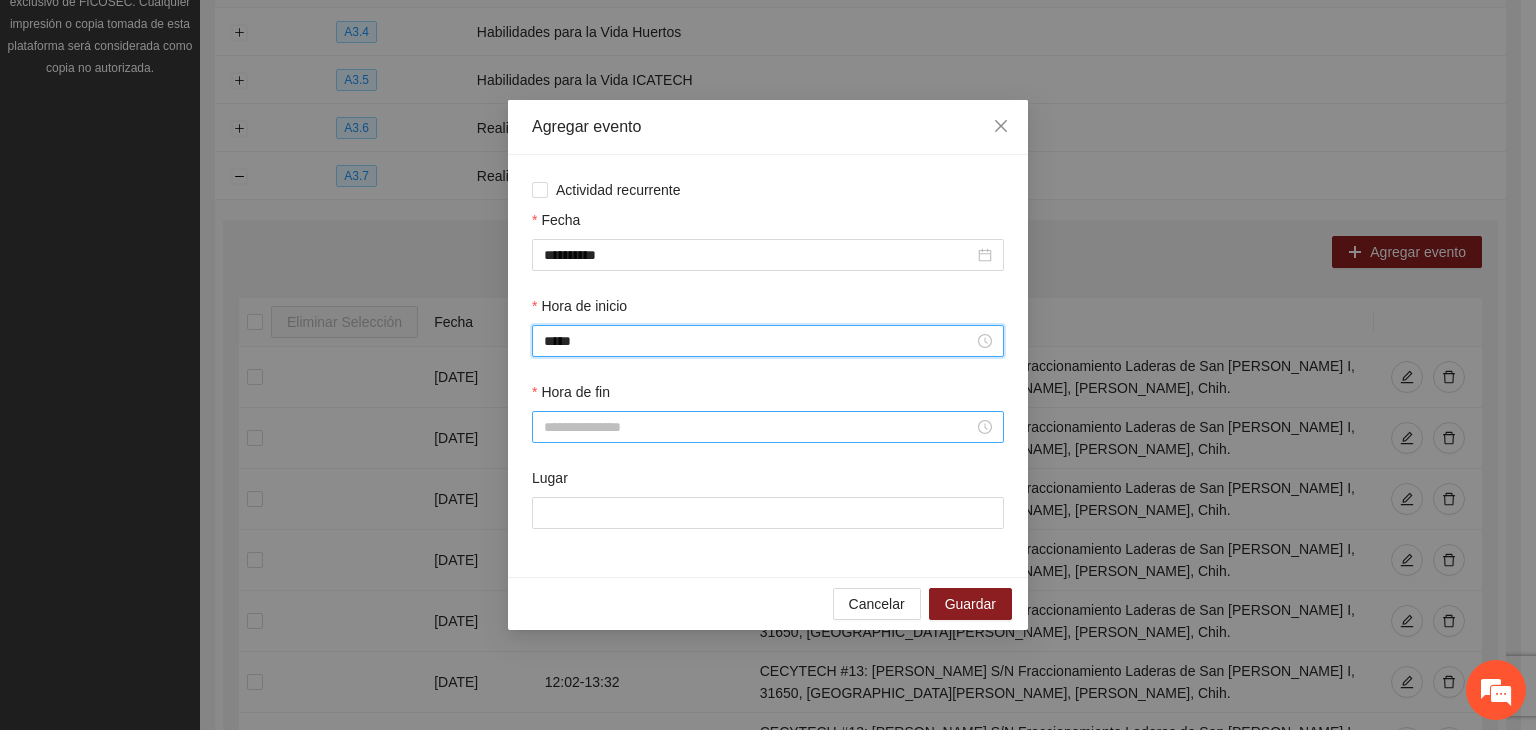 click at bounding box center [768, 427] 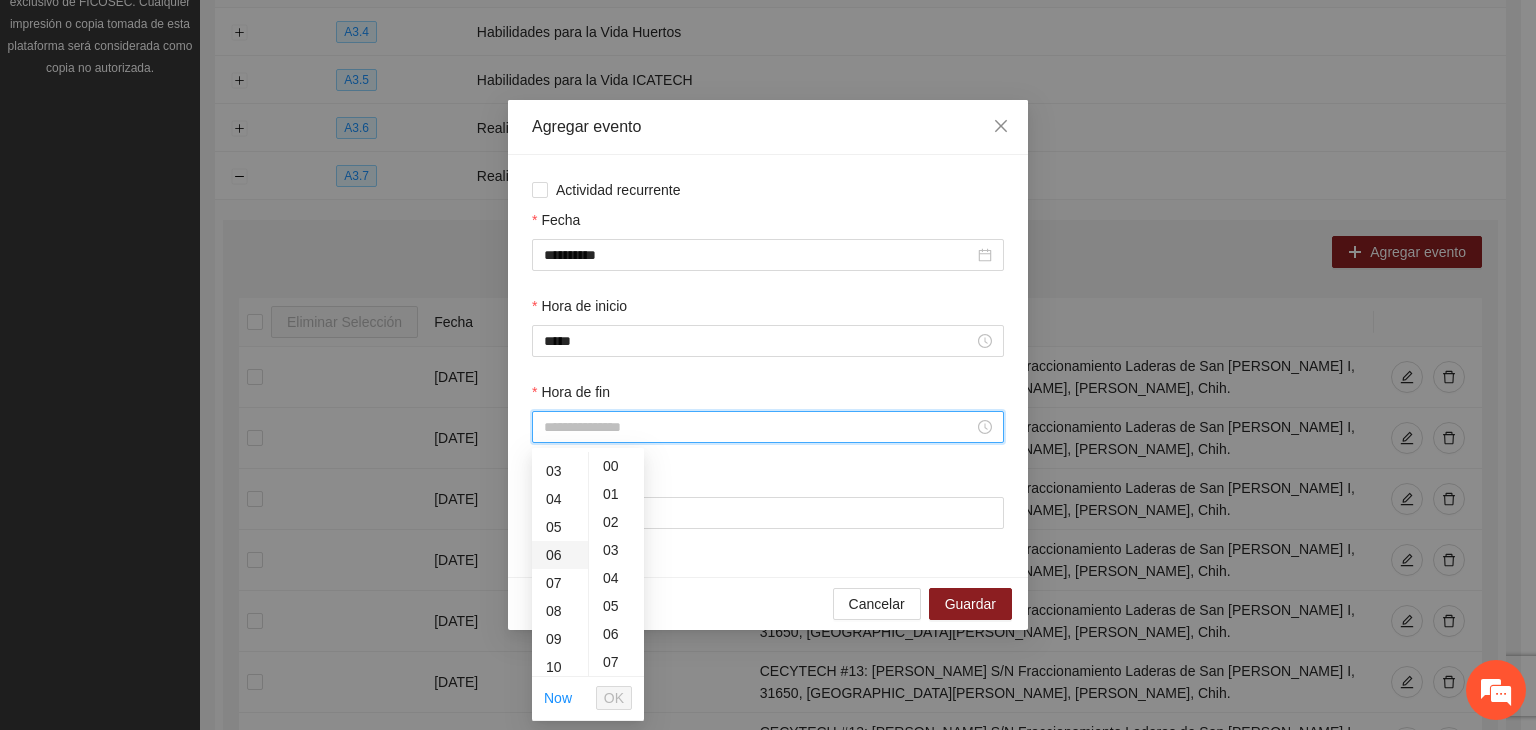 scroll, scrollTop: 200, scrollLeft: 0, axis: vertical 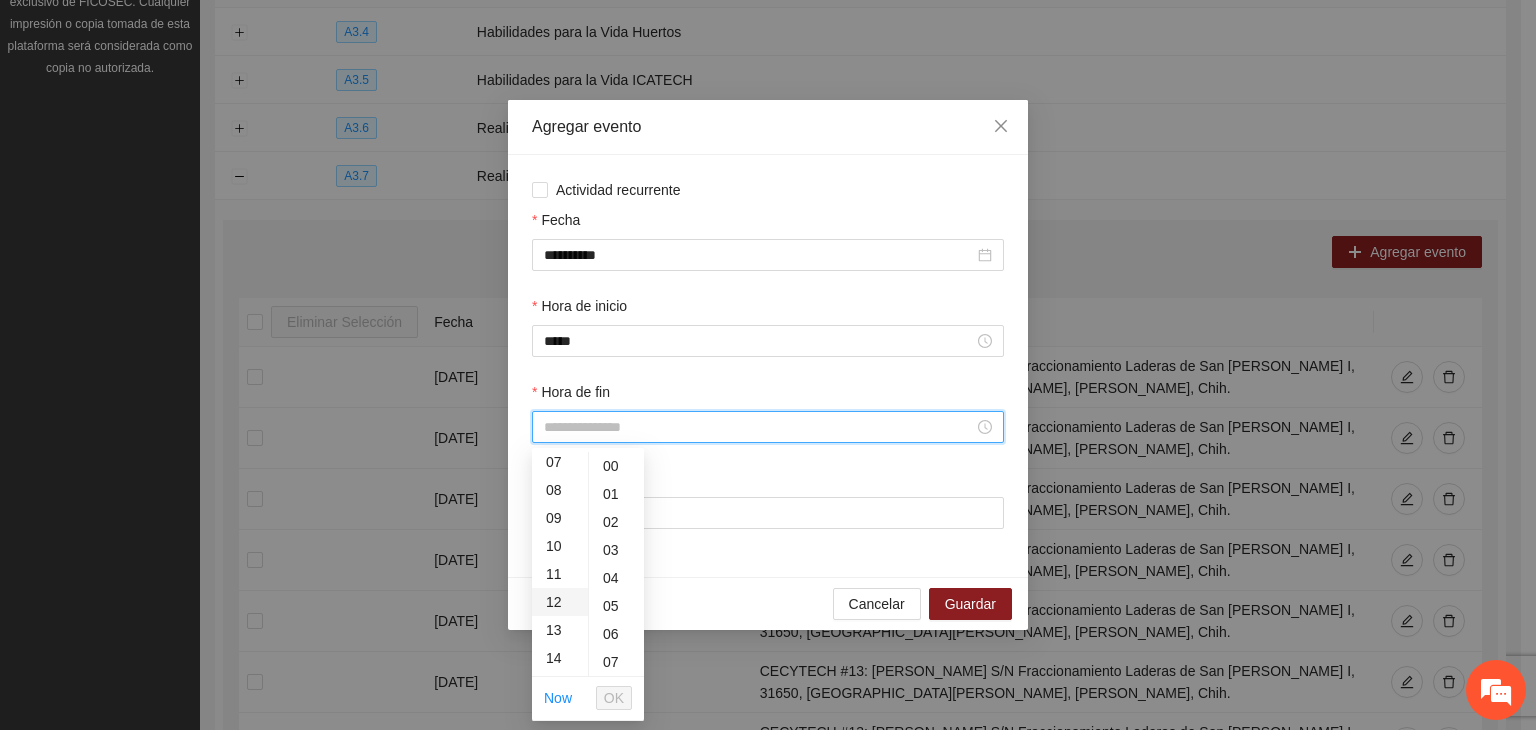 click on "12" at bounding box center [560, 602] 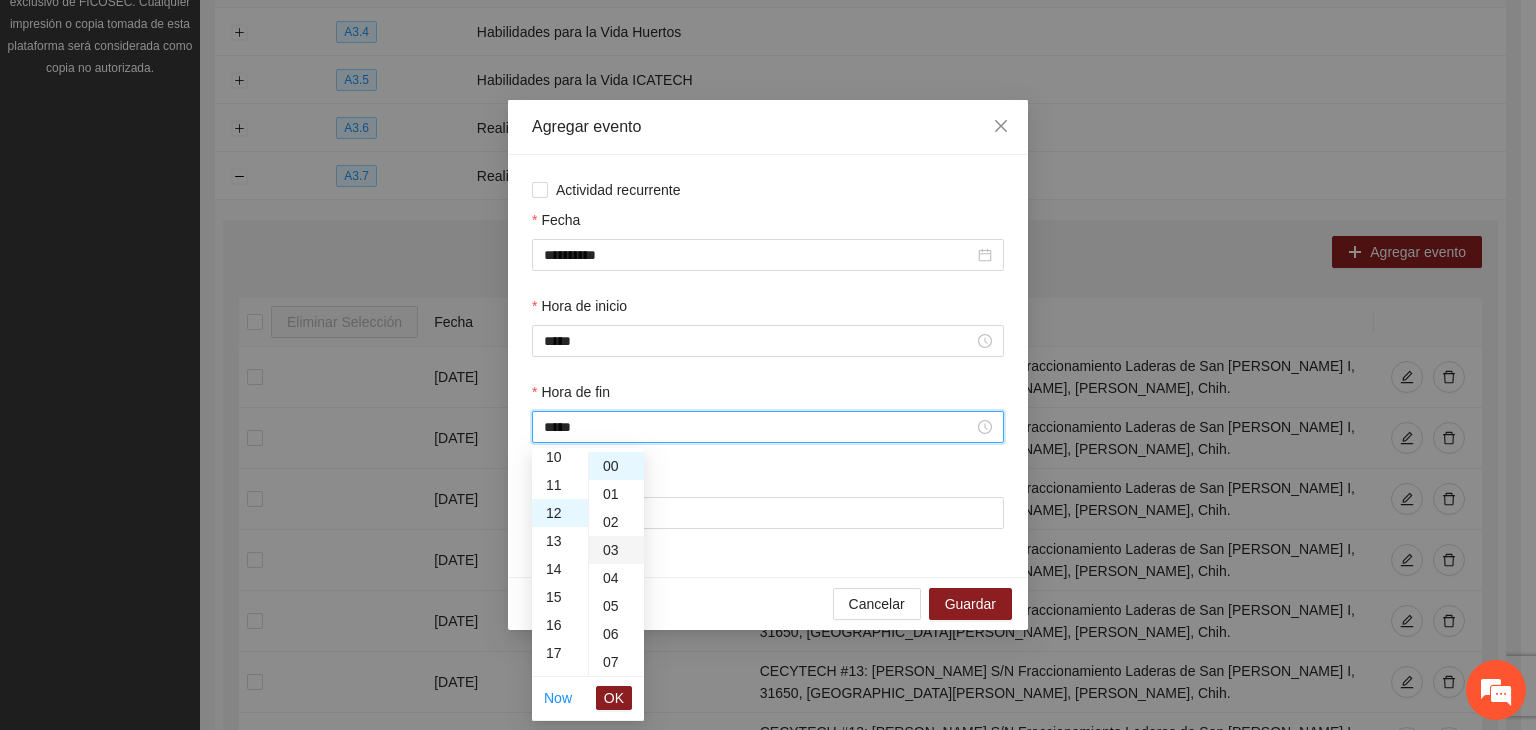 scroll, scrollTop: 336, scrollLeft: 0, axis: vertical 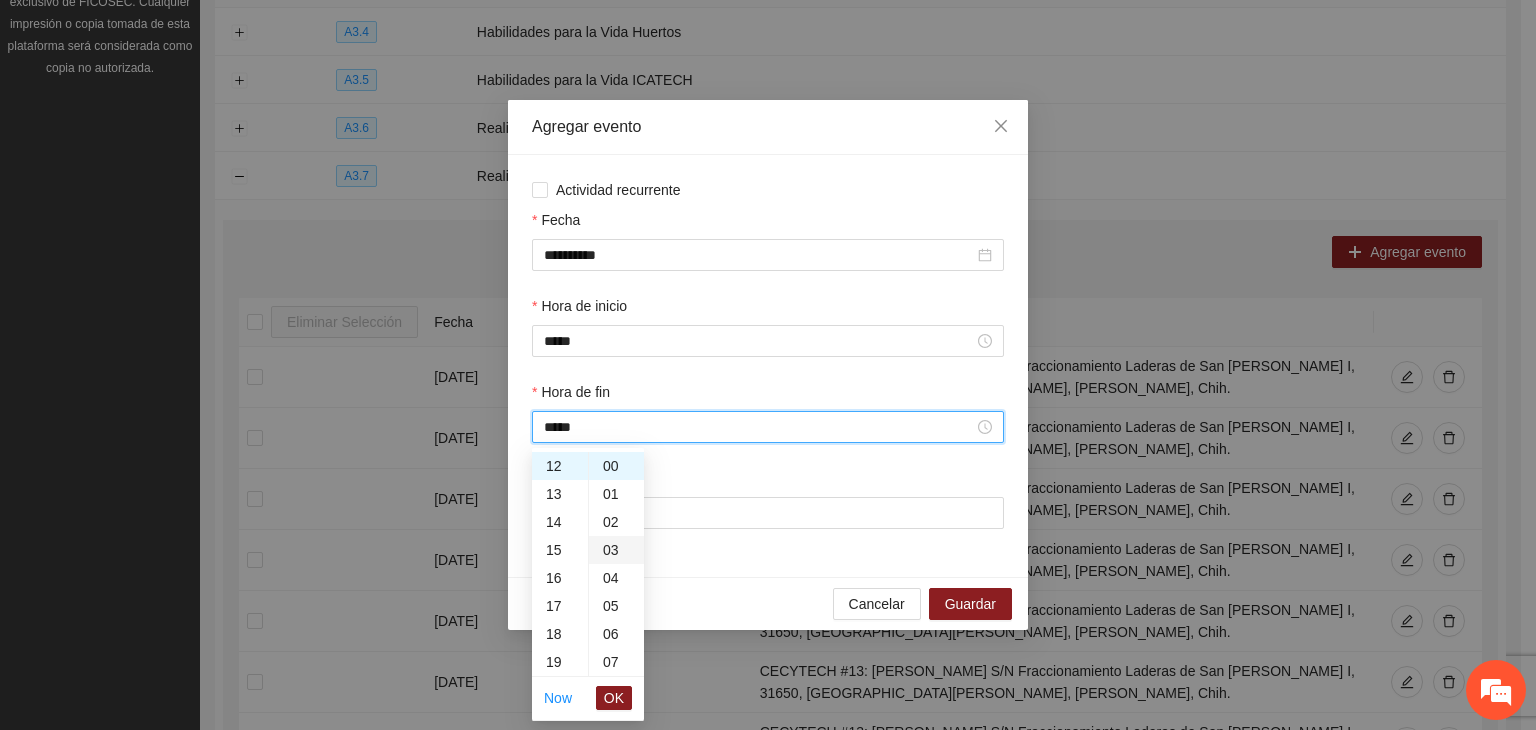click on "03" at bounding box center (616, 550) 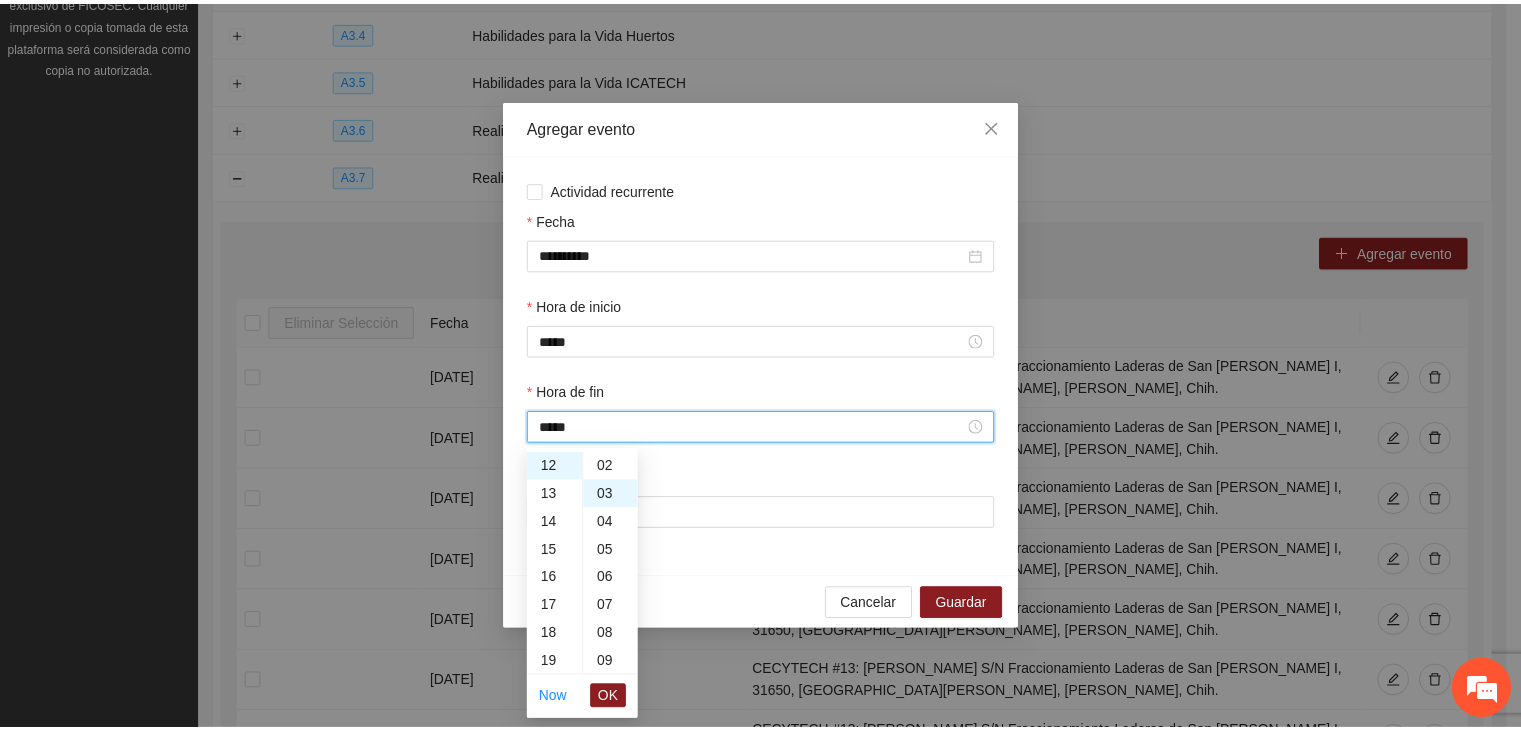 scroll, scrollTop: 84, scrollLeft: 0, axis: vertical 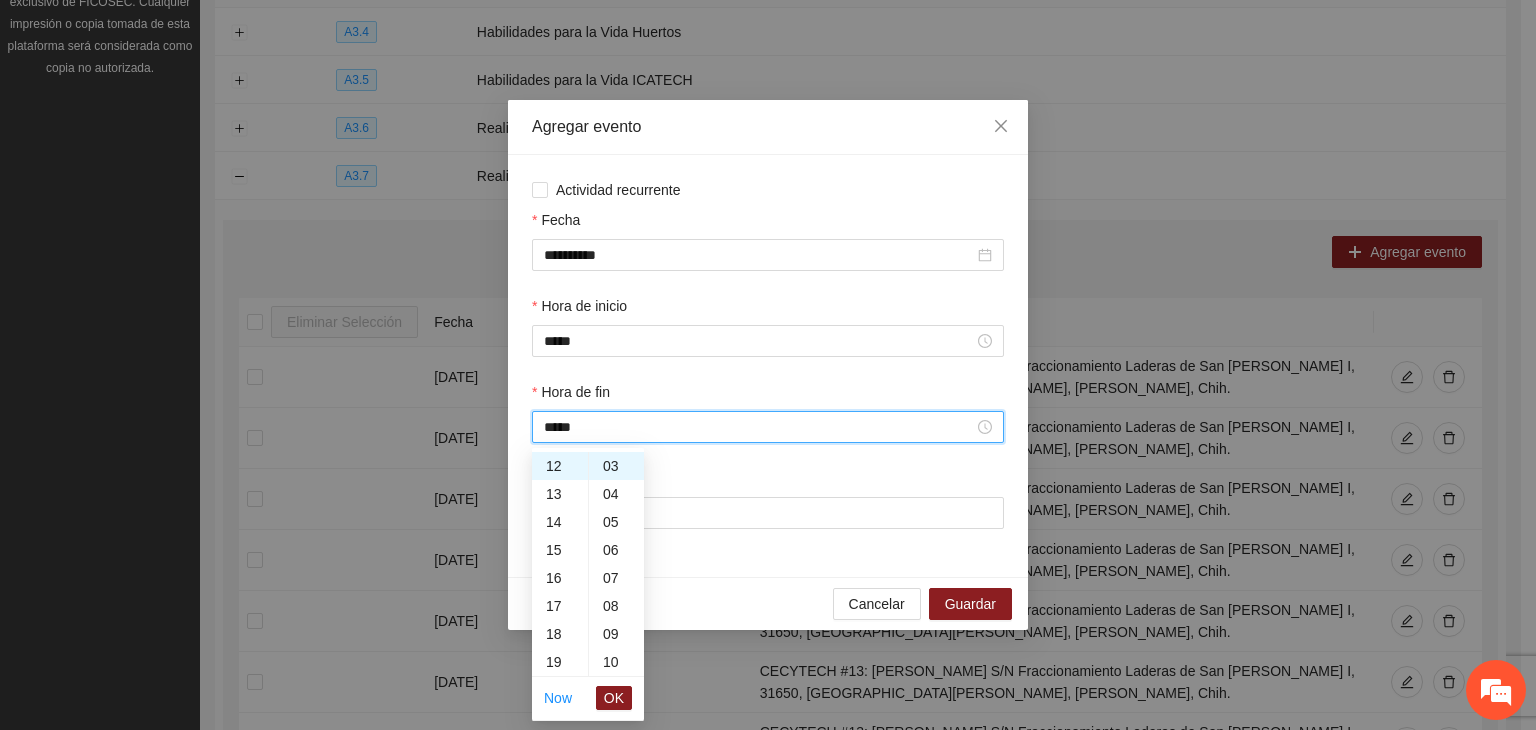 drag, startPoint x: 619, startPoint y: 690, endPoint x: 607, endPoint y: 647, distance: 44.64303 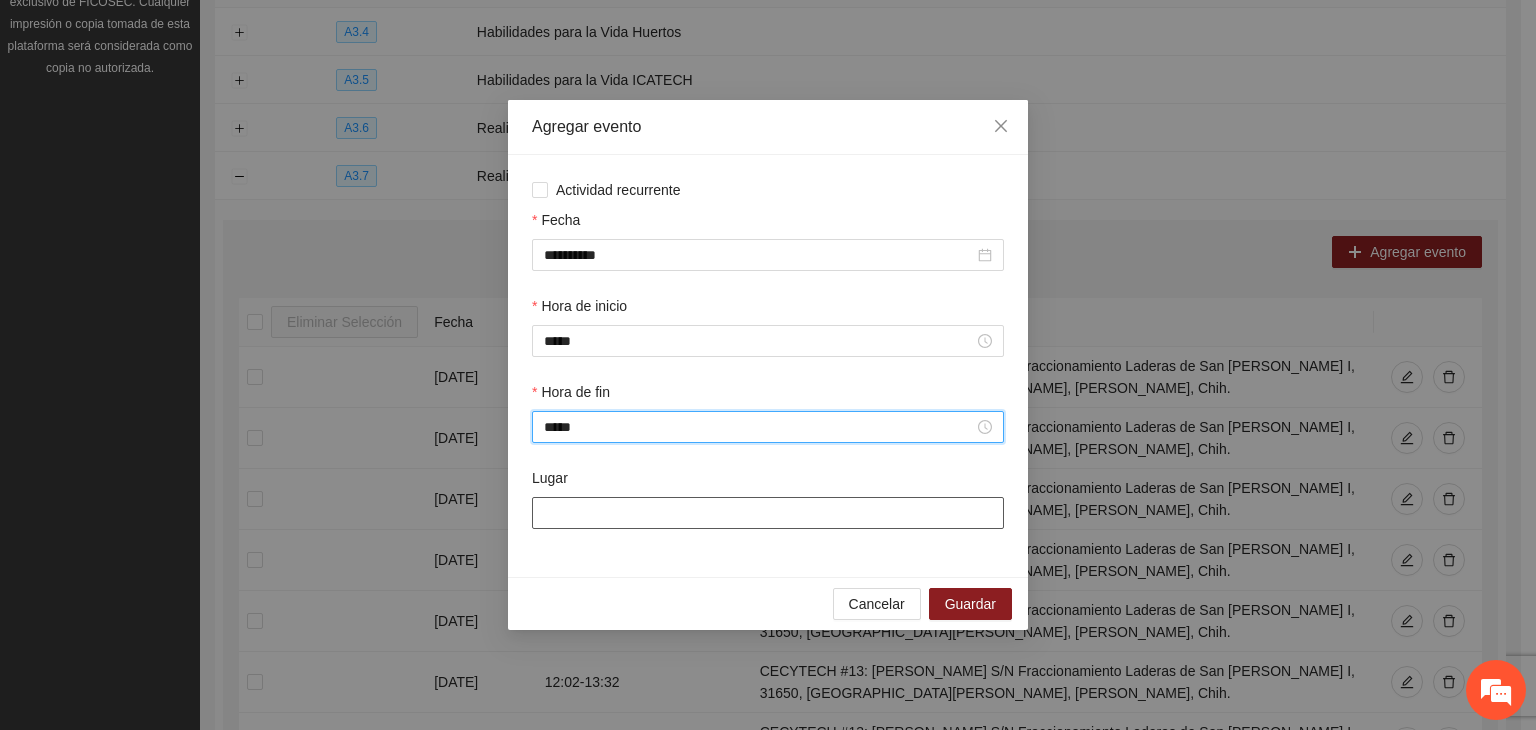 click on "Lugar" at bounding box center [768, 513] 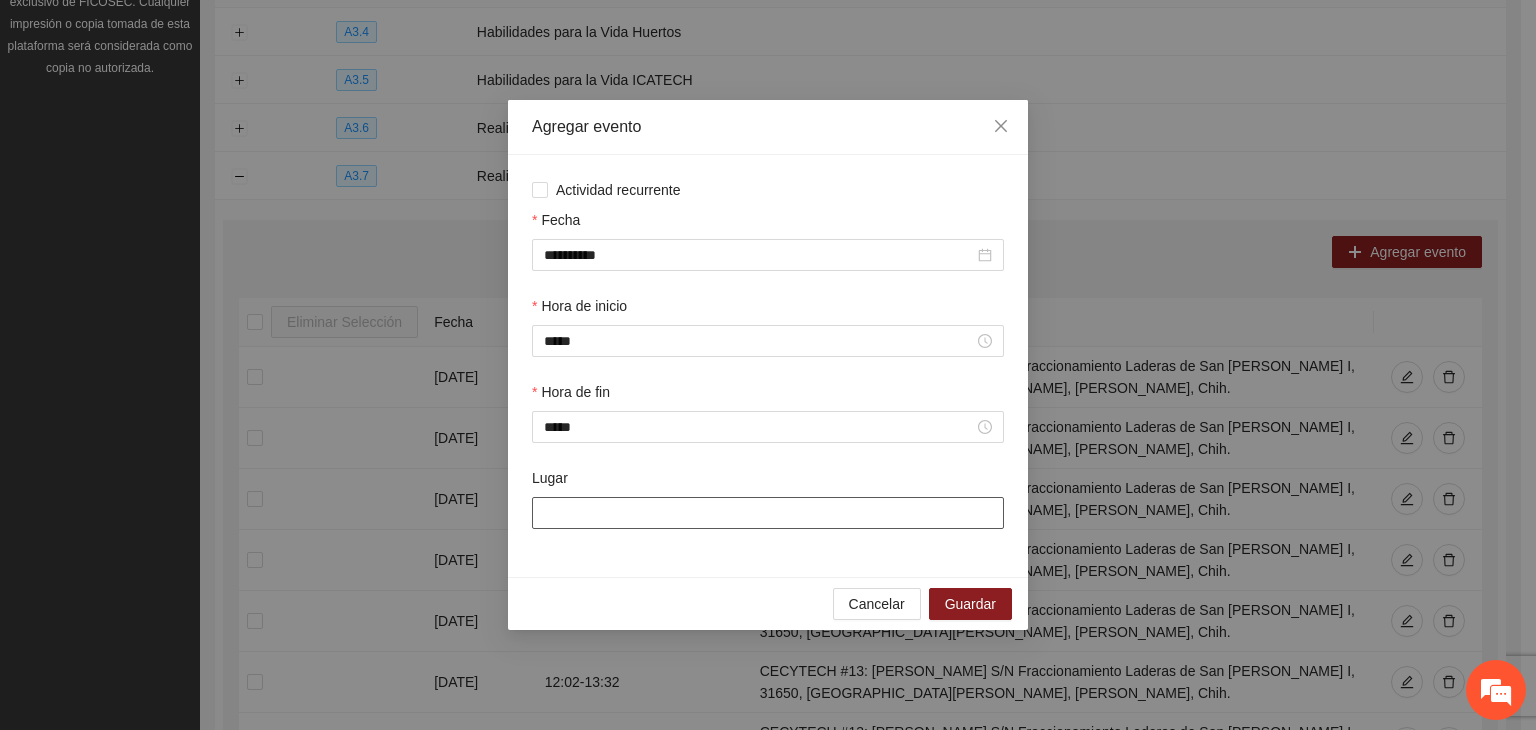 type on "**********" 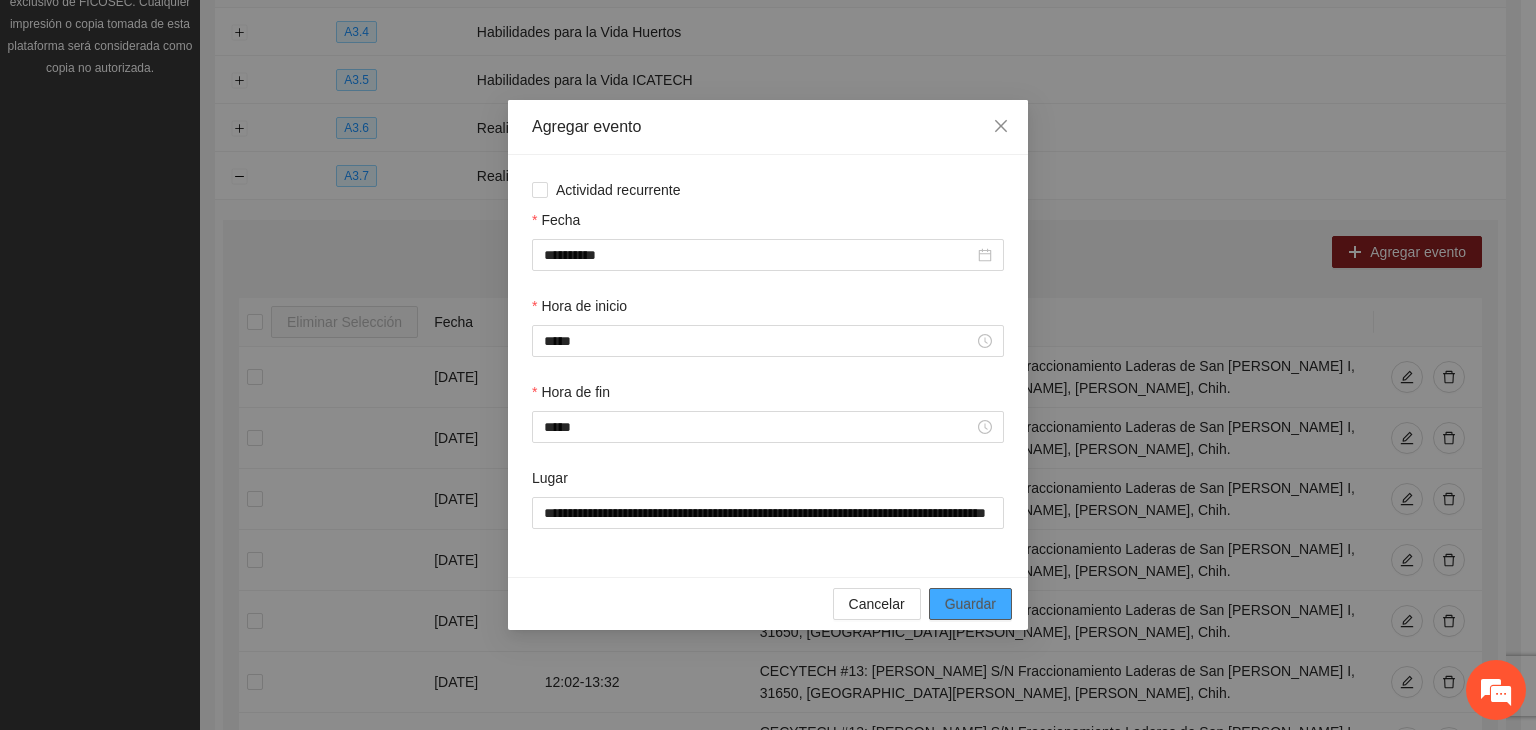 click on "Guardar" at bounding box center [970, 604] 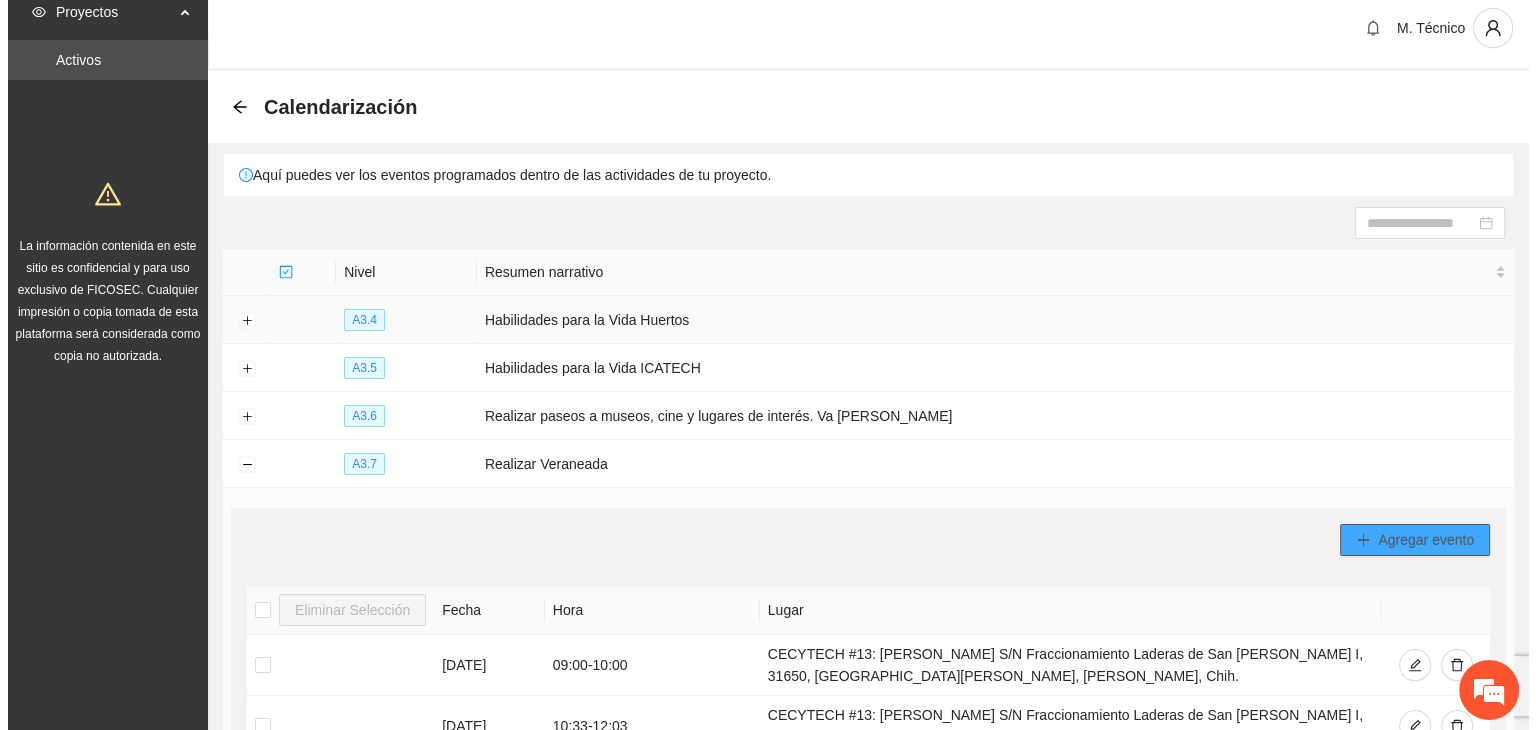 scroll, scrollTop: 0, scrollLeft: 0, axis: both 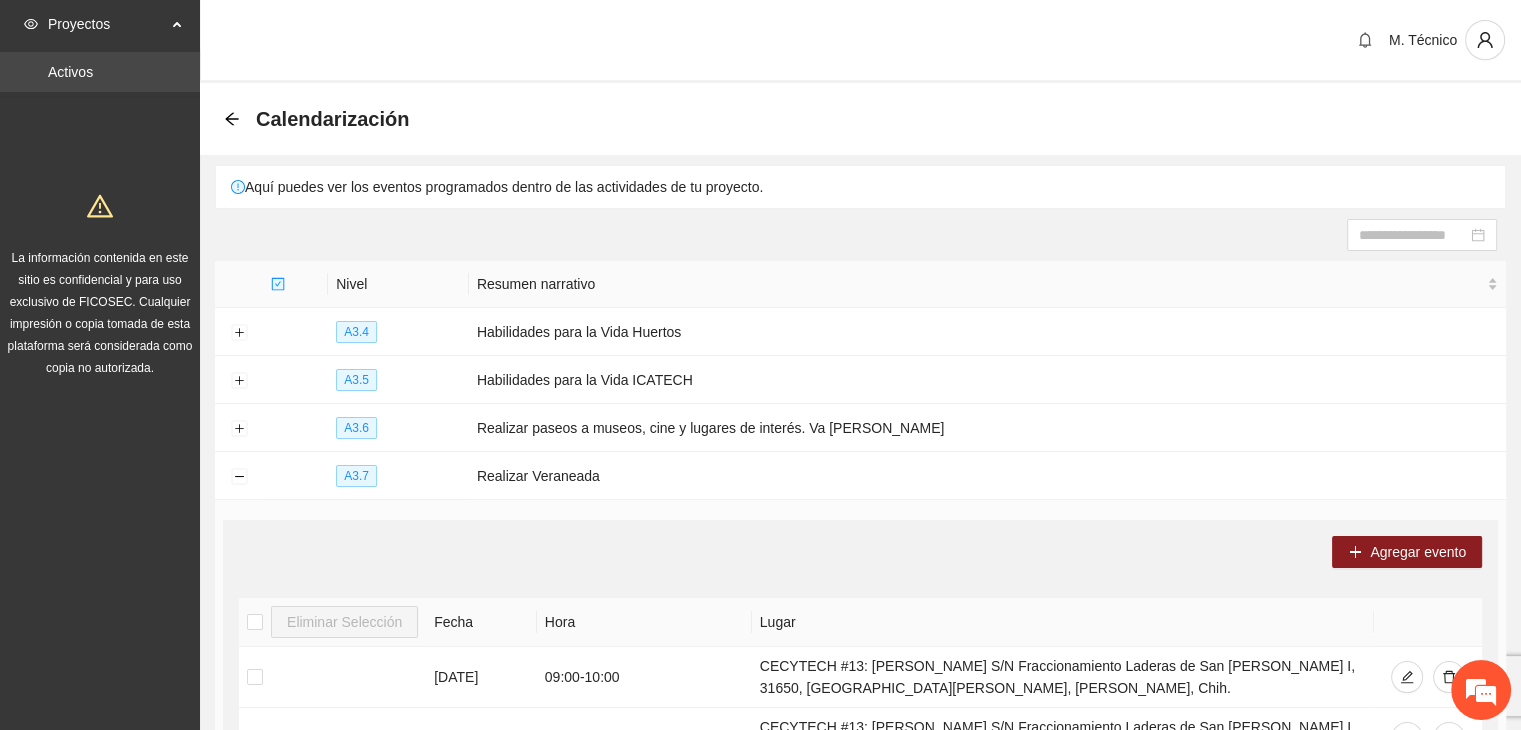 click on "Activos" at bounding box center (70, 72) 